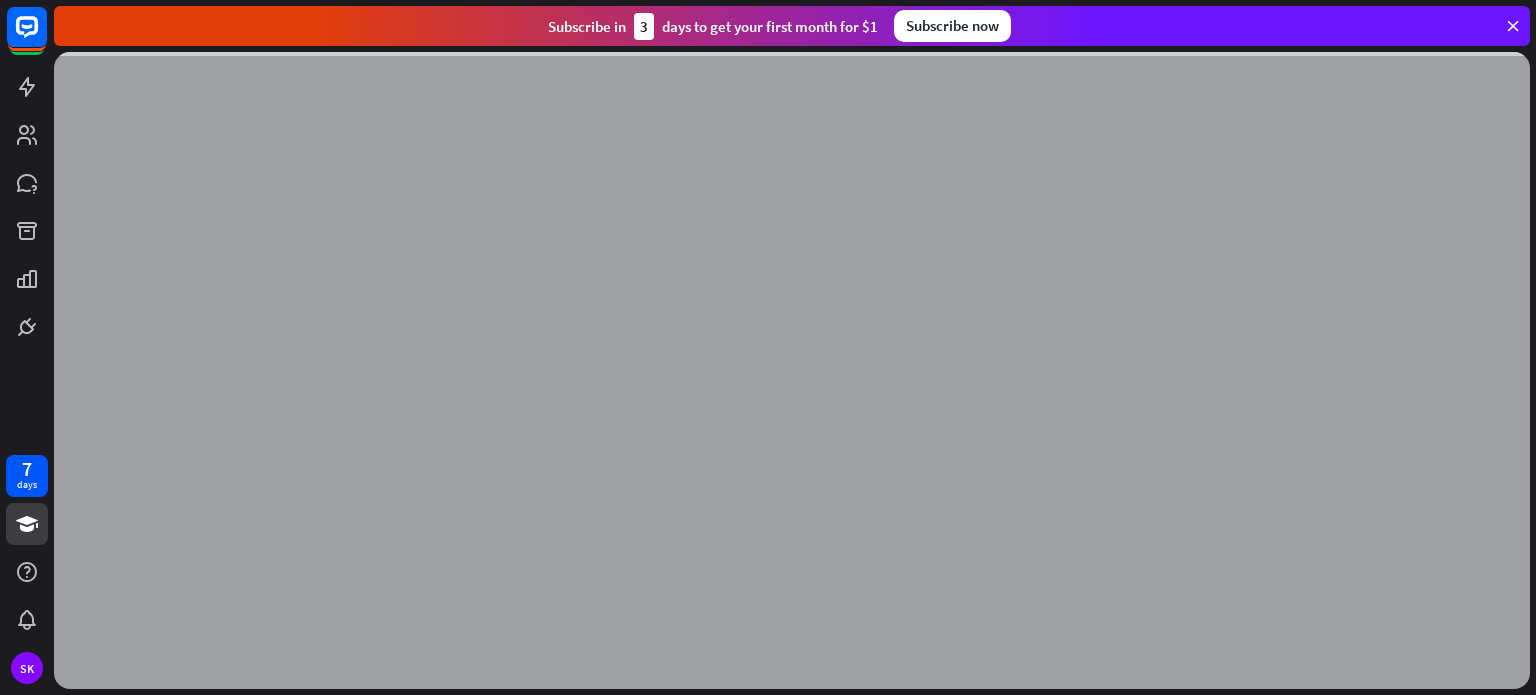 scroll, scrollTop: 0, scrollLeft: 0, axis: both 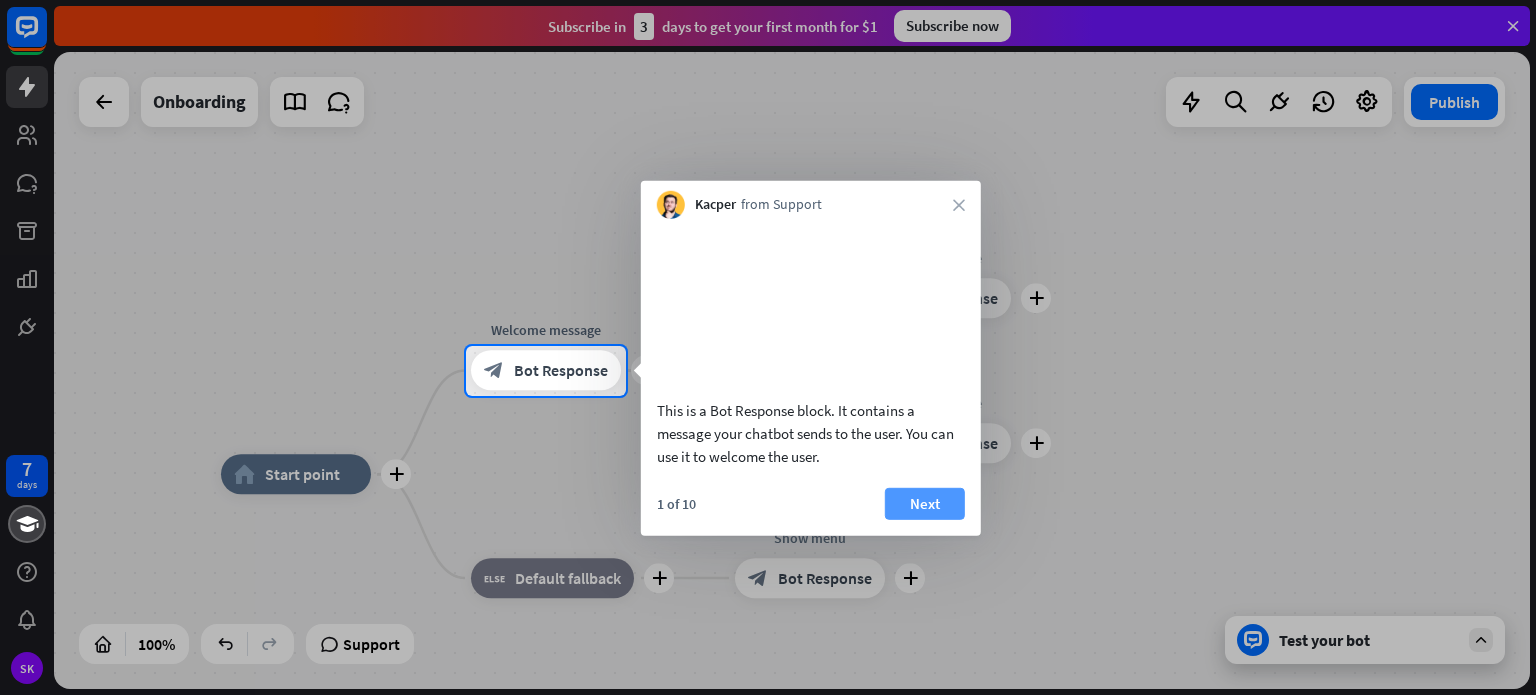 click on "Next" at bounding box center (925, 503) 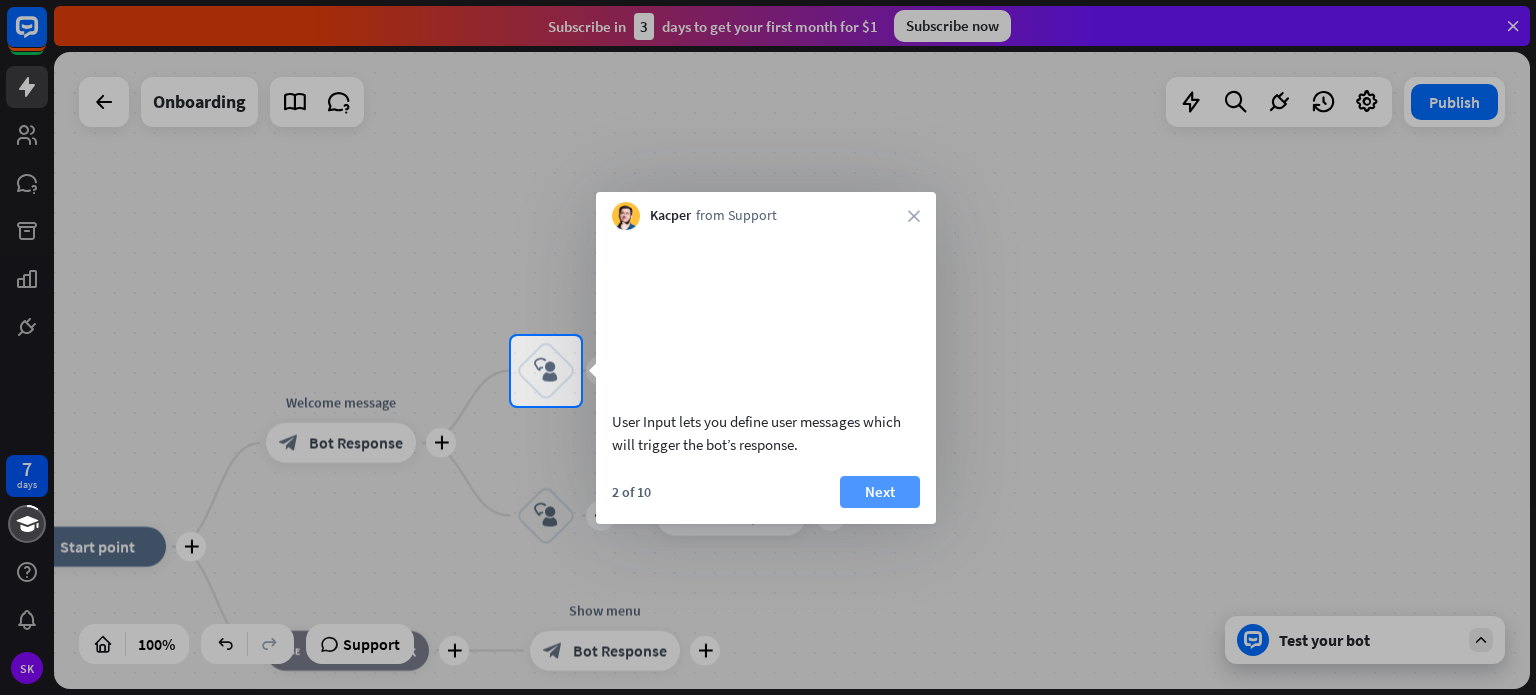 click on "Next" at bounding box center (880, 492) 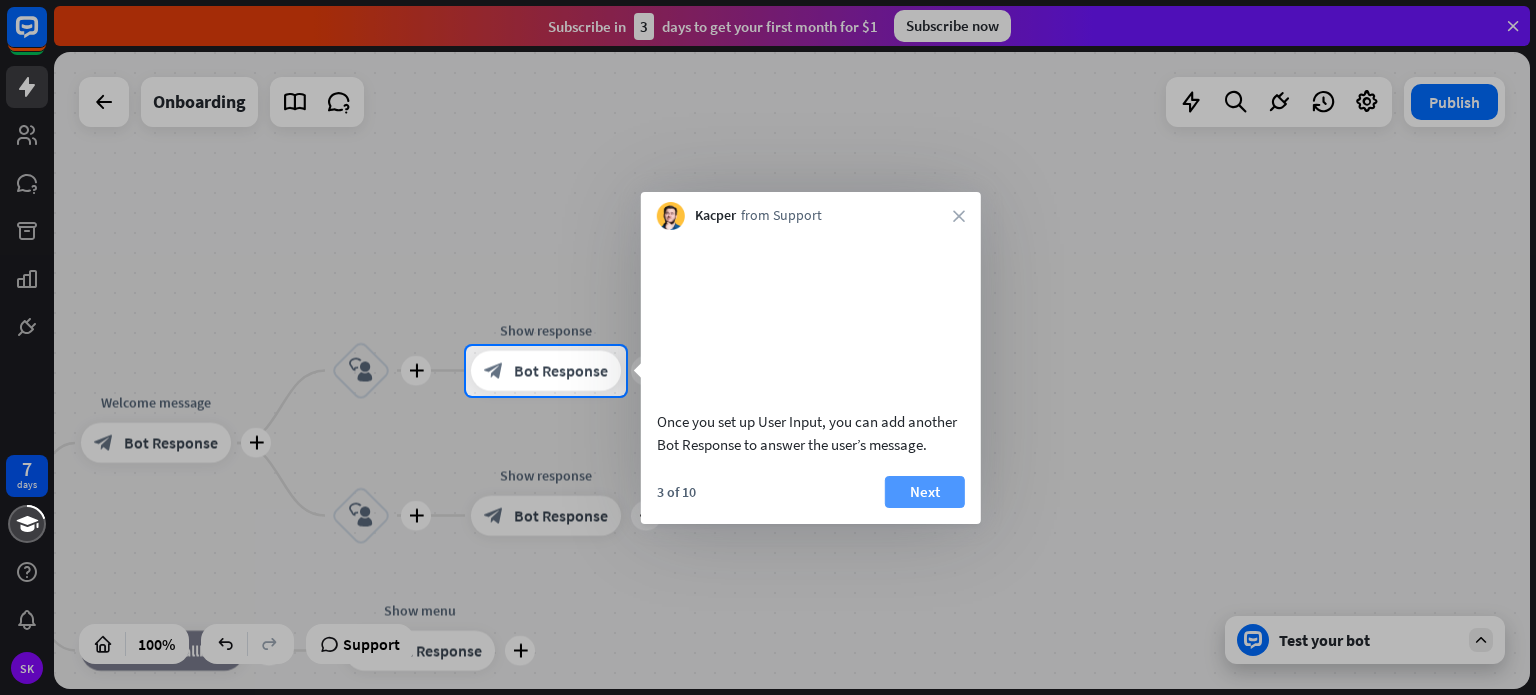click on "Next" at bounding box center (925, 492) 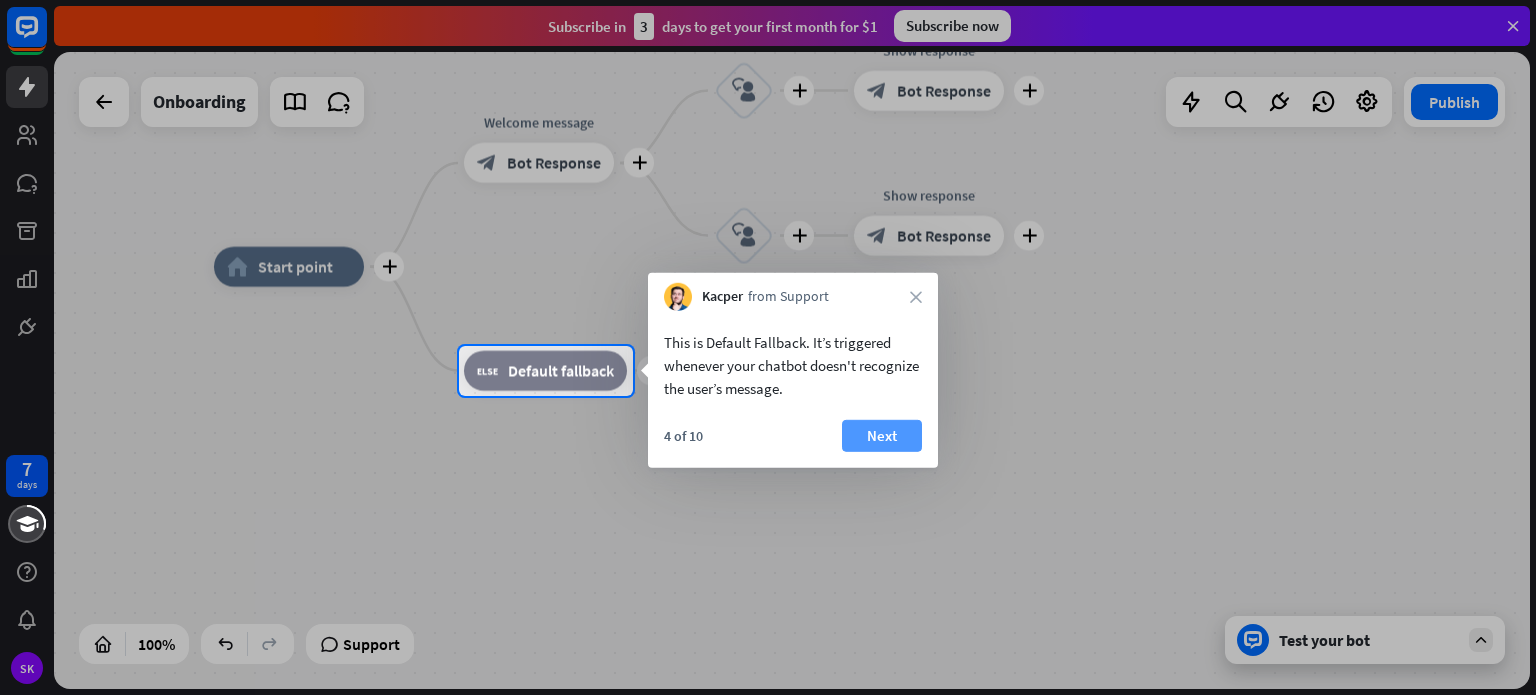 click on "Next" at bounding box center [882, 436] 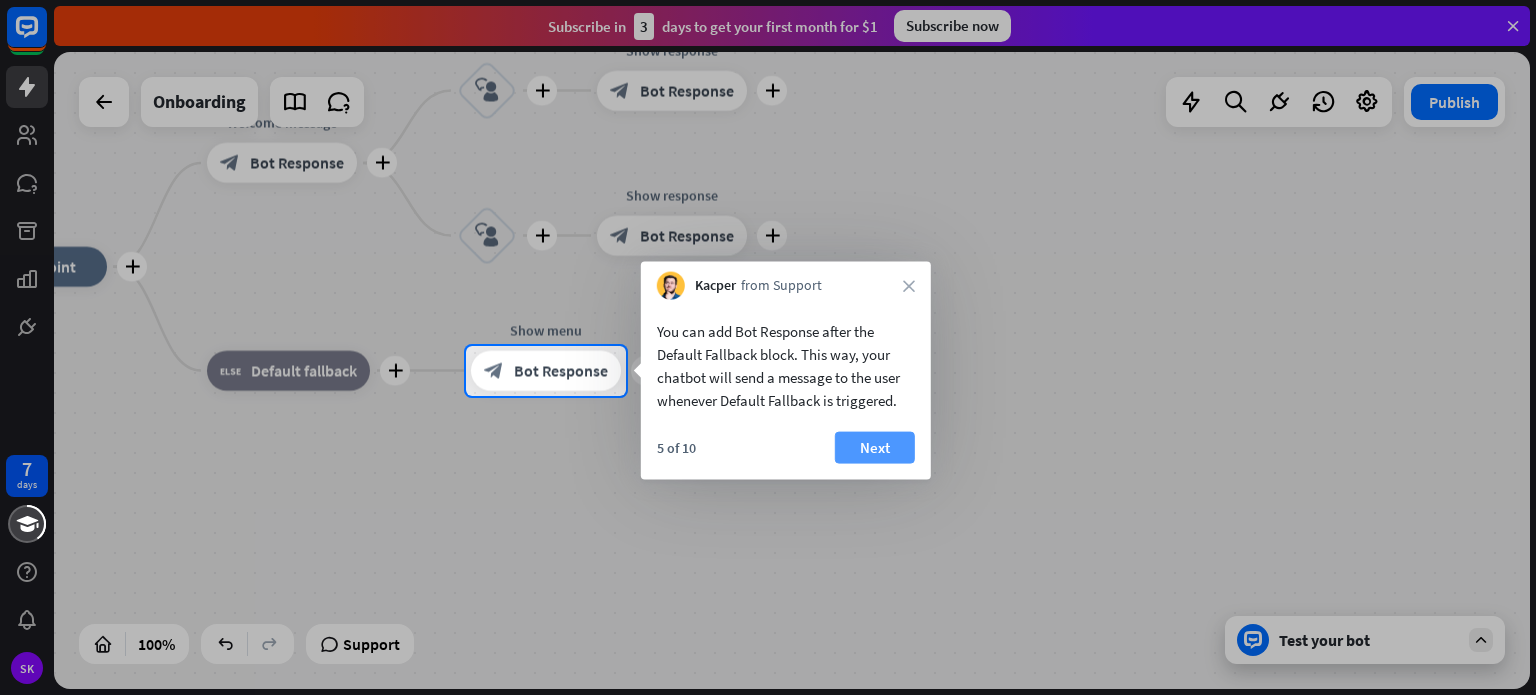 click on "Next" at bounding box center (875, 448) 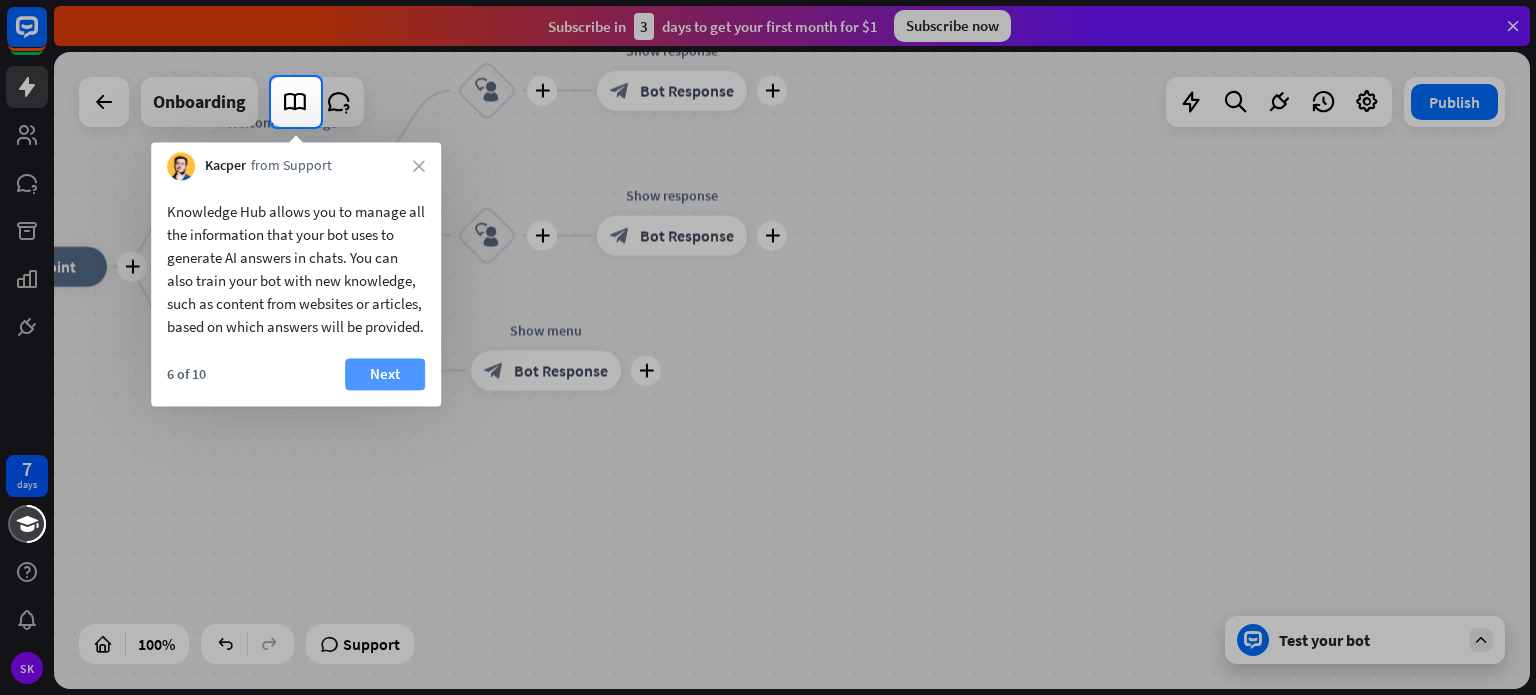 click on "Next" at bounding box center (385, 374) 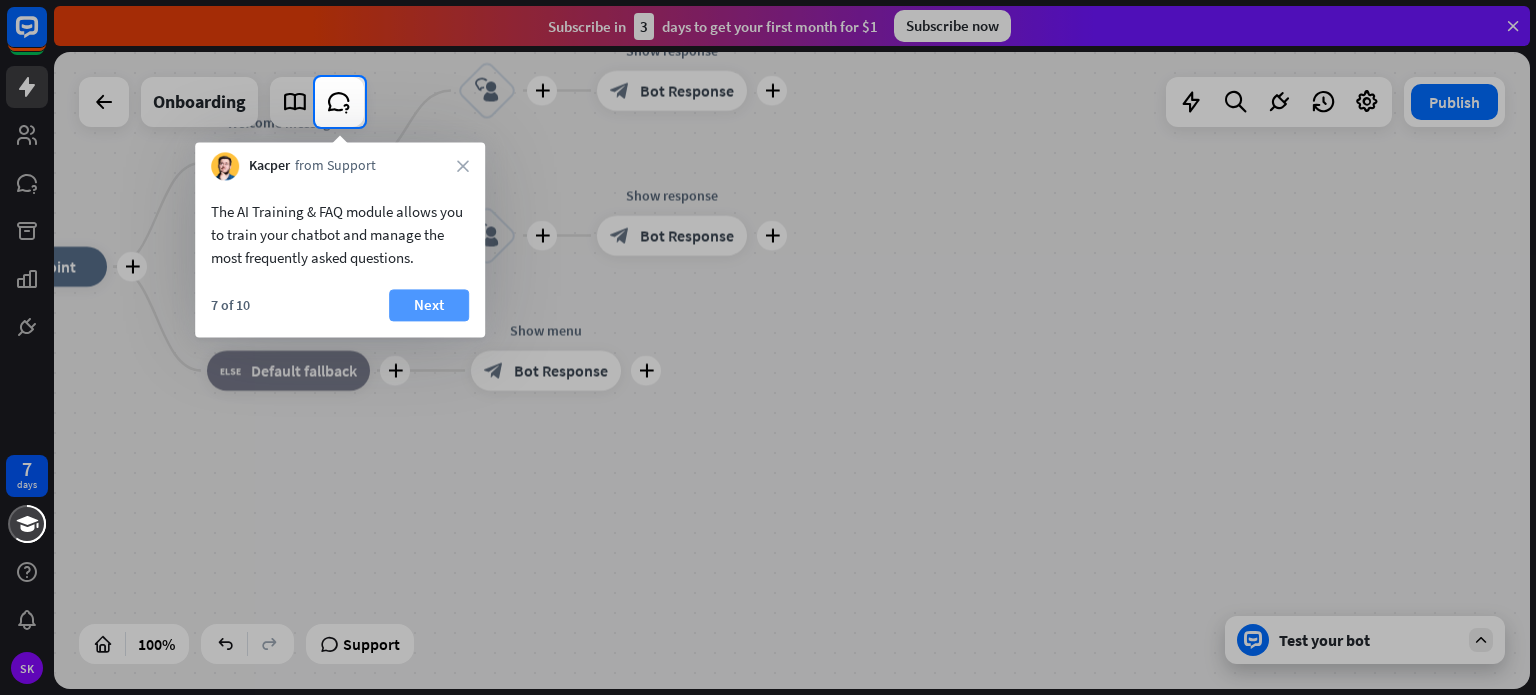 click on "Next" at bounding box center [429, 305] 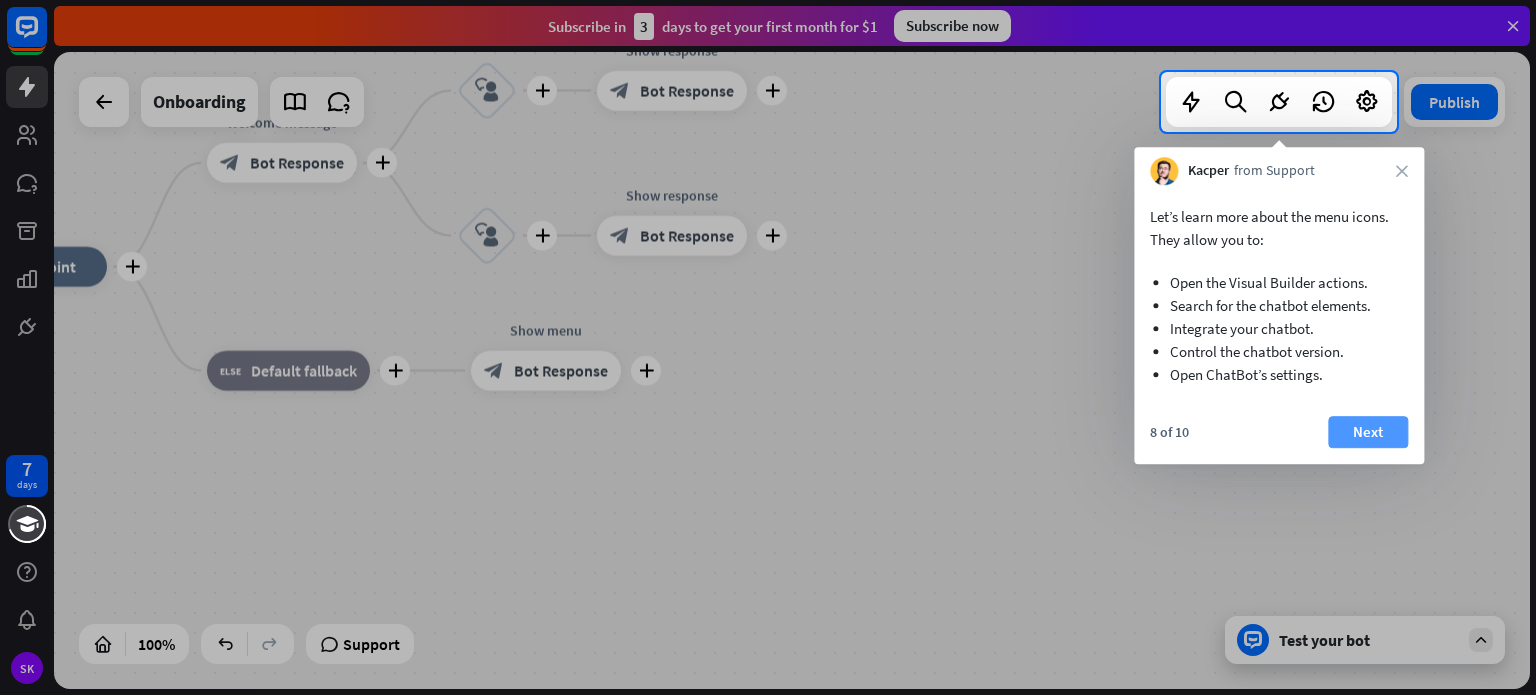 click on "Next" at bounding box center [1368, 432] 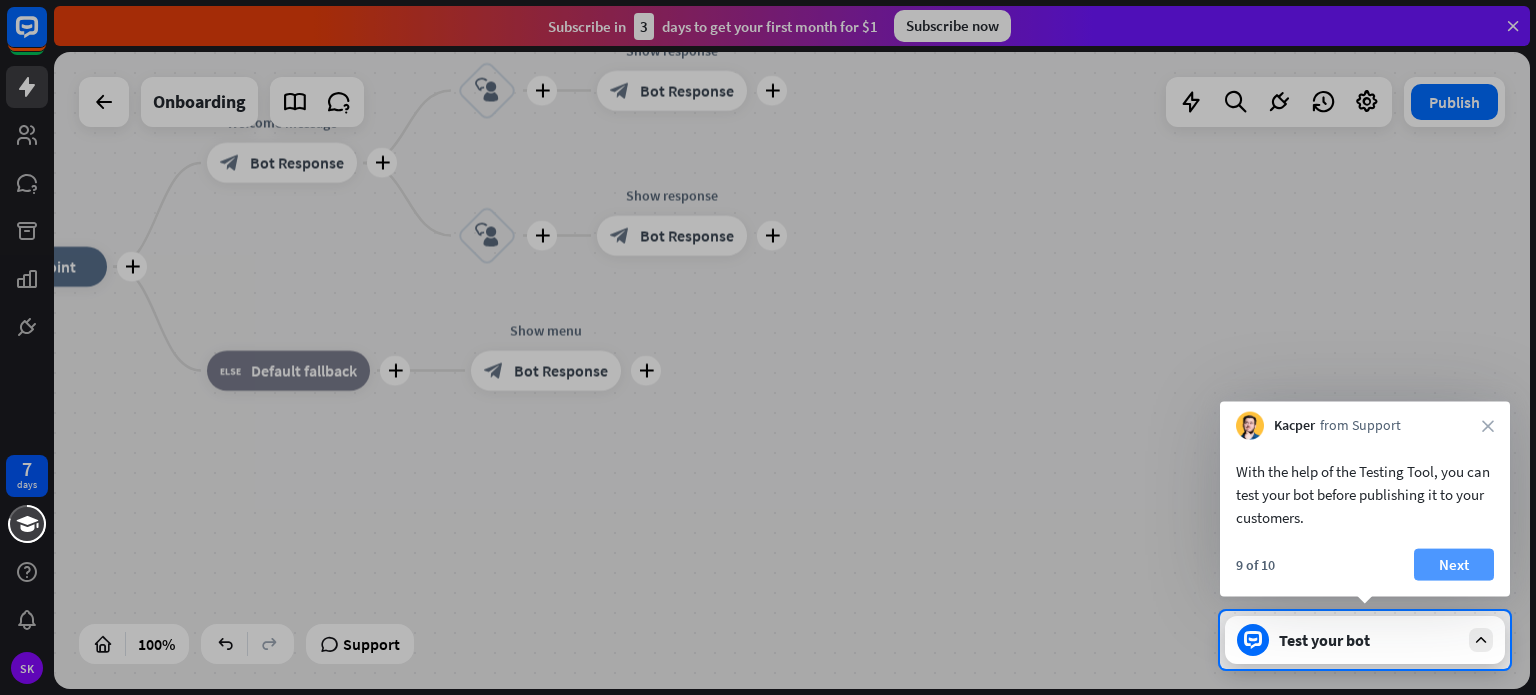 click on "Next" at bounding box center (1454, 565) 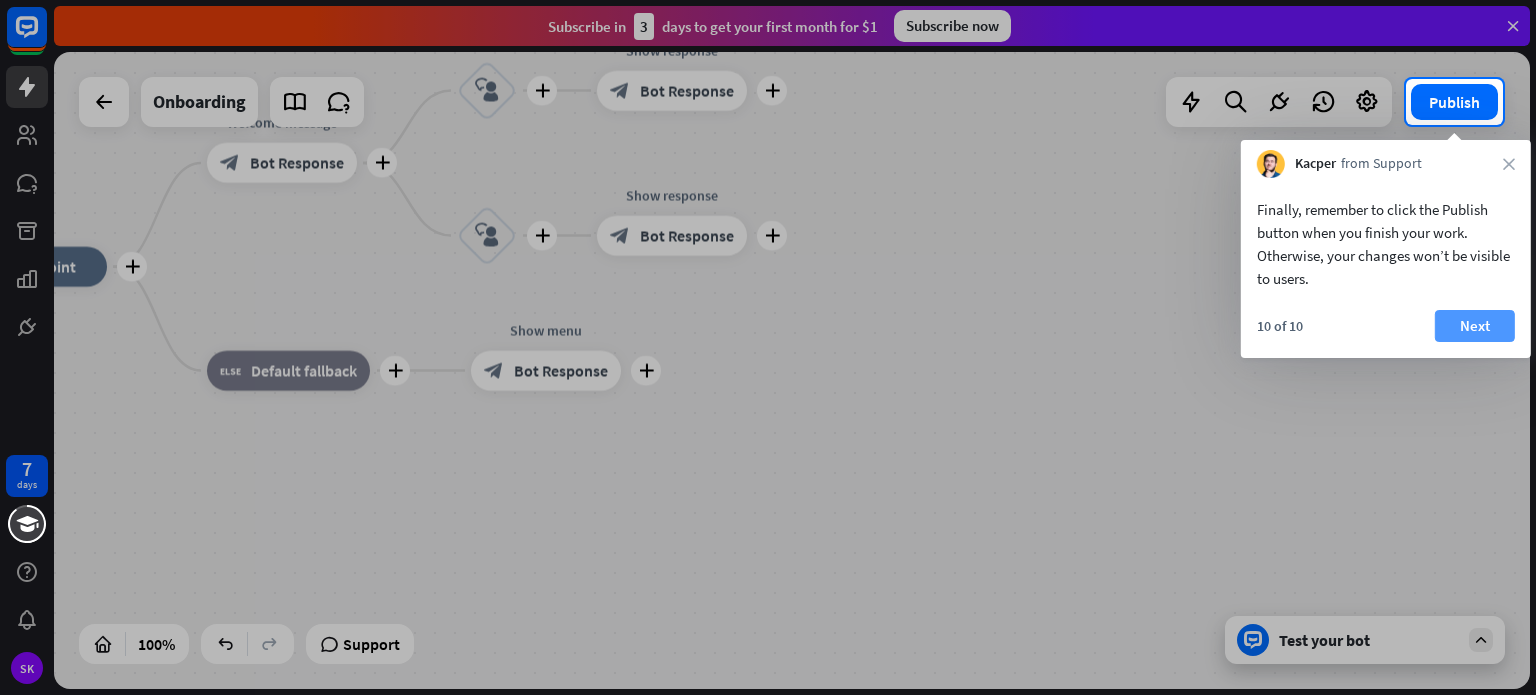 click on "Next" at bounding box center [1475, 326] 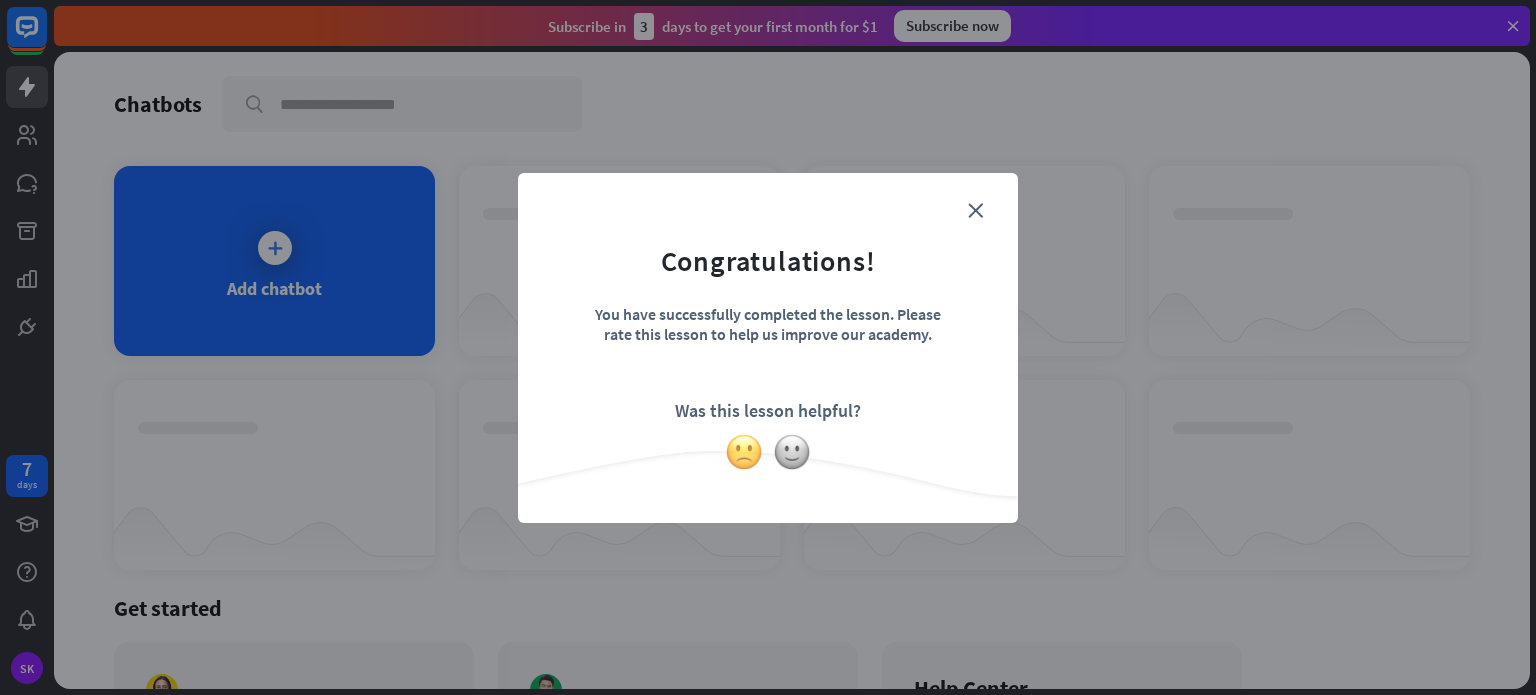 click at bounding box center [744, 452] 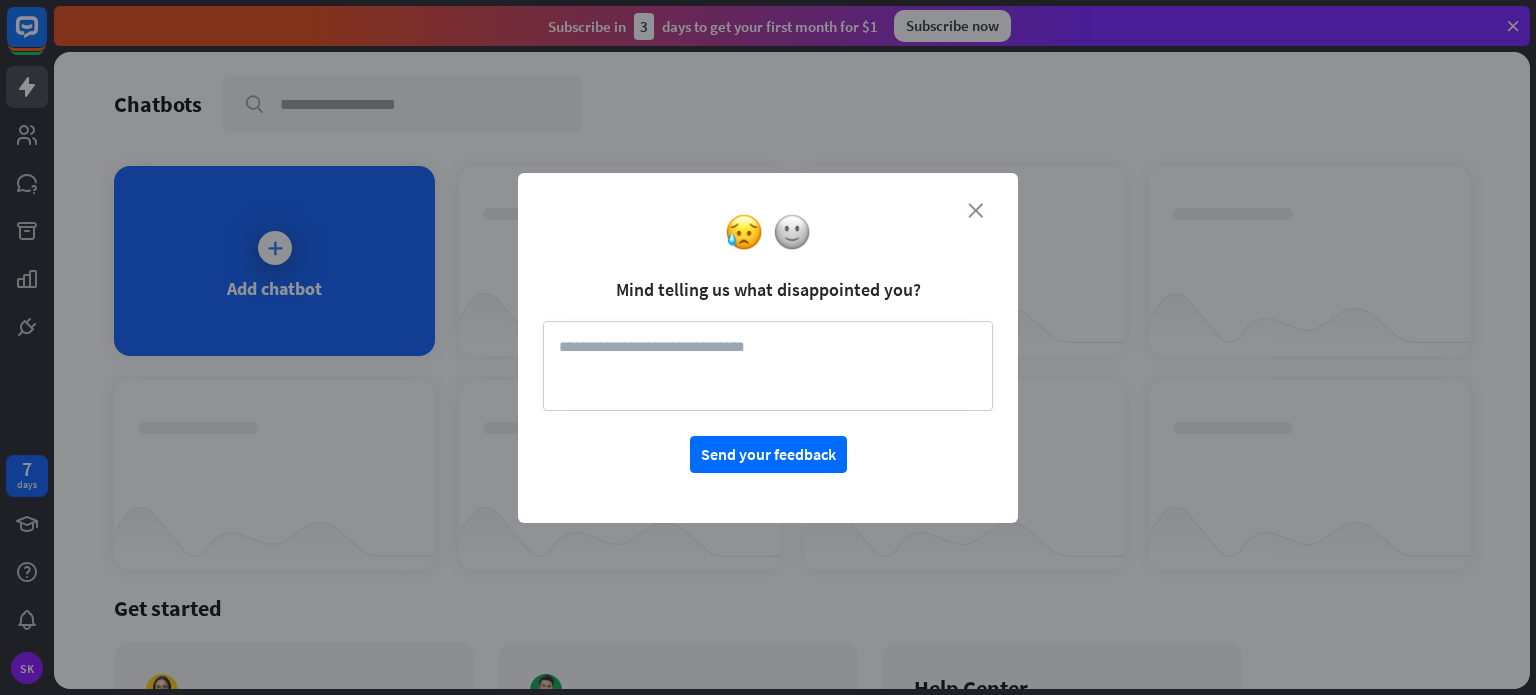 click on "close" at bounding box center (975, 210) 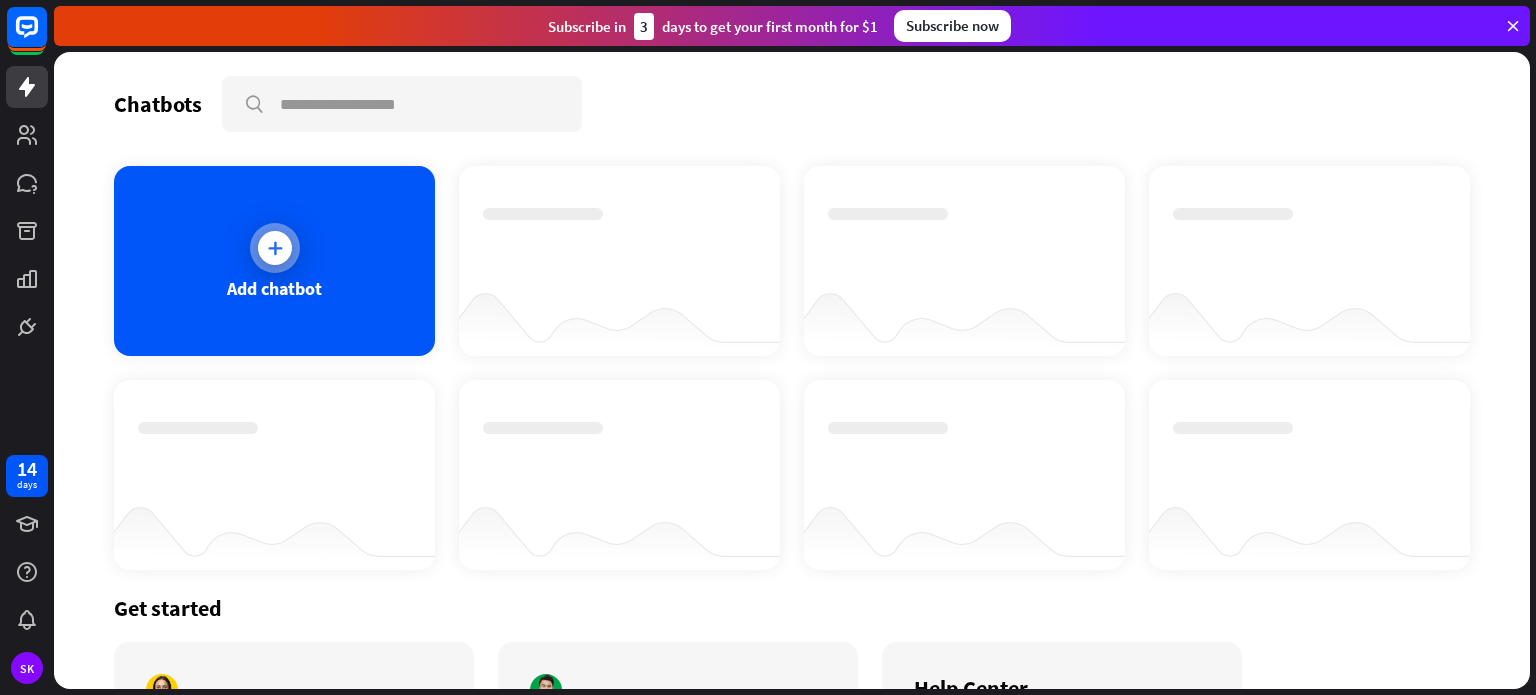click at bounding box center (275, 248) 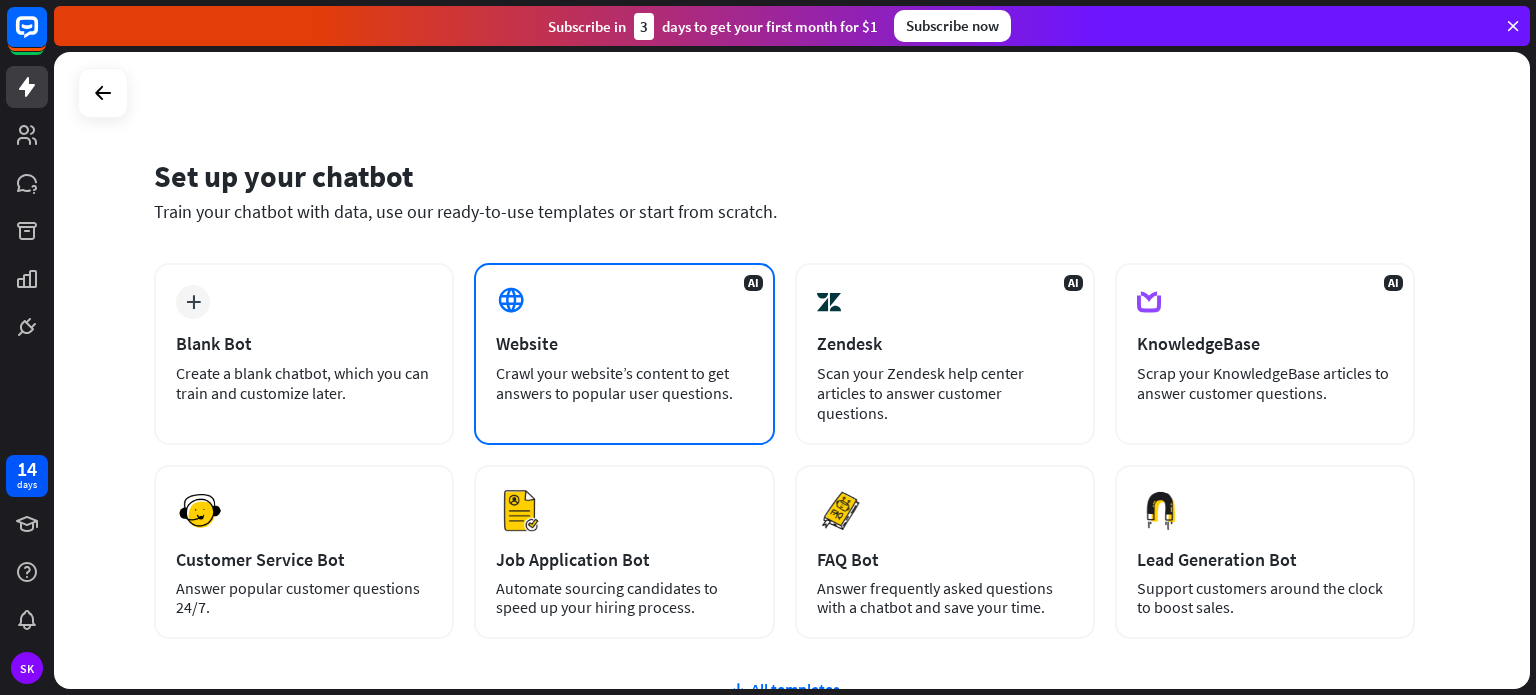 click on "Website" at bounding box center (624, 343) 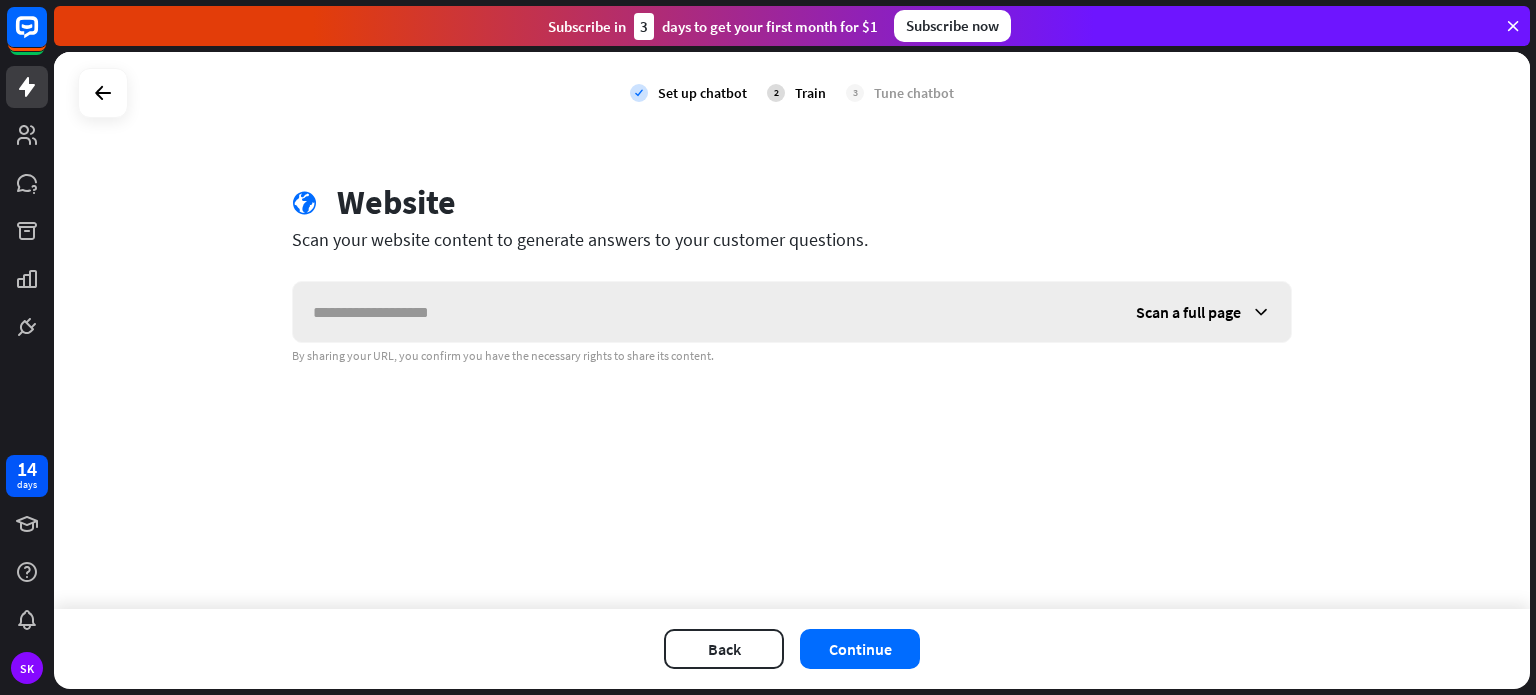 click at bounding box center (704, 312) 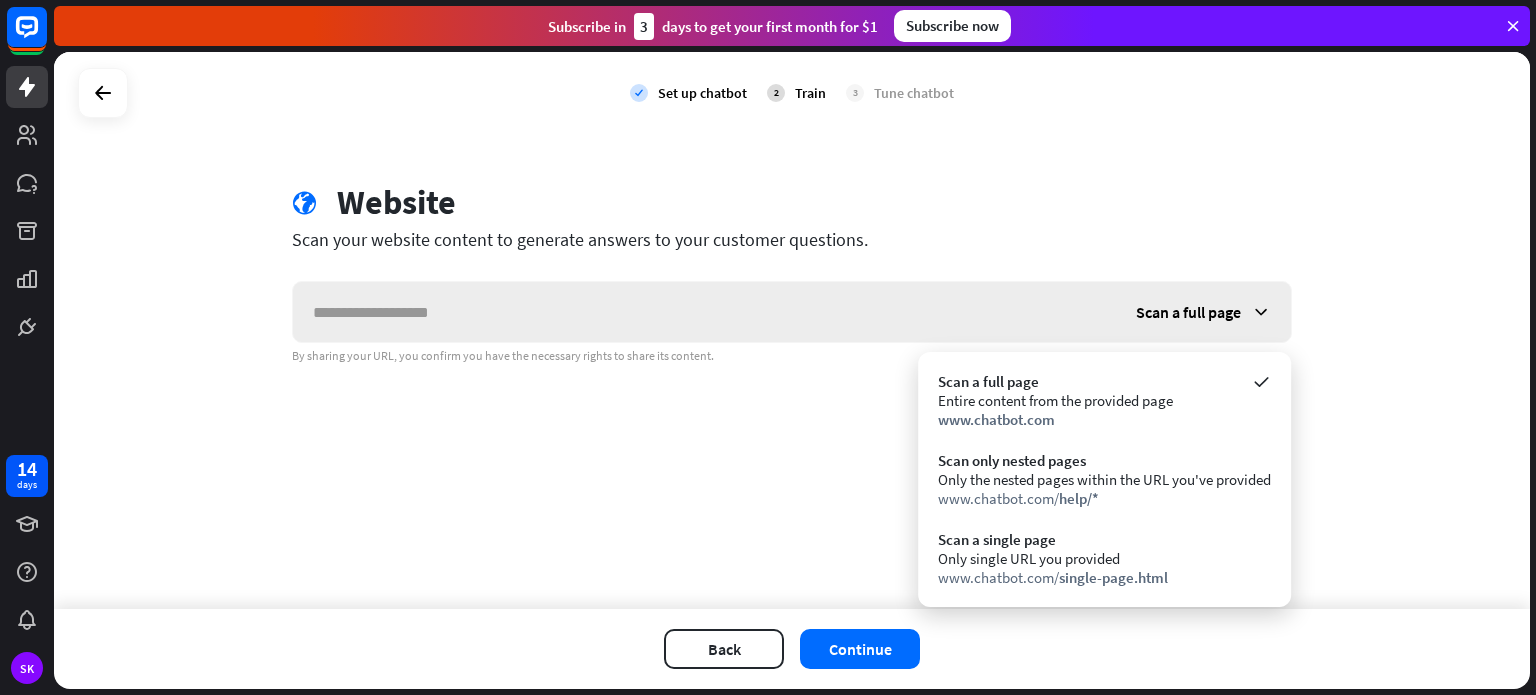 click at bounding box center (1261, 312) 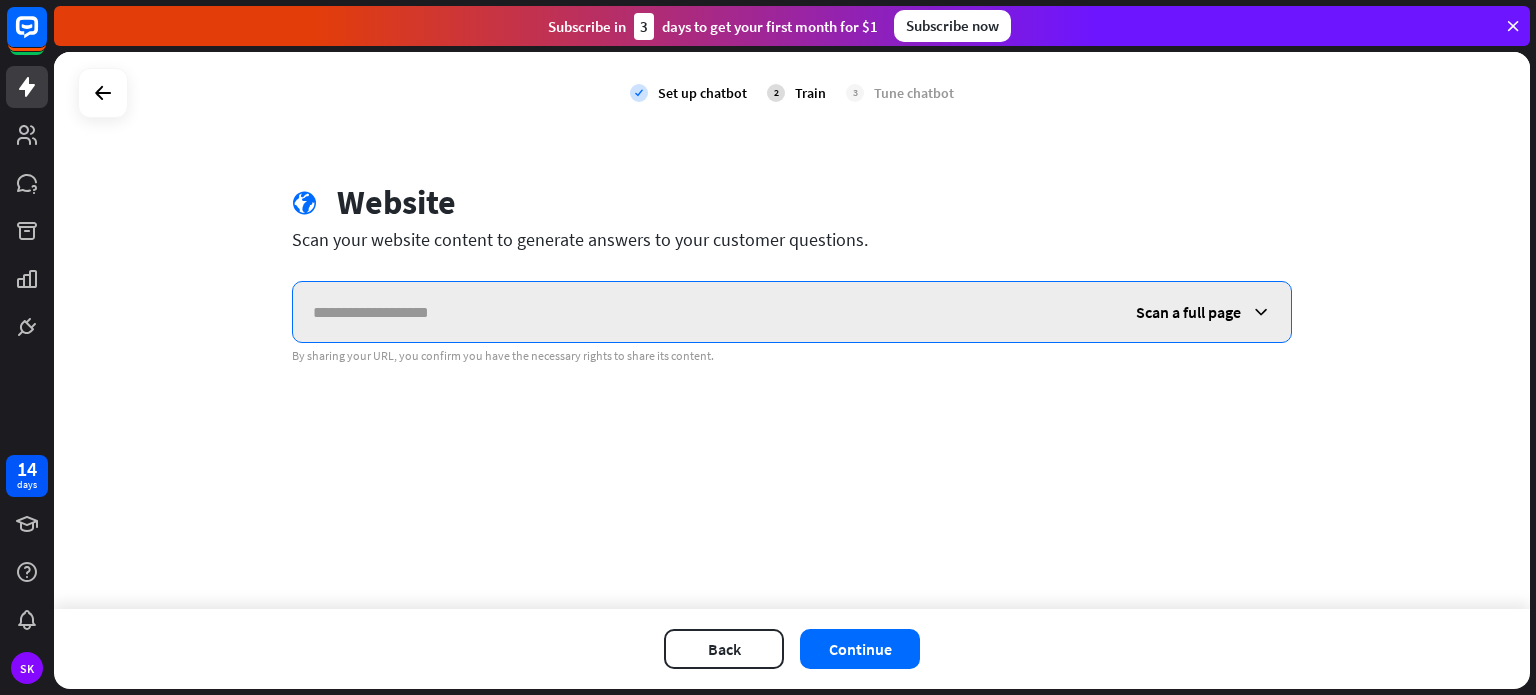 click at bounding box center (704, 312) 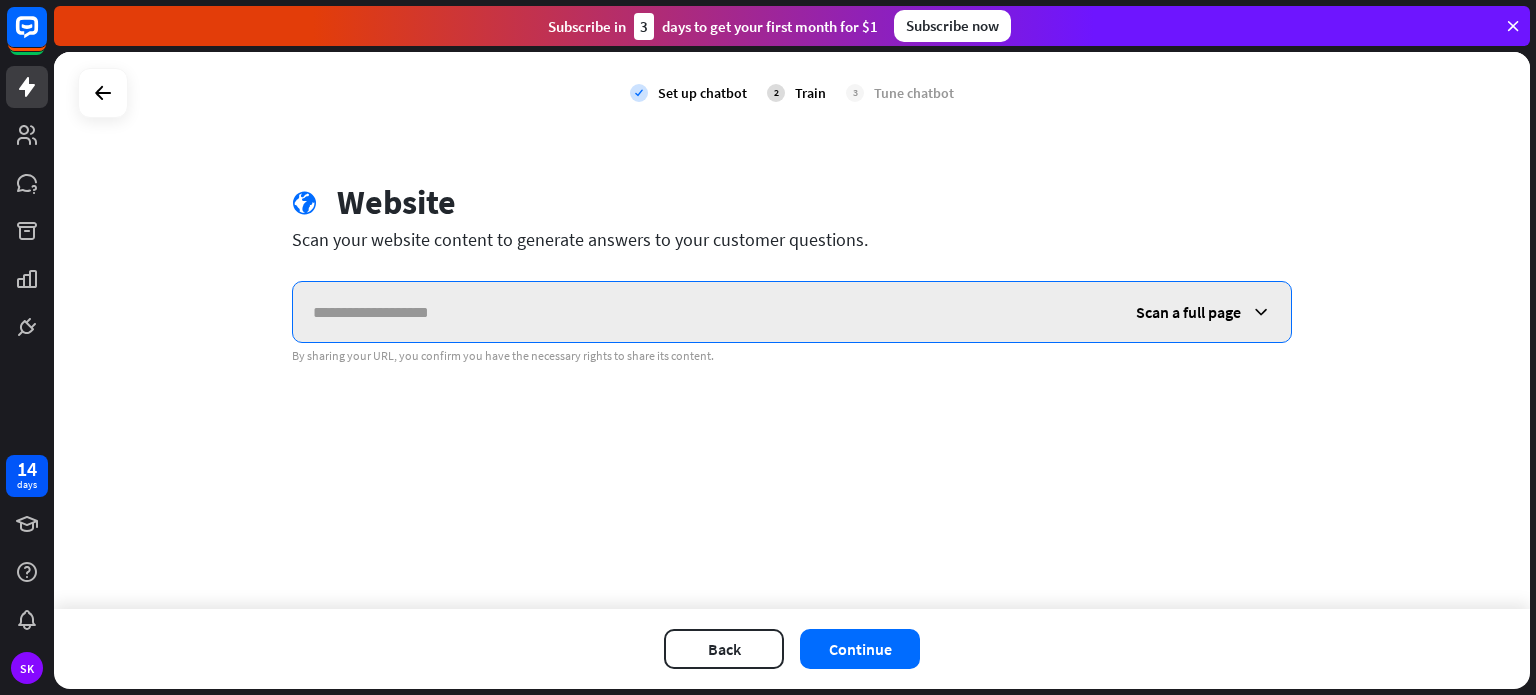 paste on "**********" 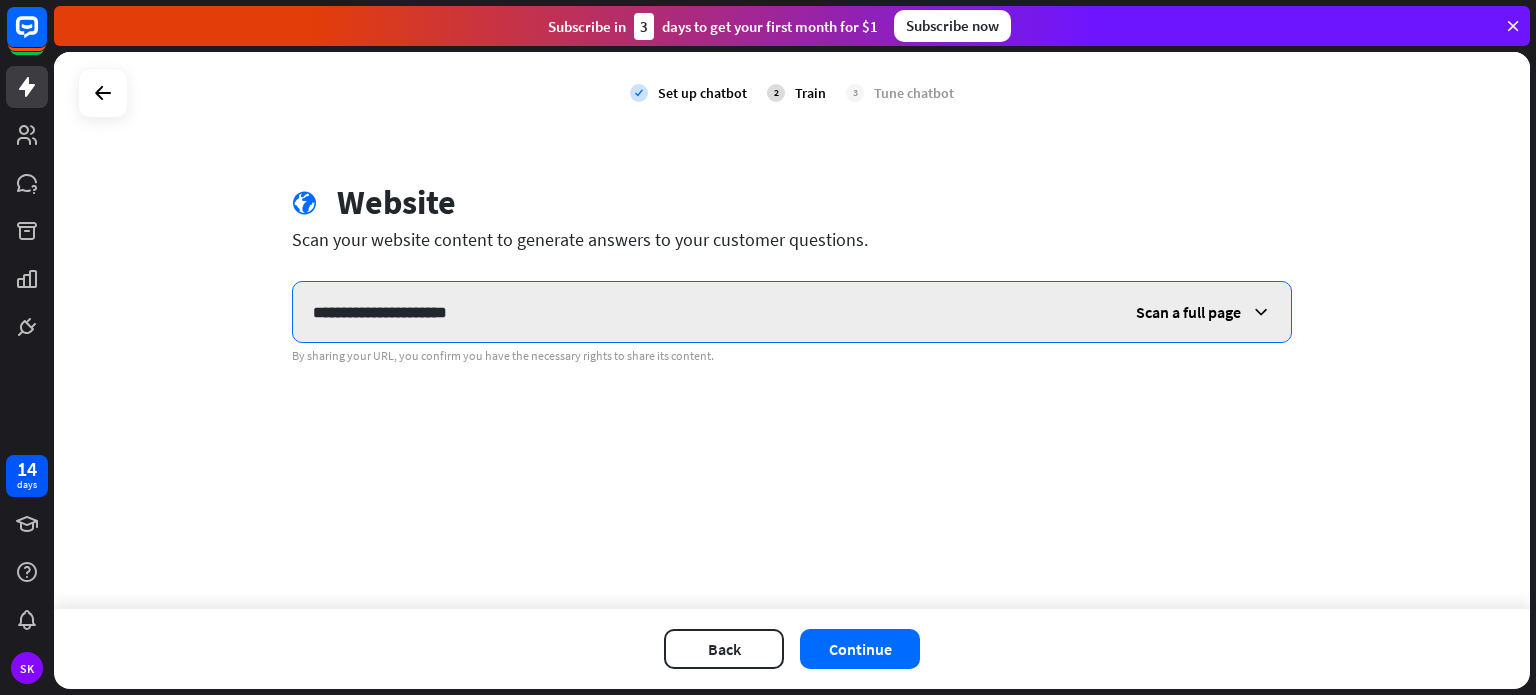 type on "**********" 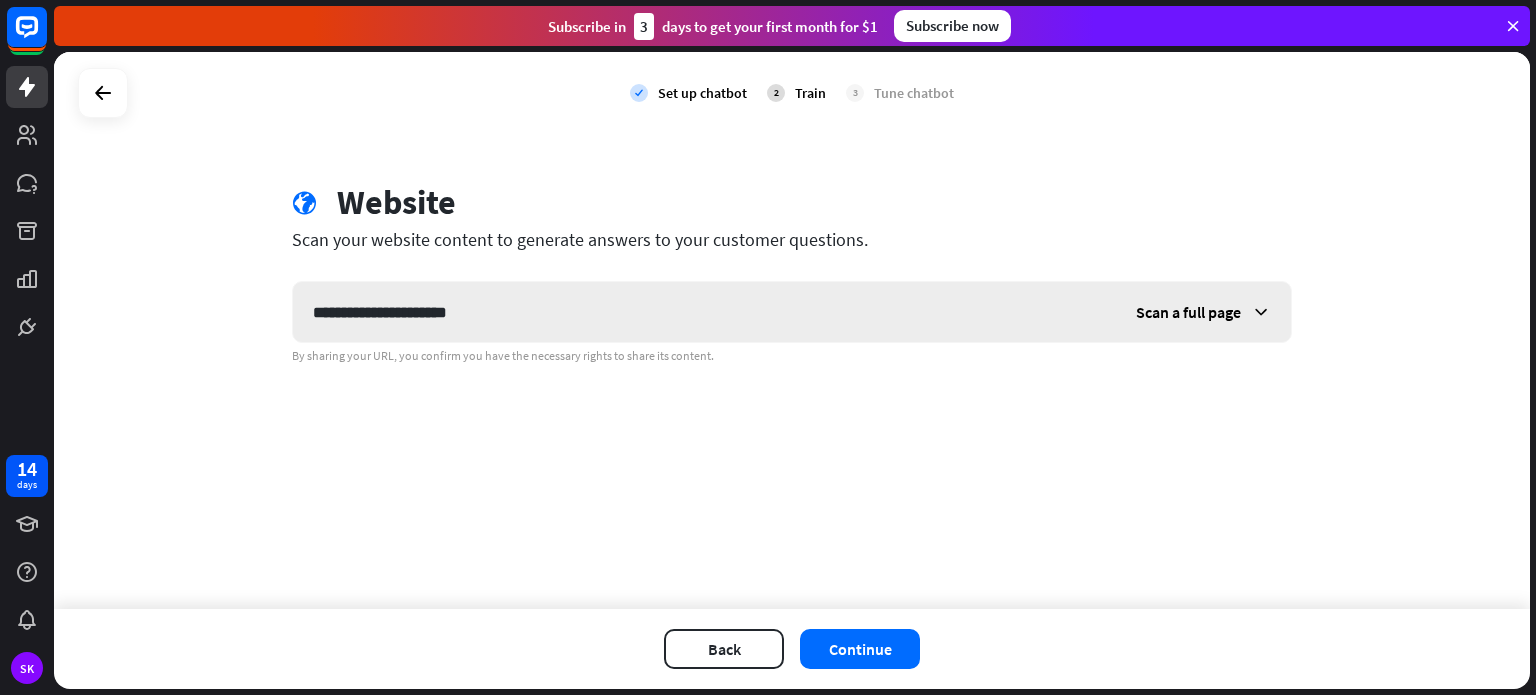 click on "Scan a full page" at bounding box center [1203, 312] 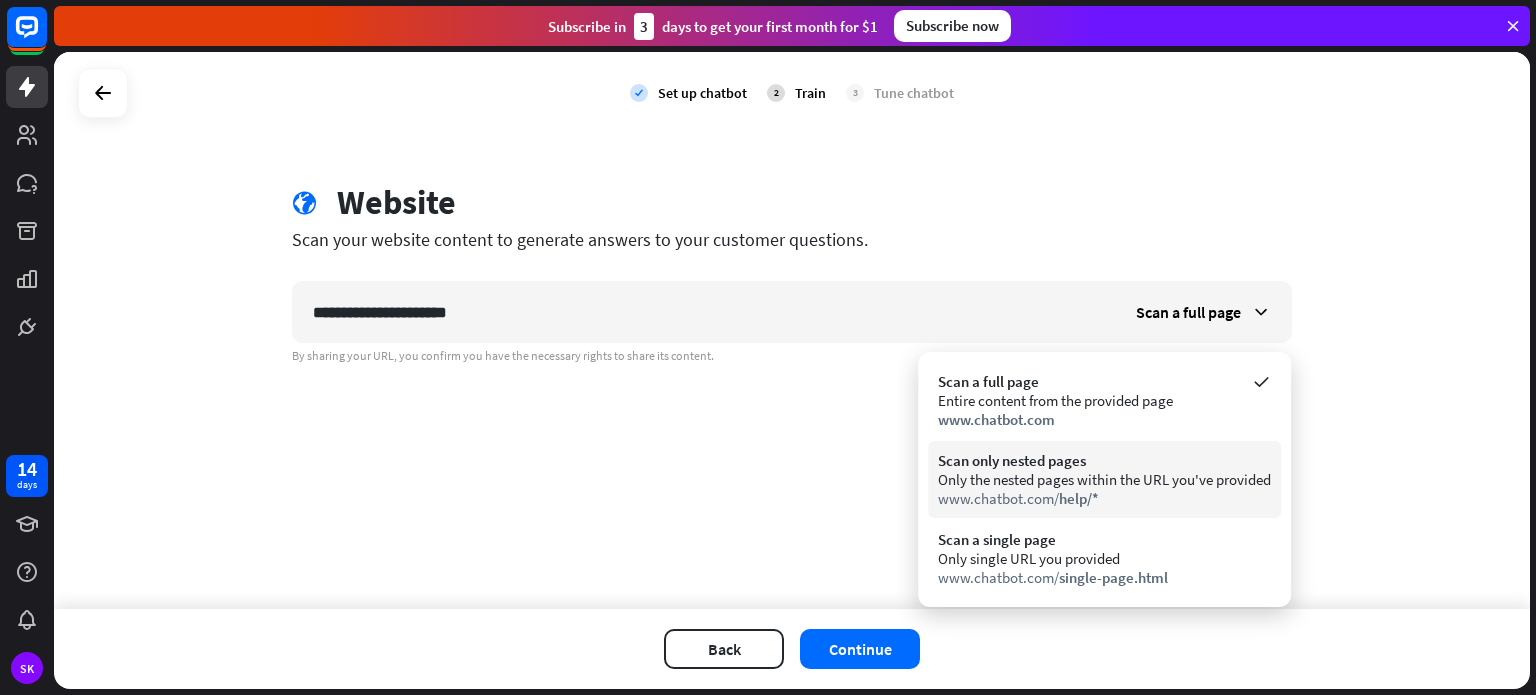 click on "Only the nested pages within the URL you've provided" at bounding box center [1104, 479] 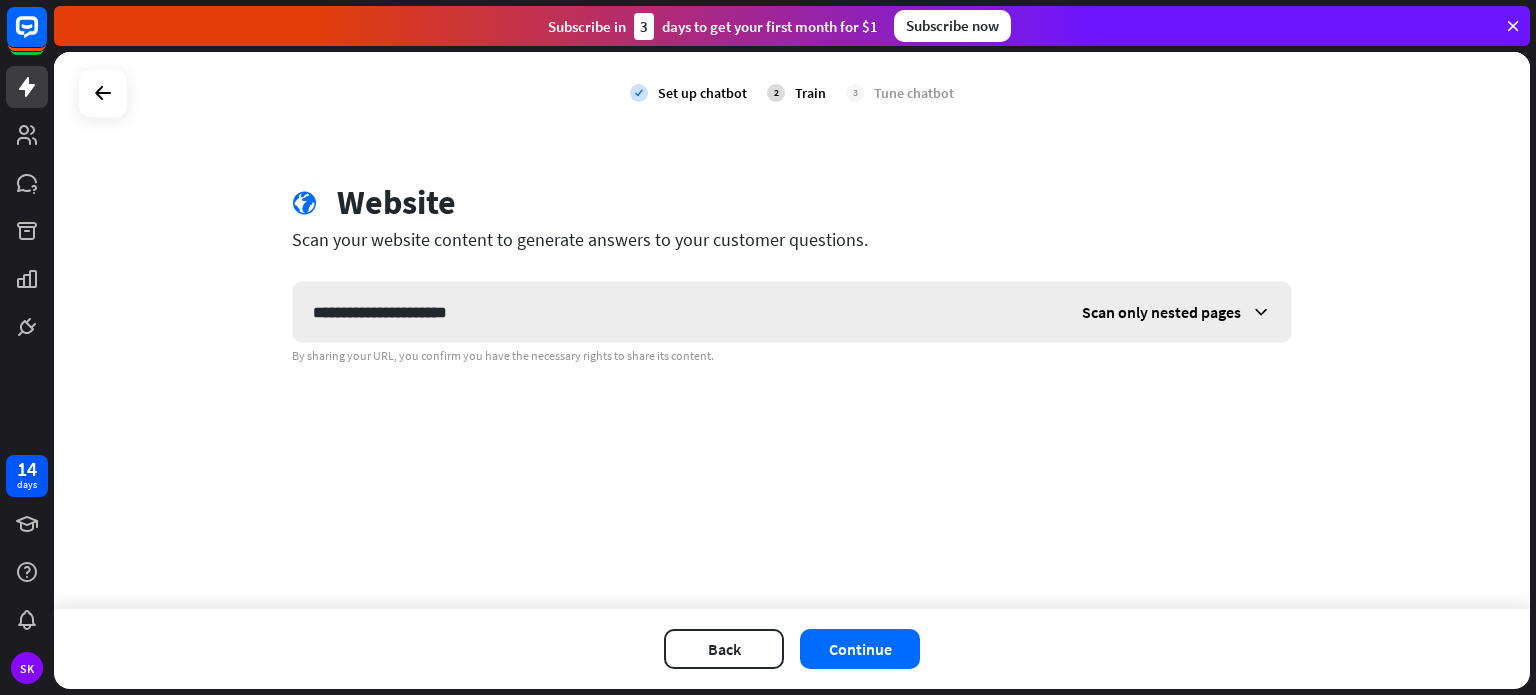 click on "Scan only nested pages" at bounding box center (1176, 312) 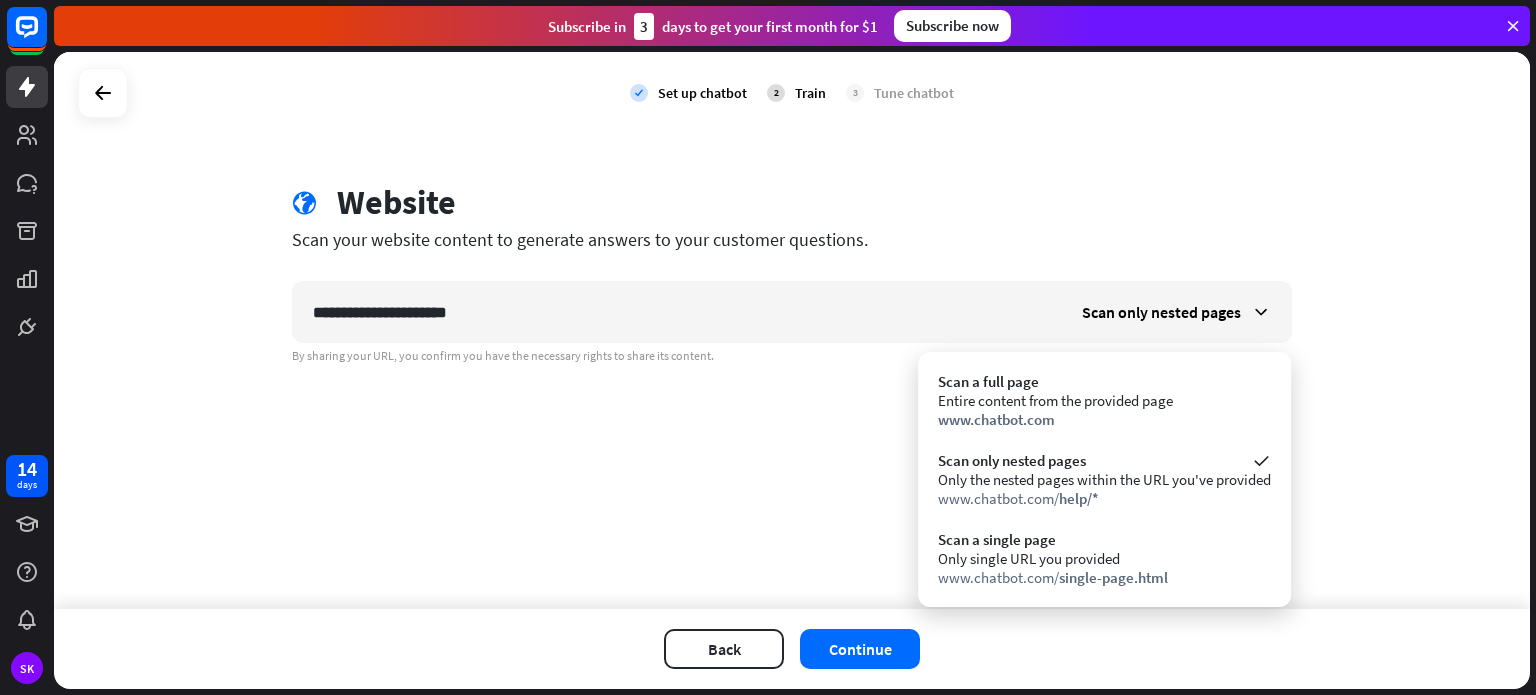 click on "**********" at bounding box center [792, 330] 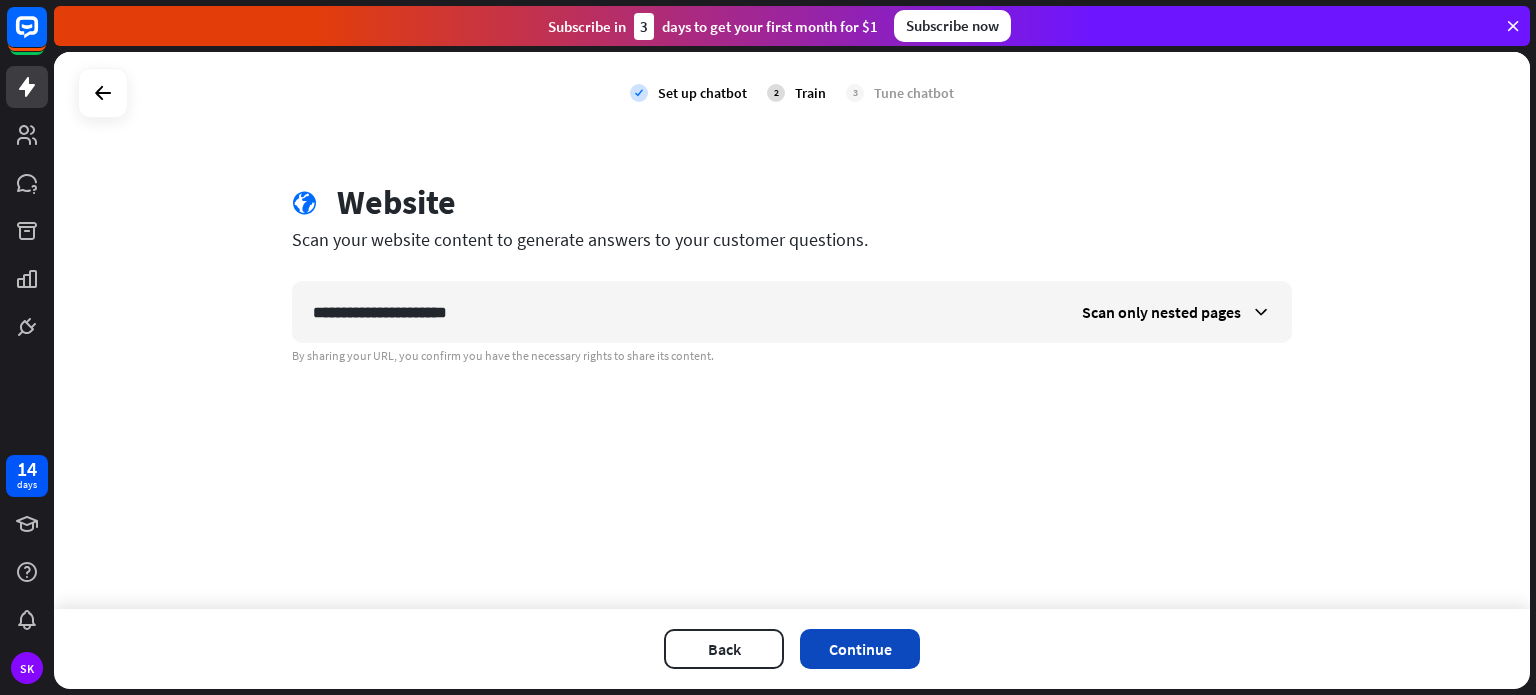 click on "Continue" at bounding box center (860, 649) 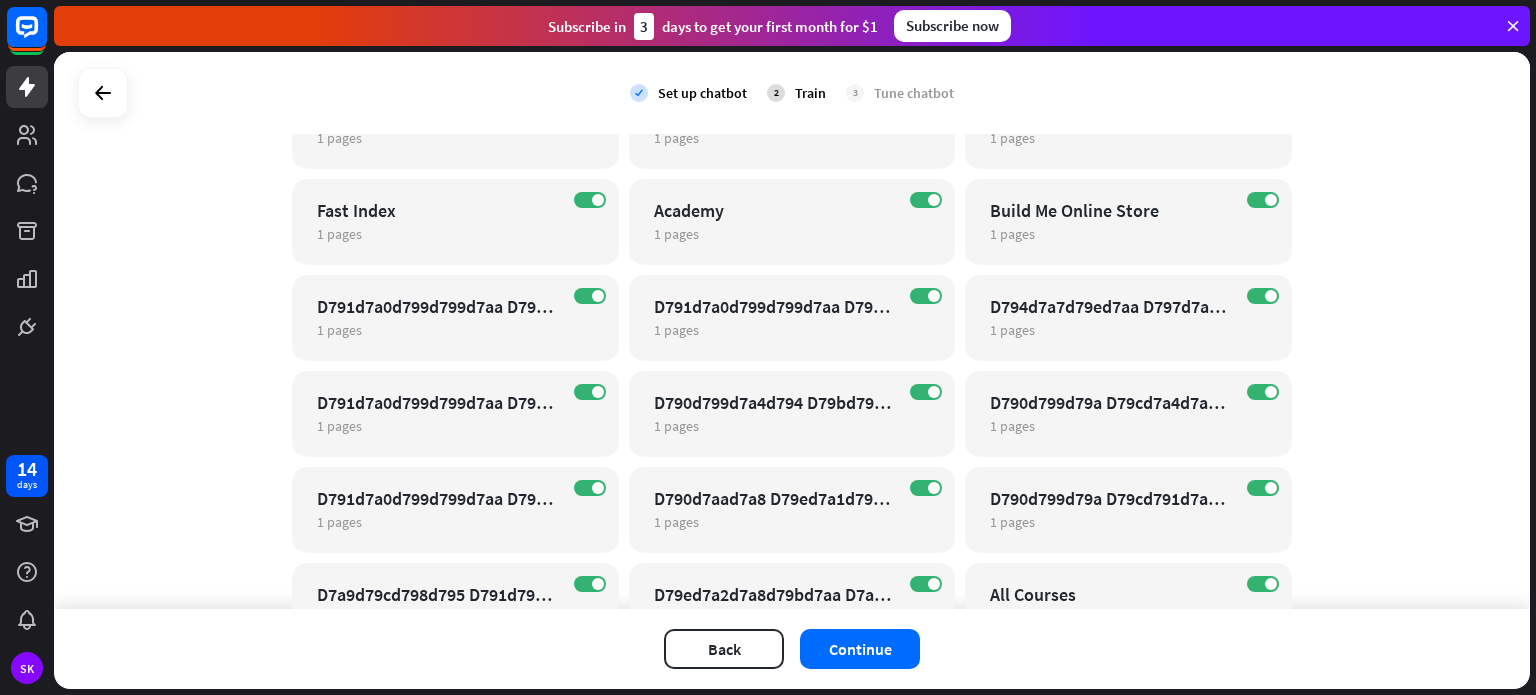 scroll, scrollTop: 106, scrollLeft: 0, axis: vertical 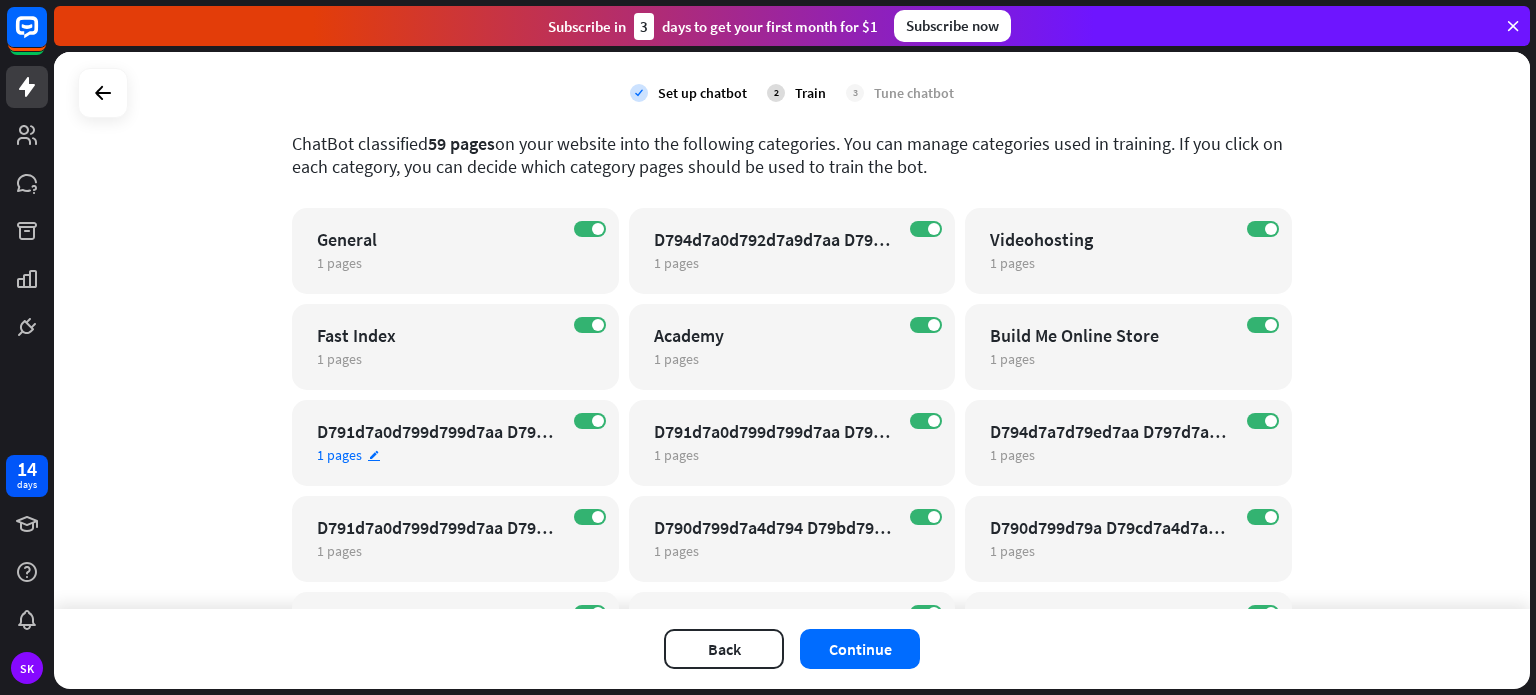 click on "edit" at bounding box center [374, 455] 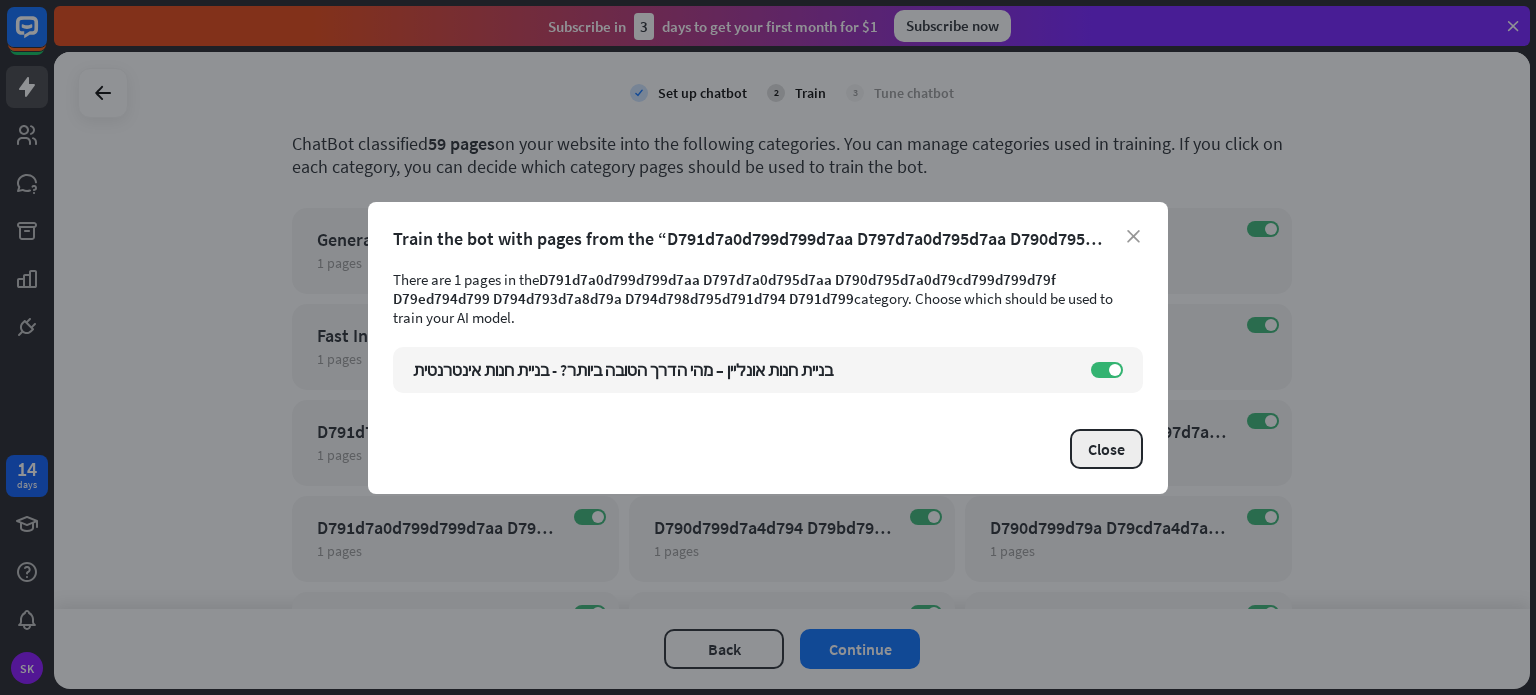 click on "Close" at bounding box center [1106, 449] 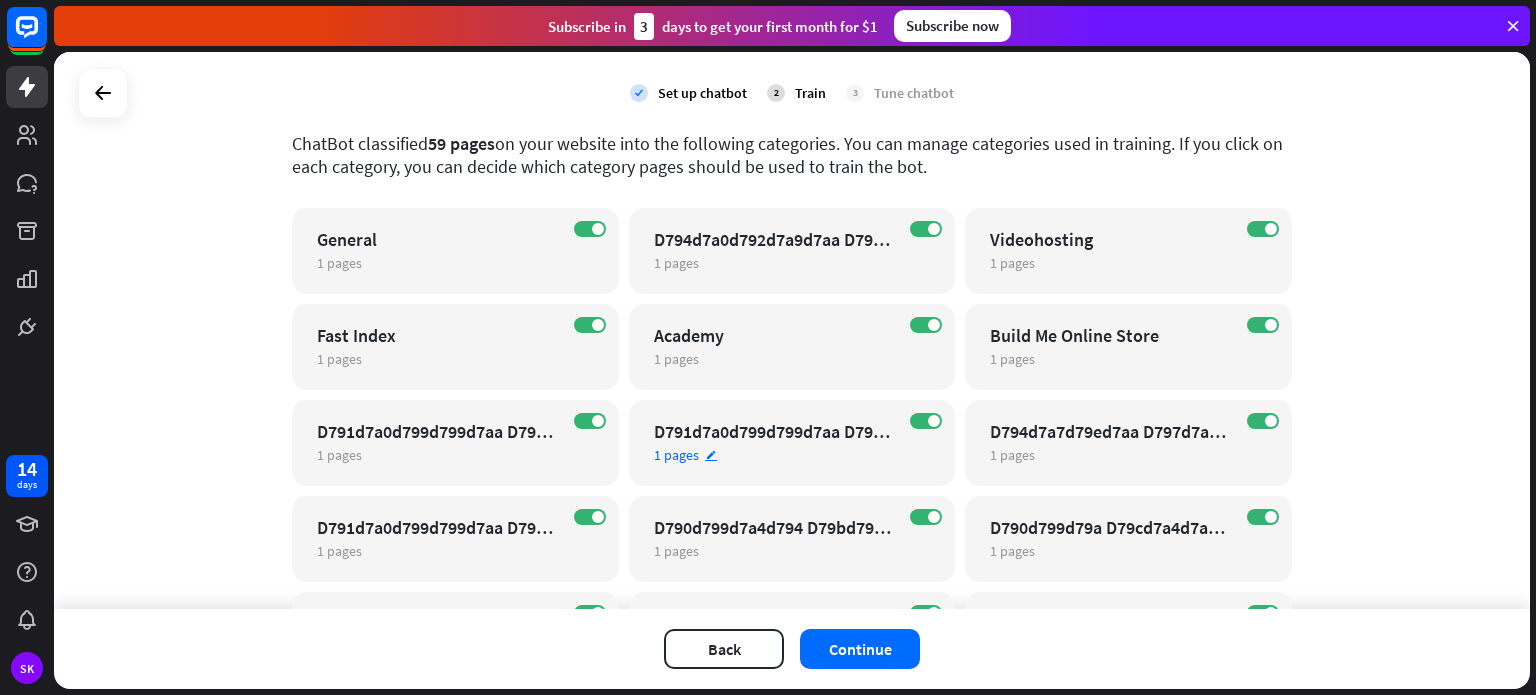 click on "edit" at bounding box center (711, 455) 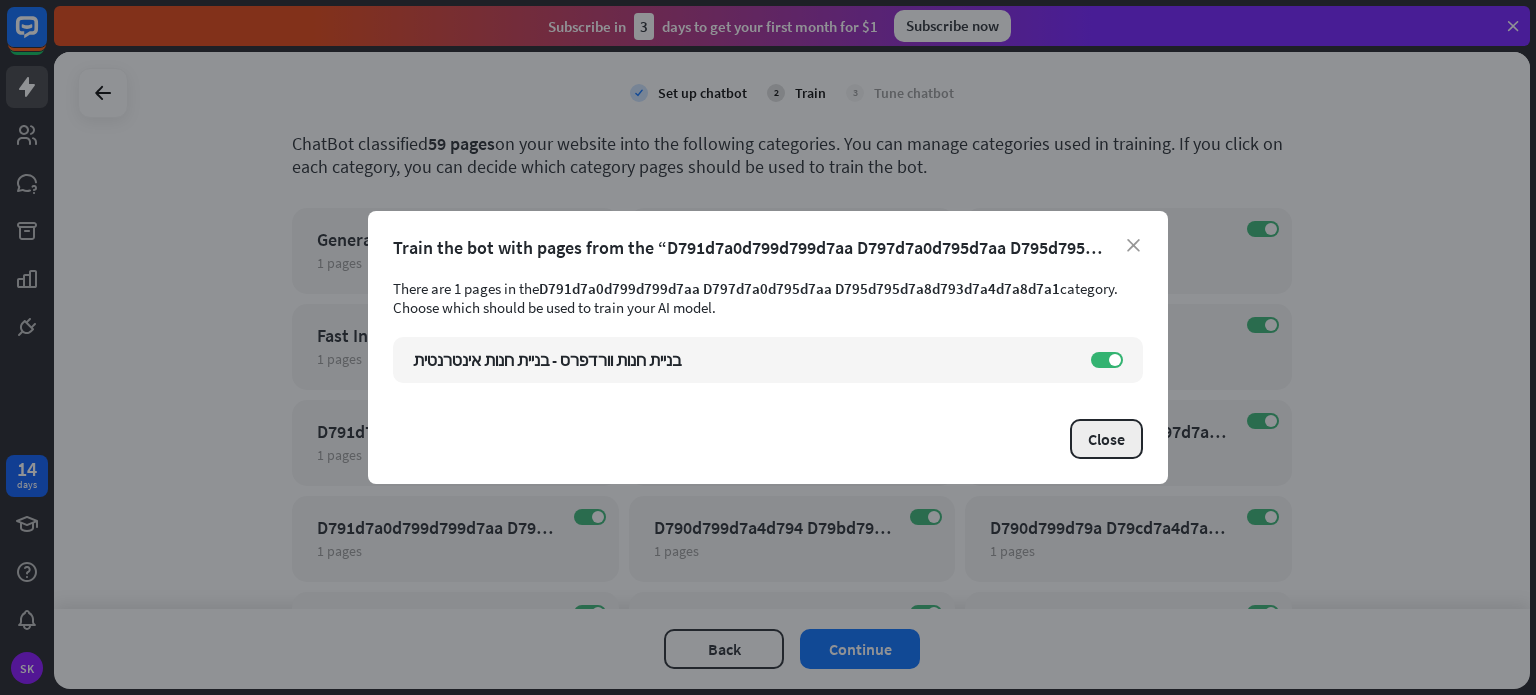 click on "Close" at bounding box center [1106, 439] 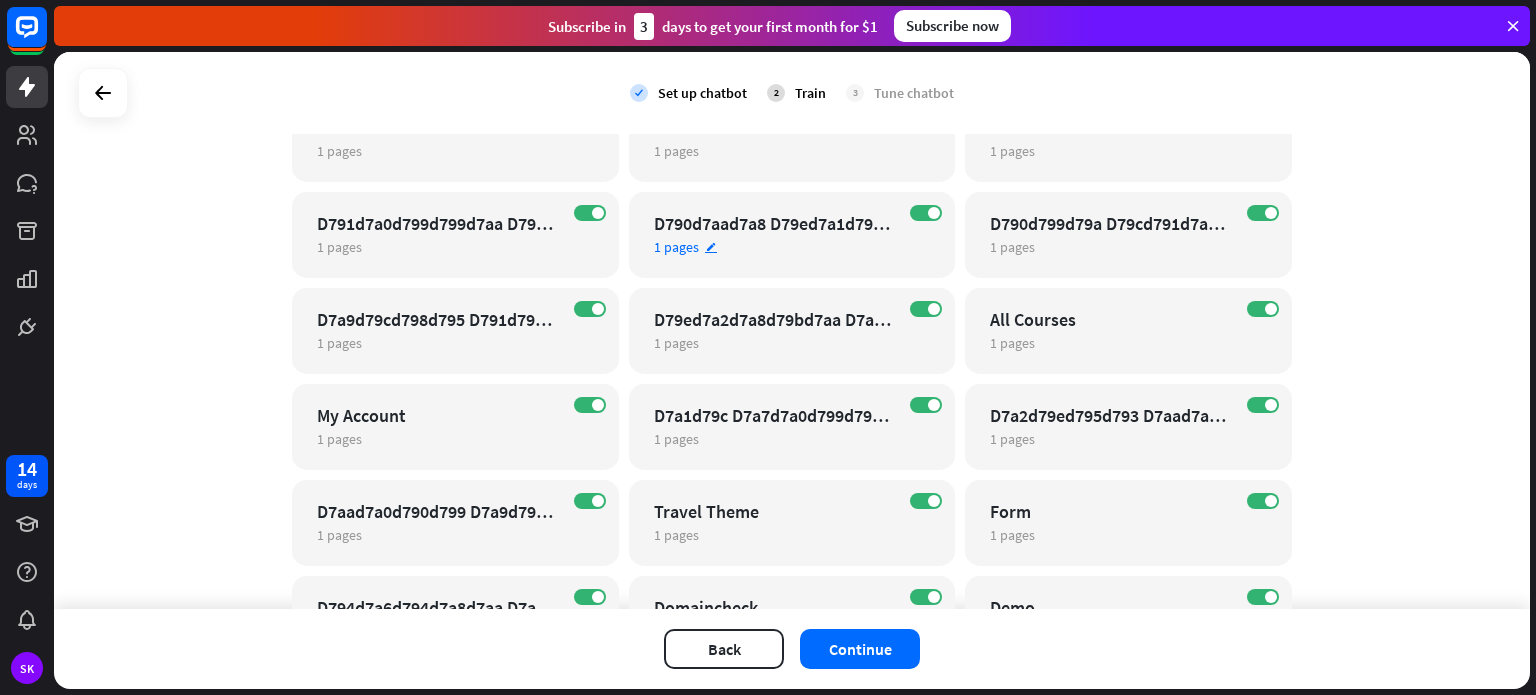 scroll, scrollTop: 706, scrollLeft: 0, axis: vertical 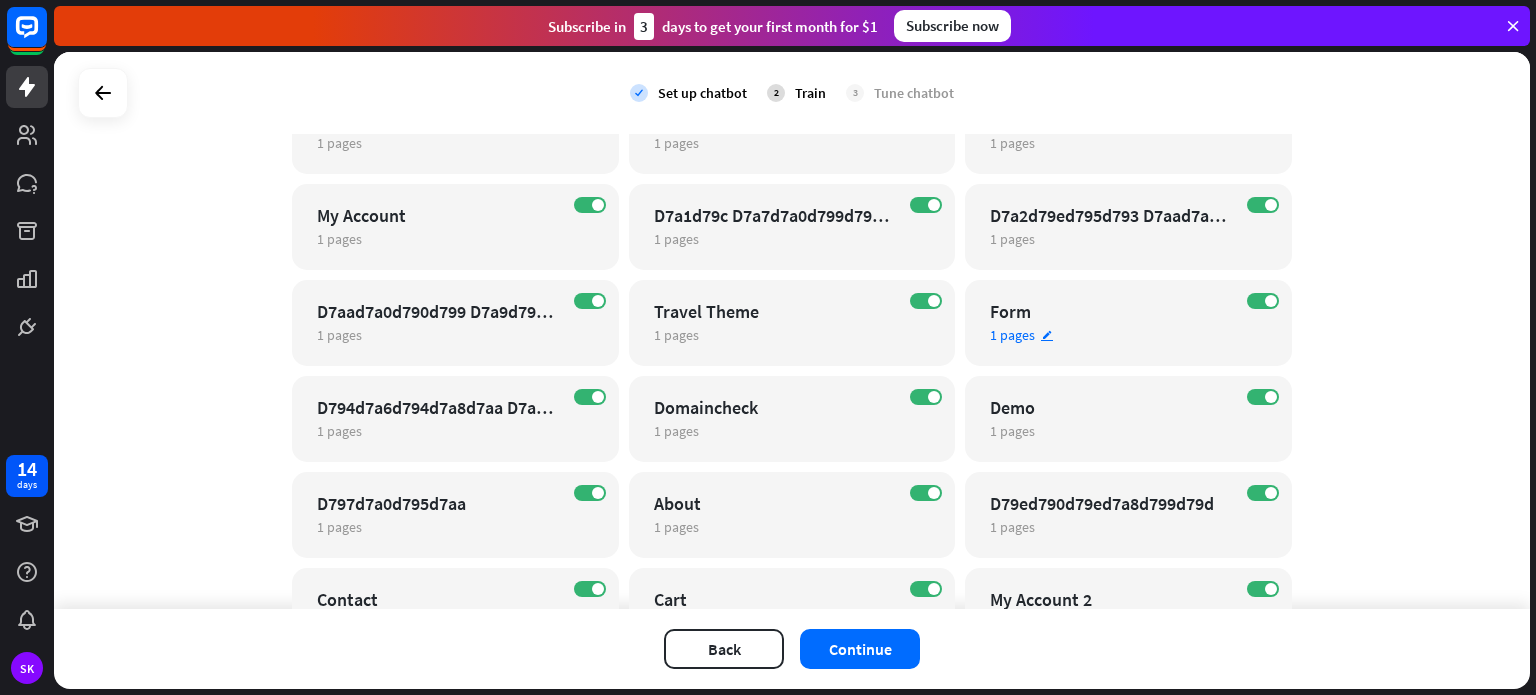 click on "1 pages" at bounding box center [1012, 335] 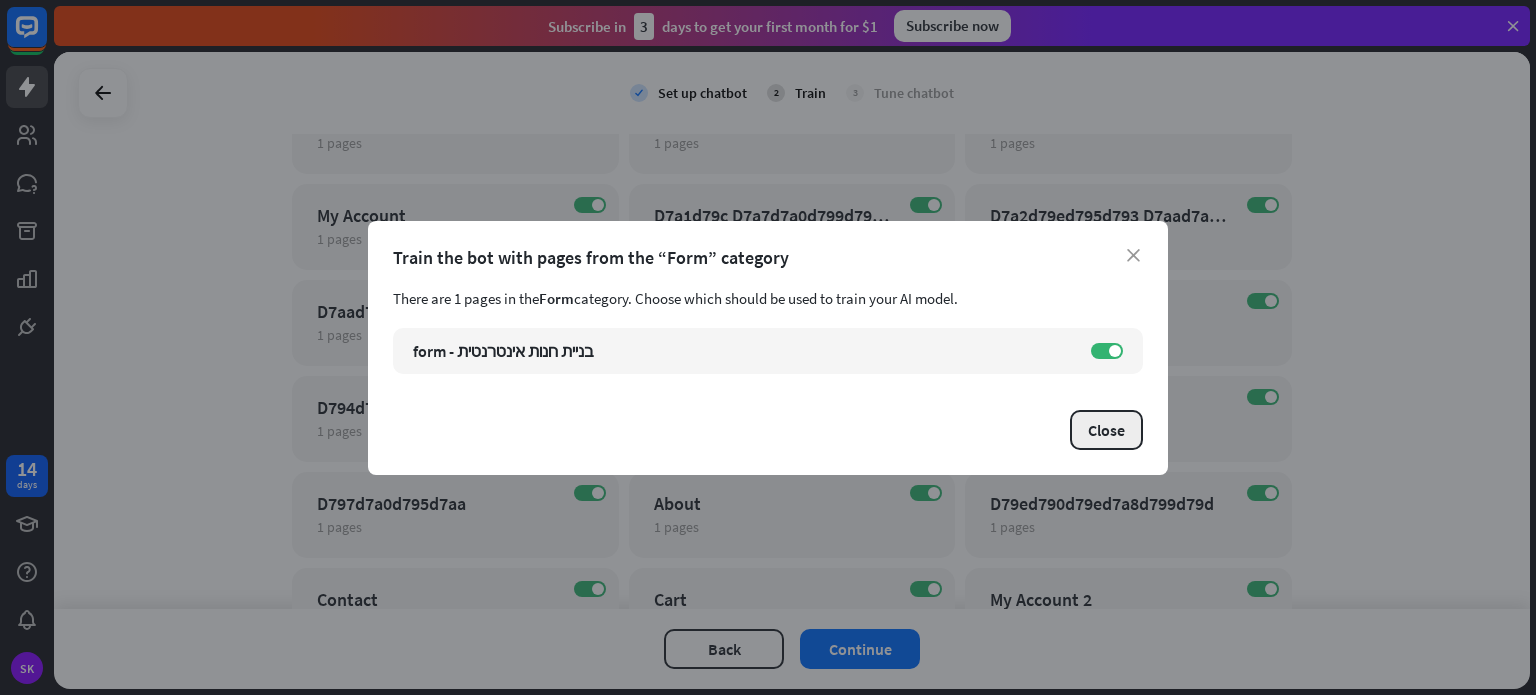 click on "Close" at bounding box center [1106, 430] 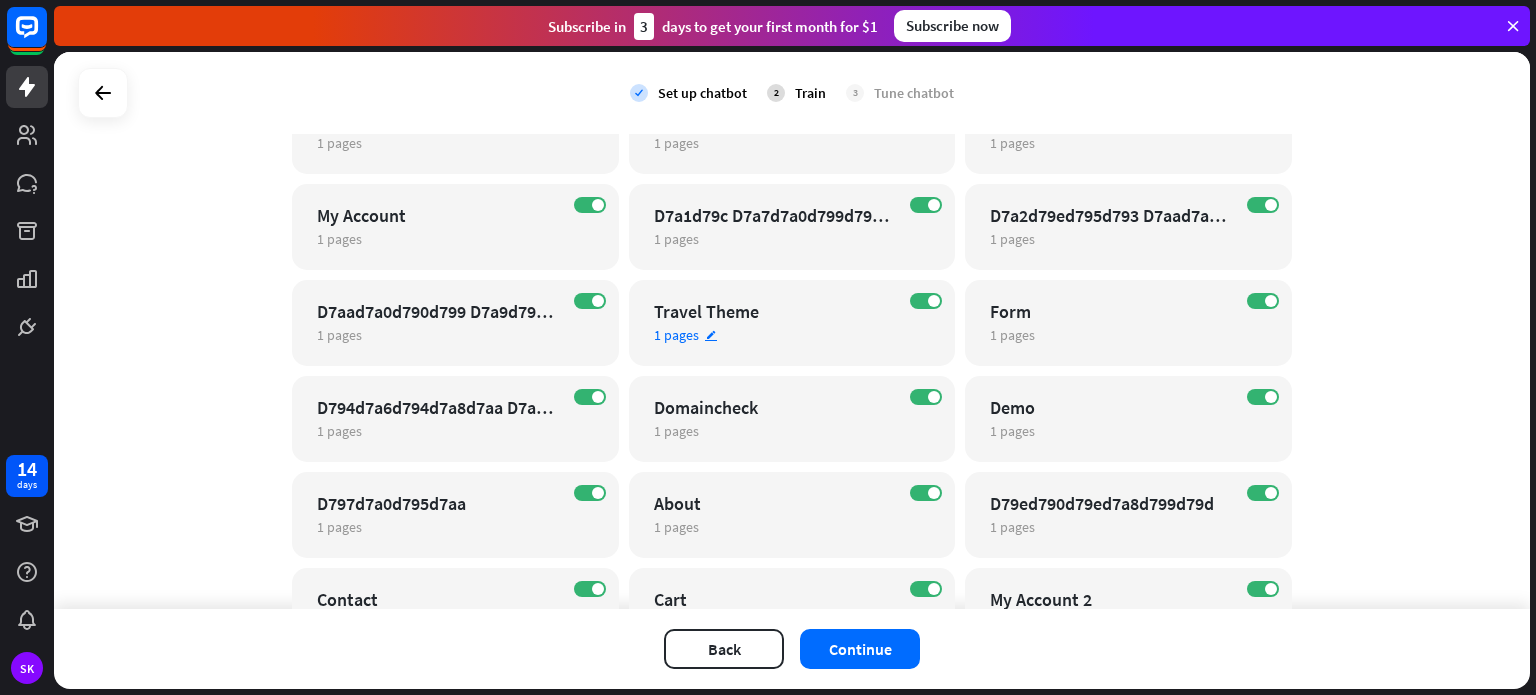 click on "edit" at bounding box center [711, 335] 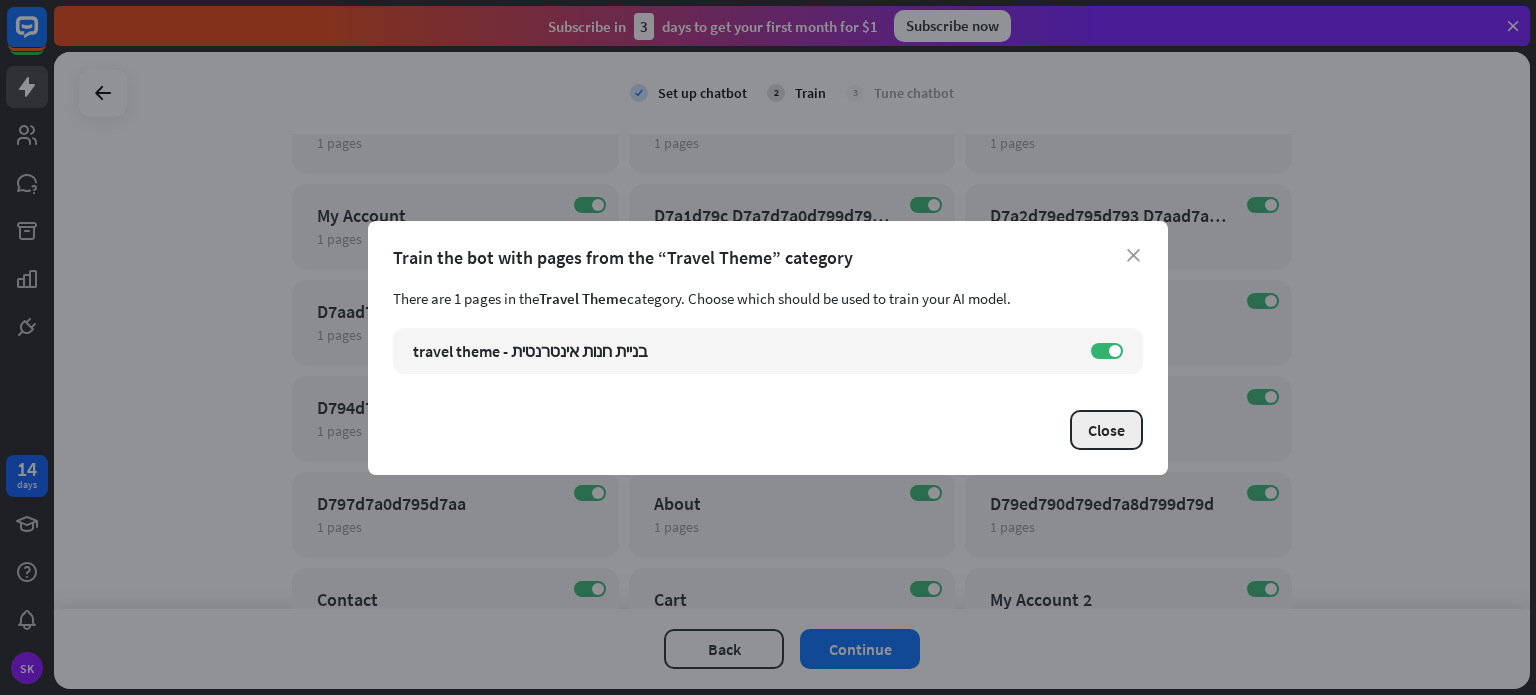 click on "Close" at bounding box center [1106, 430] 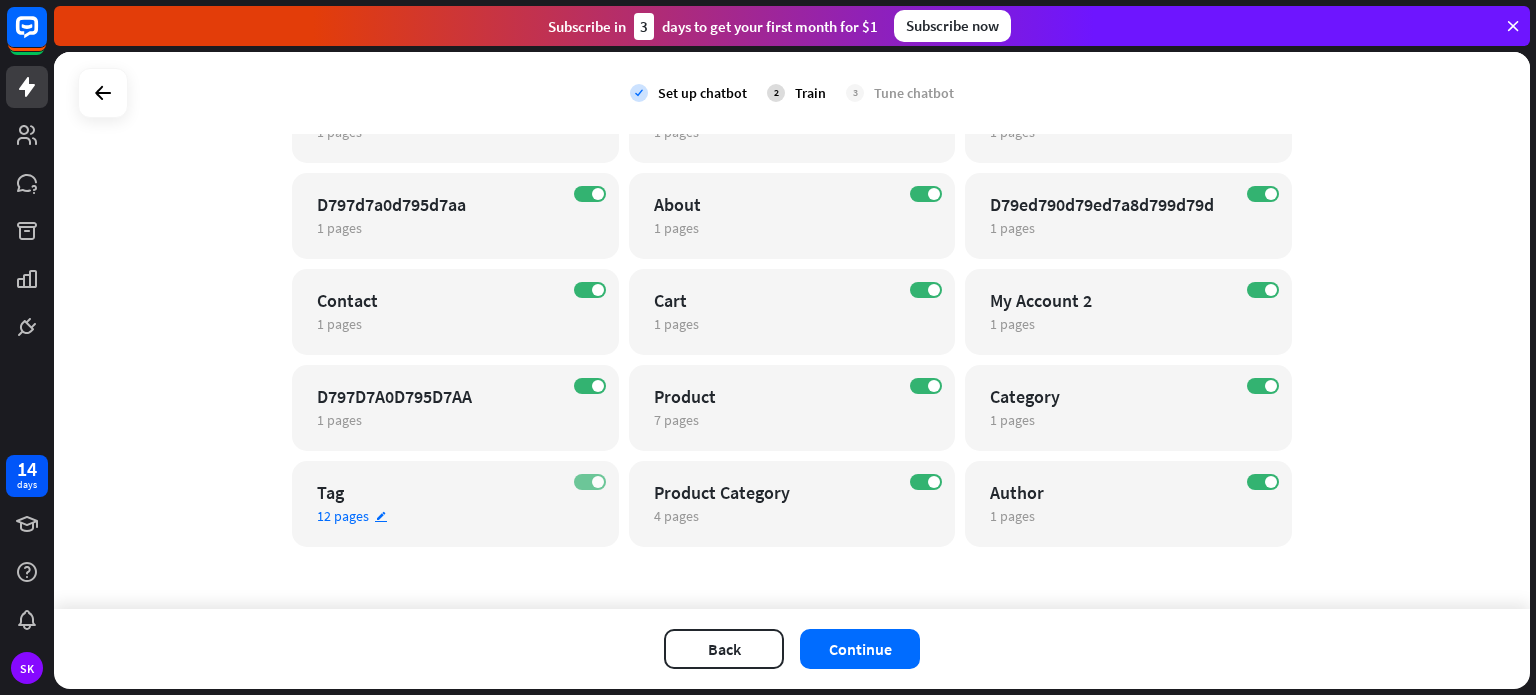 scroll, scrollTop: 1006, scrollLeft: 0, axis: vertical 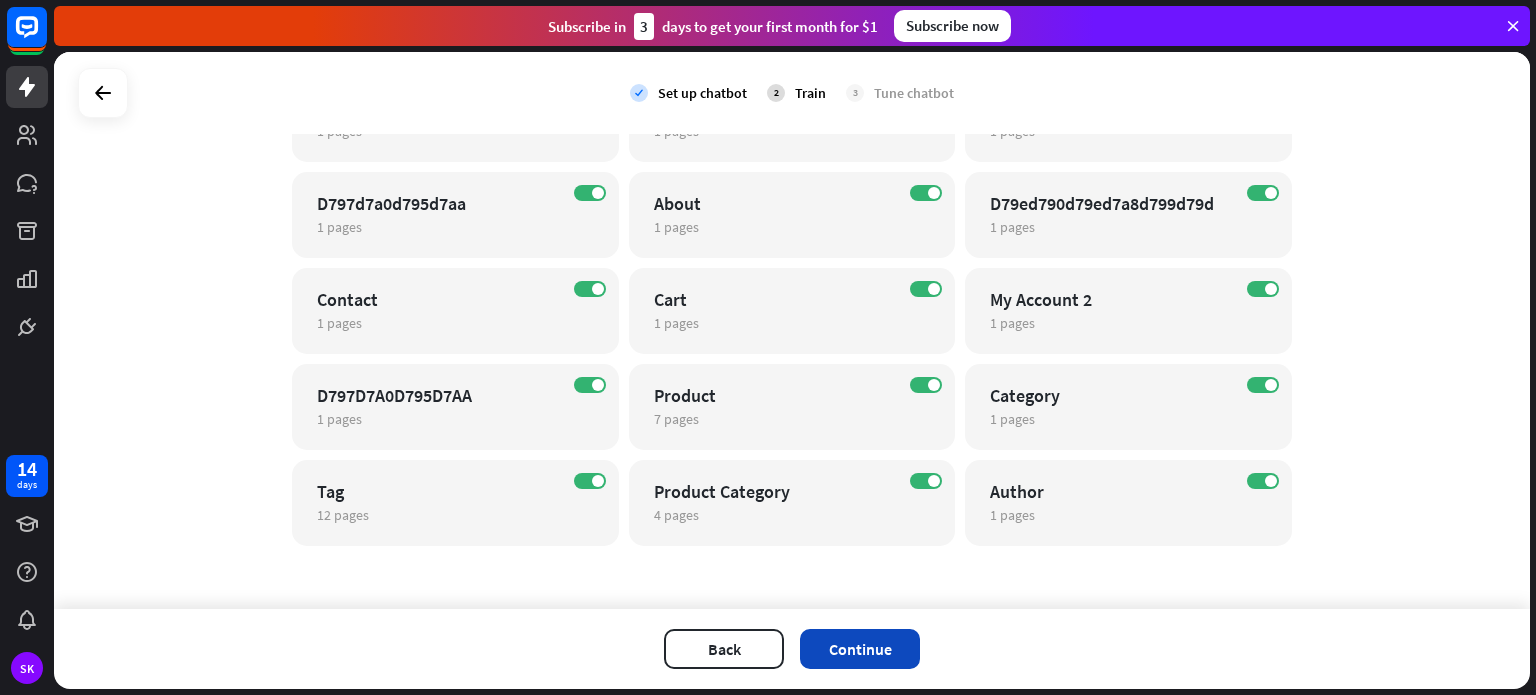 click on "Continue" at bounding box center (860, 649) 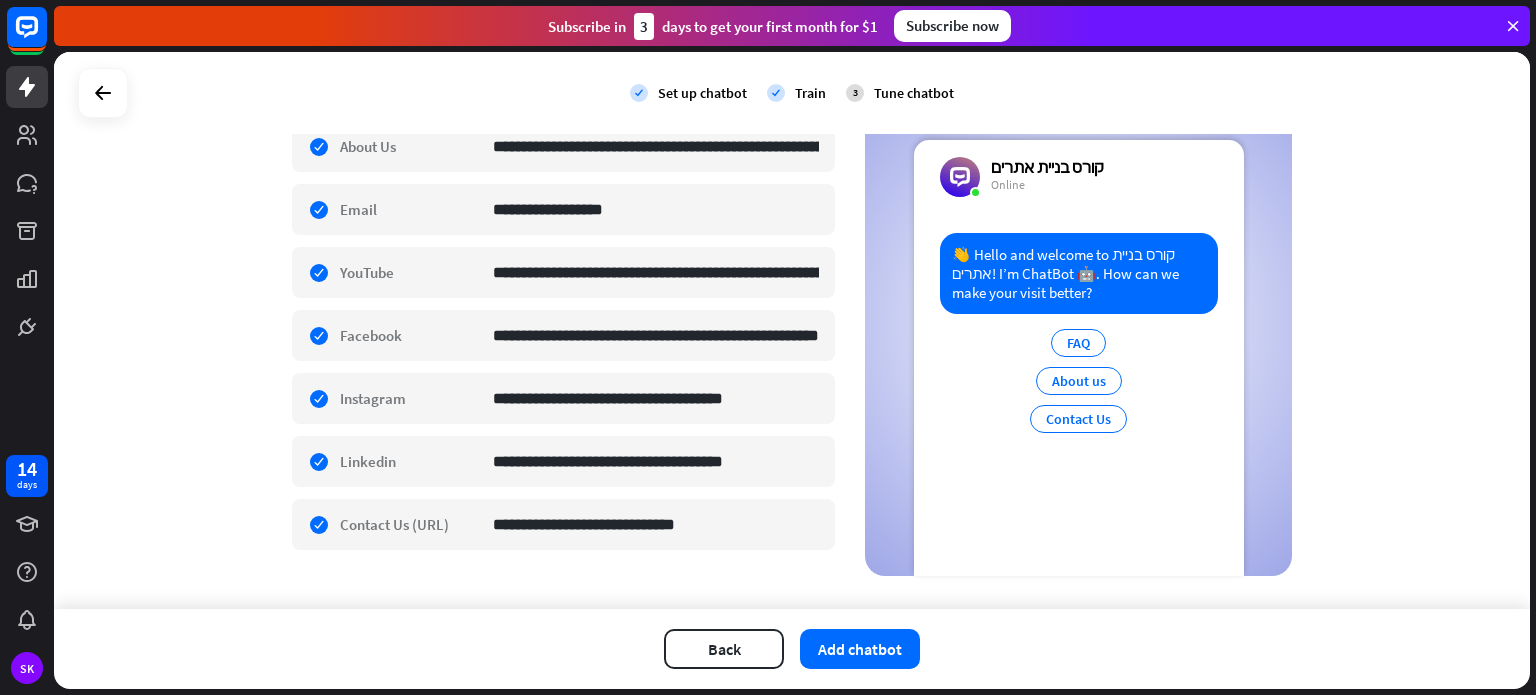 scroll, scrollTop: 462, scrollLeft: 0, axis: vertical 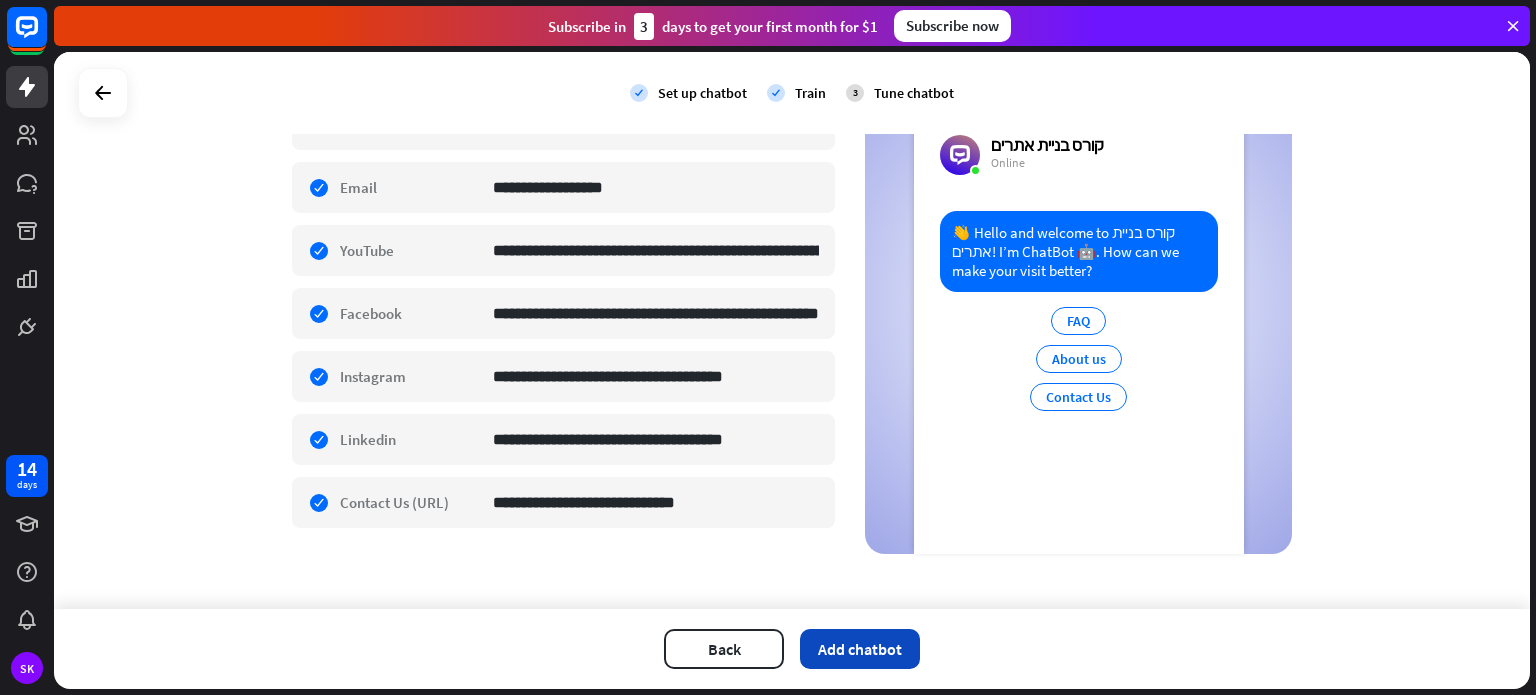 click on "Add chatbot" at bounding box center [860, 649] 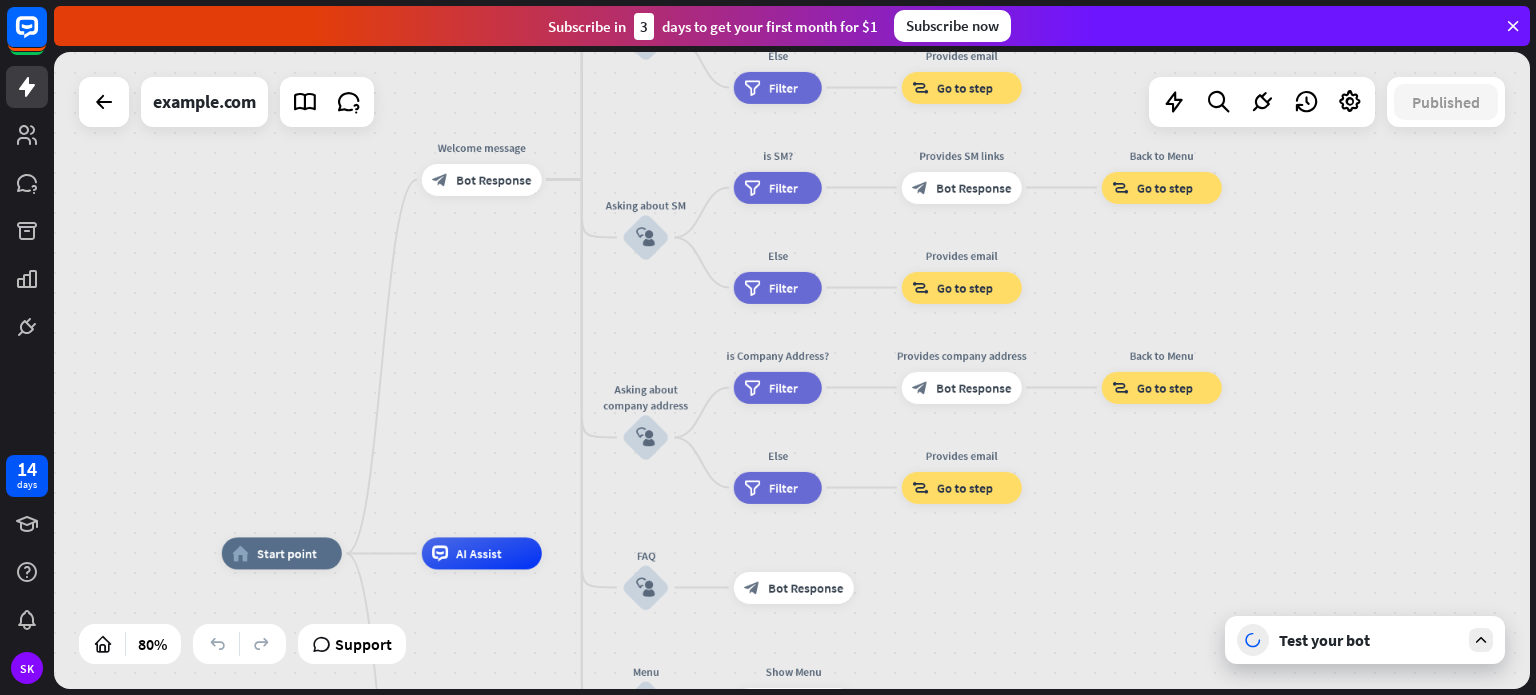 drag, startPoint x: 768, startPoint y: 221, endPoint x: 553, endPoint y: 395, distance: 276.58813 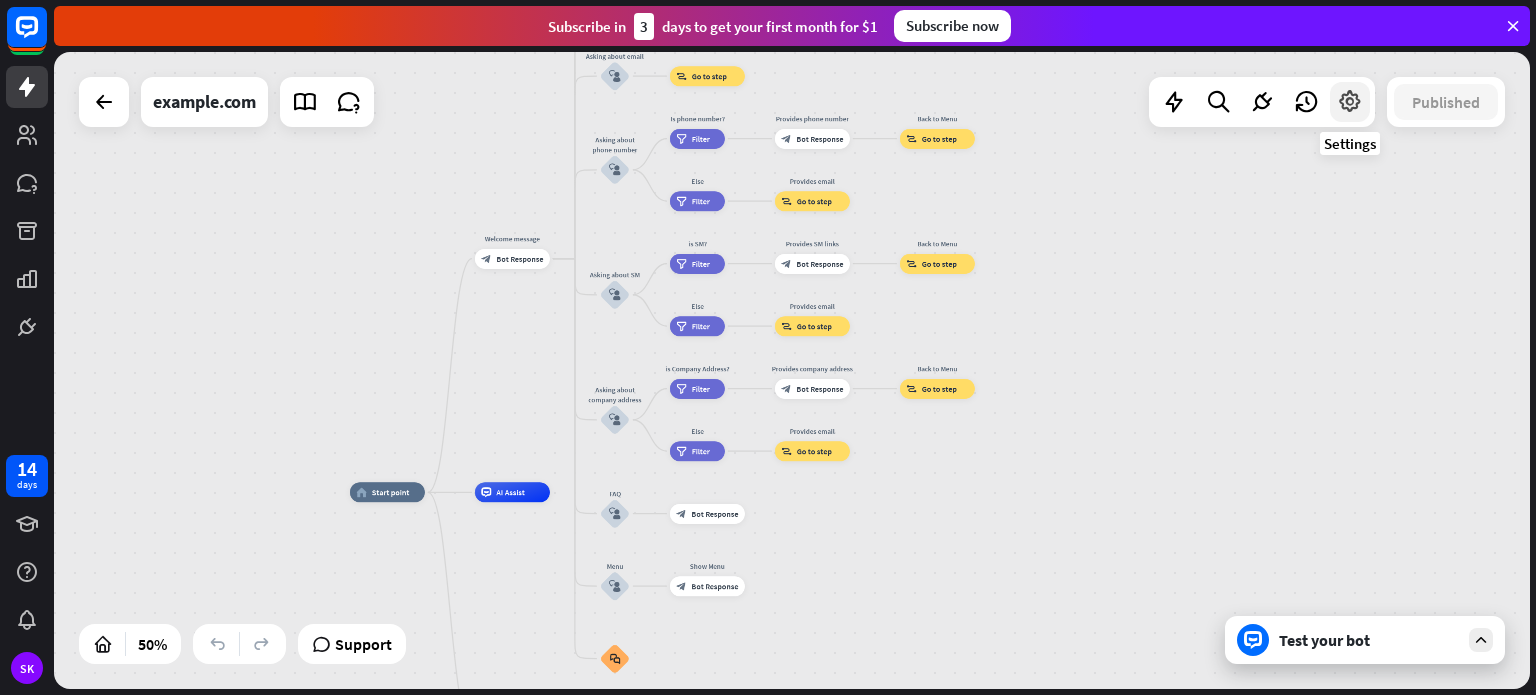 click at bounding box center (1350, 102) 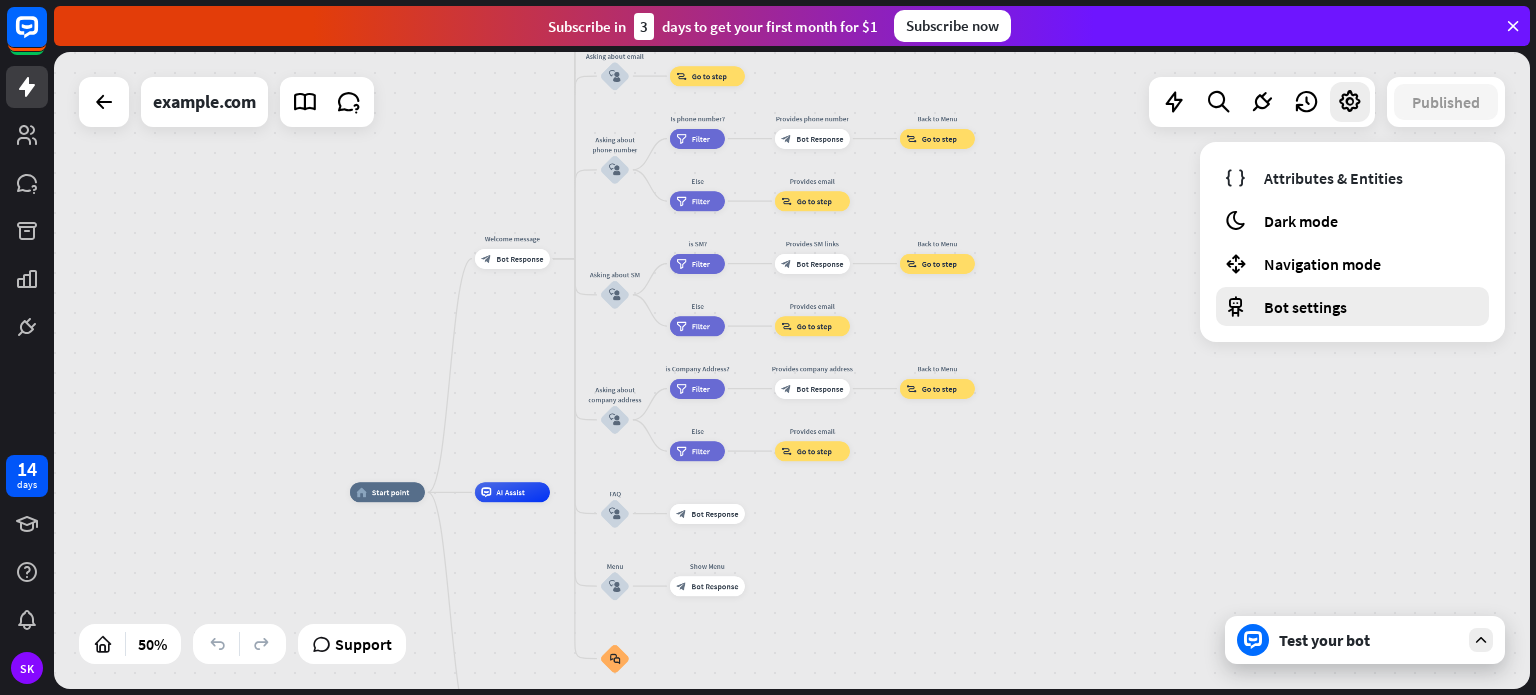 click on "Bot settings" at bounding box center (1352, 306) 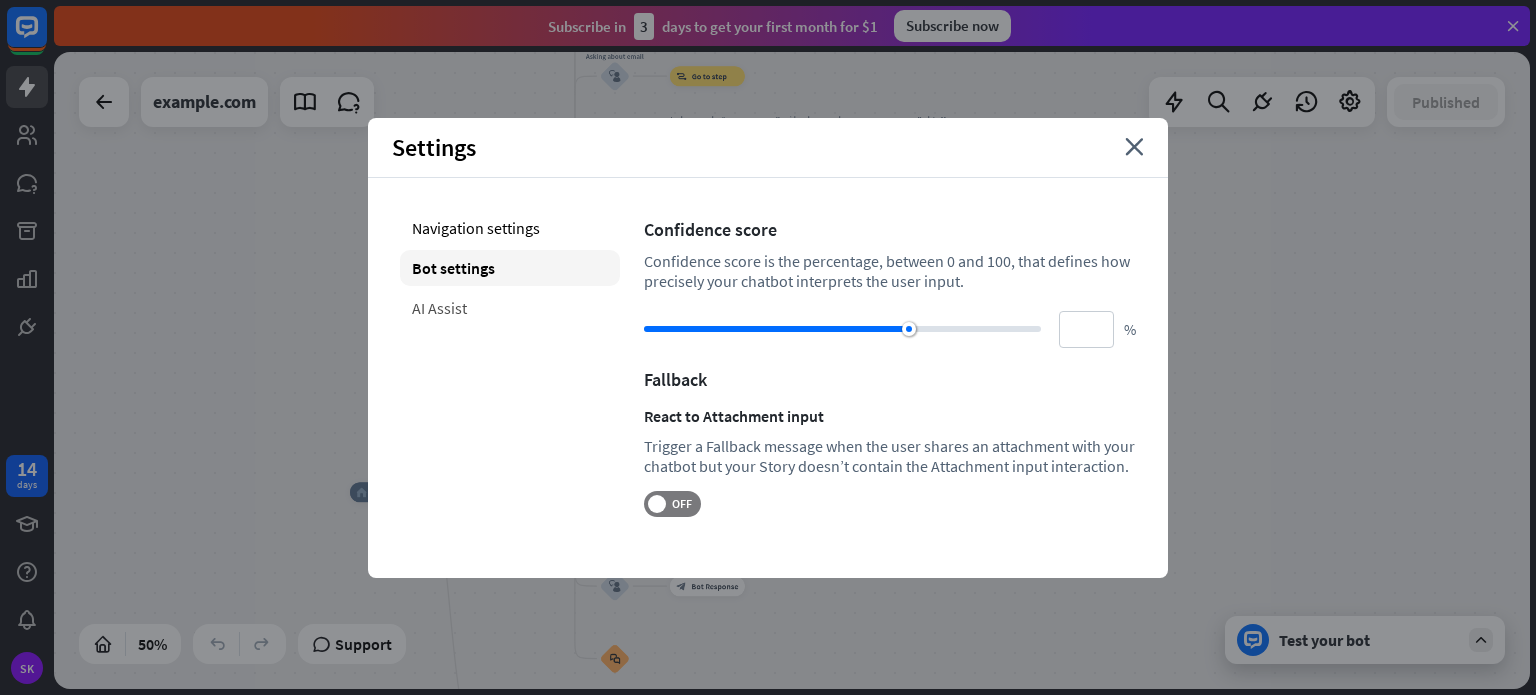 click on "AI Assist" at bounding box center (510, 308) 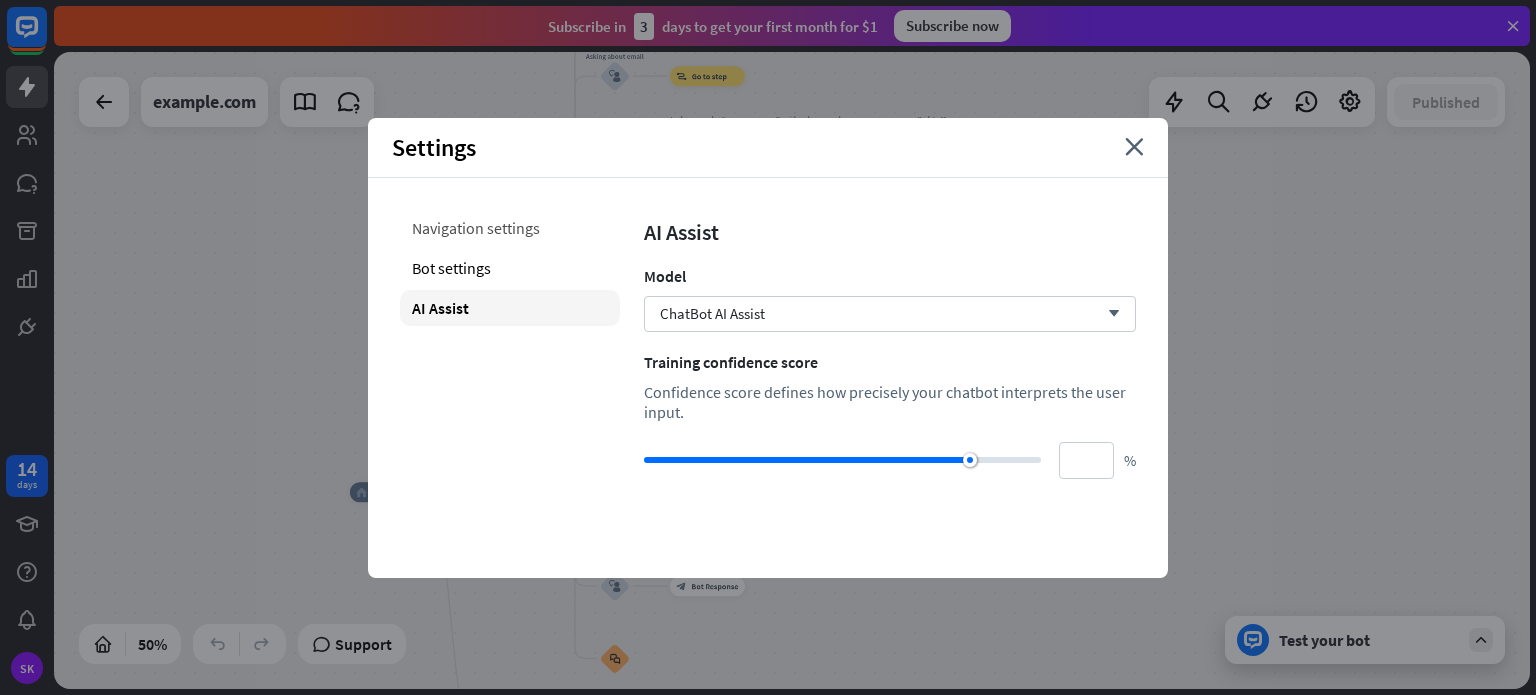 click on "Navigation settings" at bounding box center (510, 228) 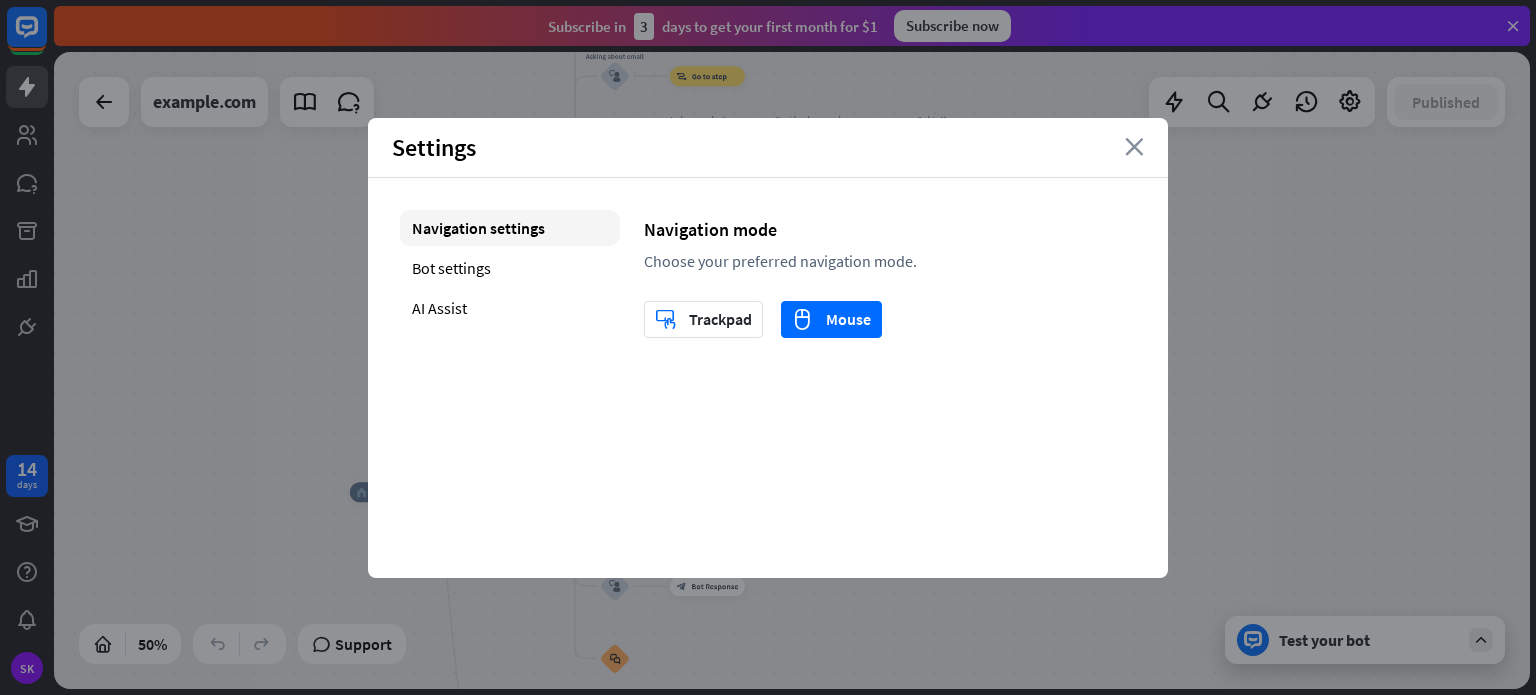click on "close" at bounding box center [1134, 147] 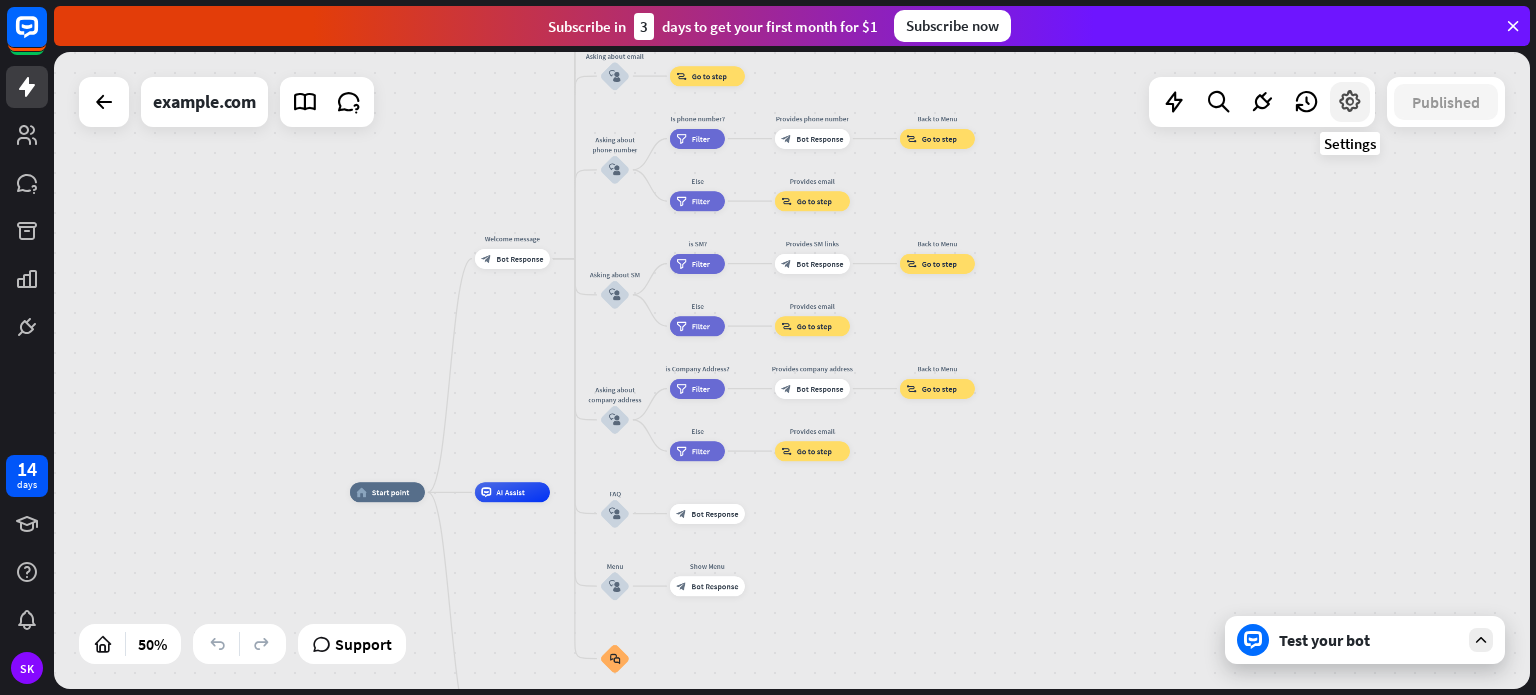 click at bounding box center [1350, 102] 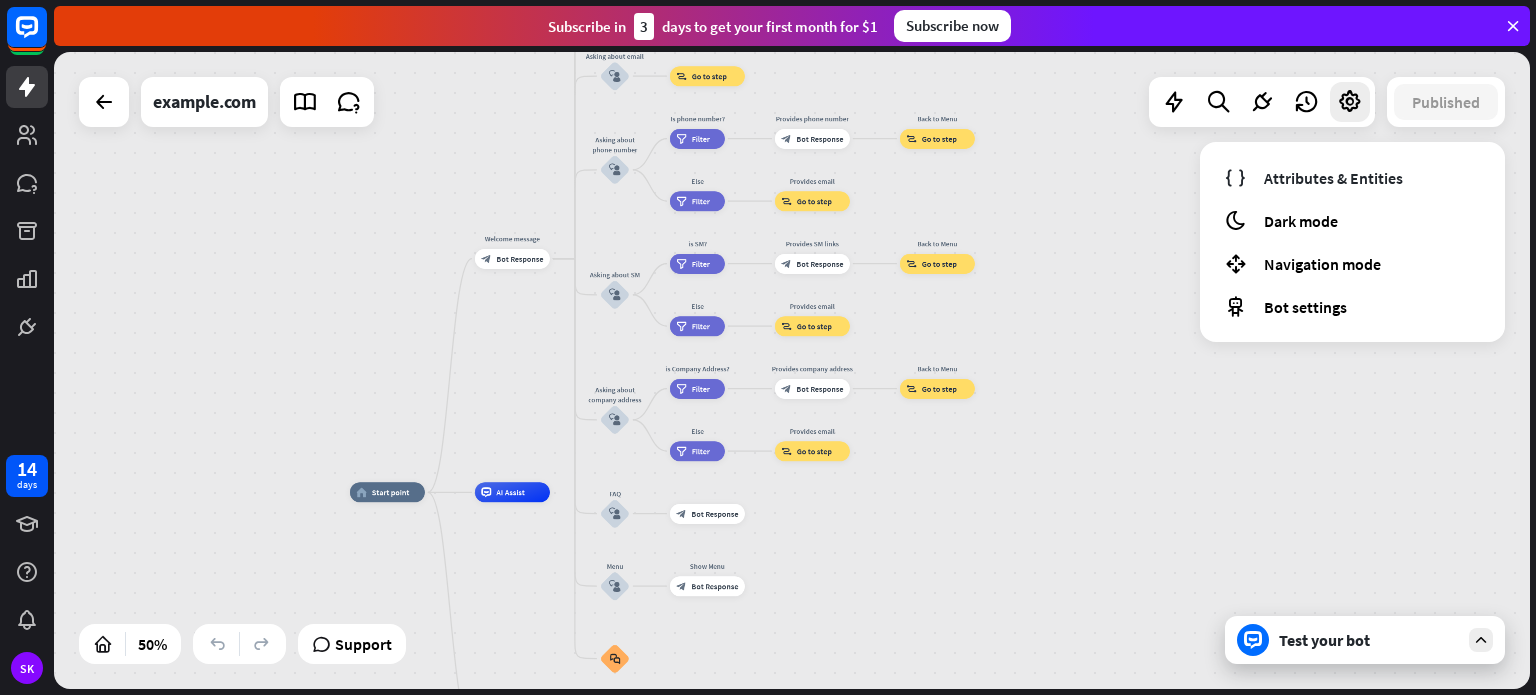 click on "Test your bot" at bounding box center [1369, 640] 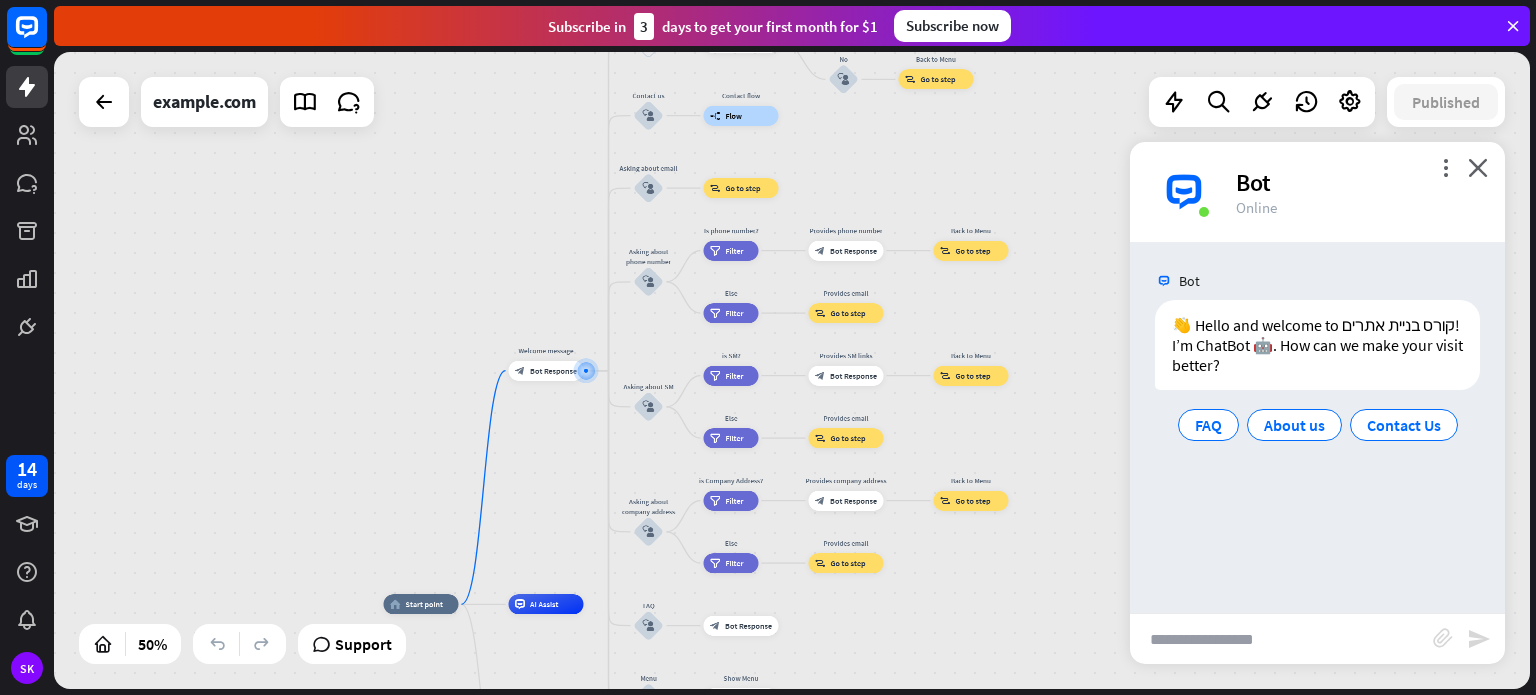 click at bounding box center (1281, 639) 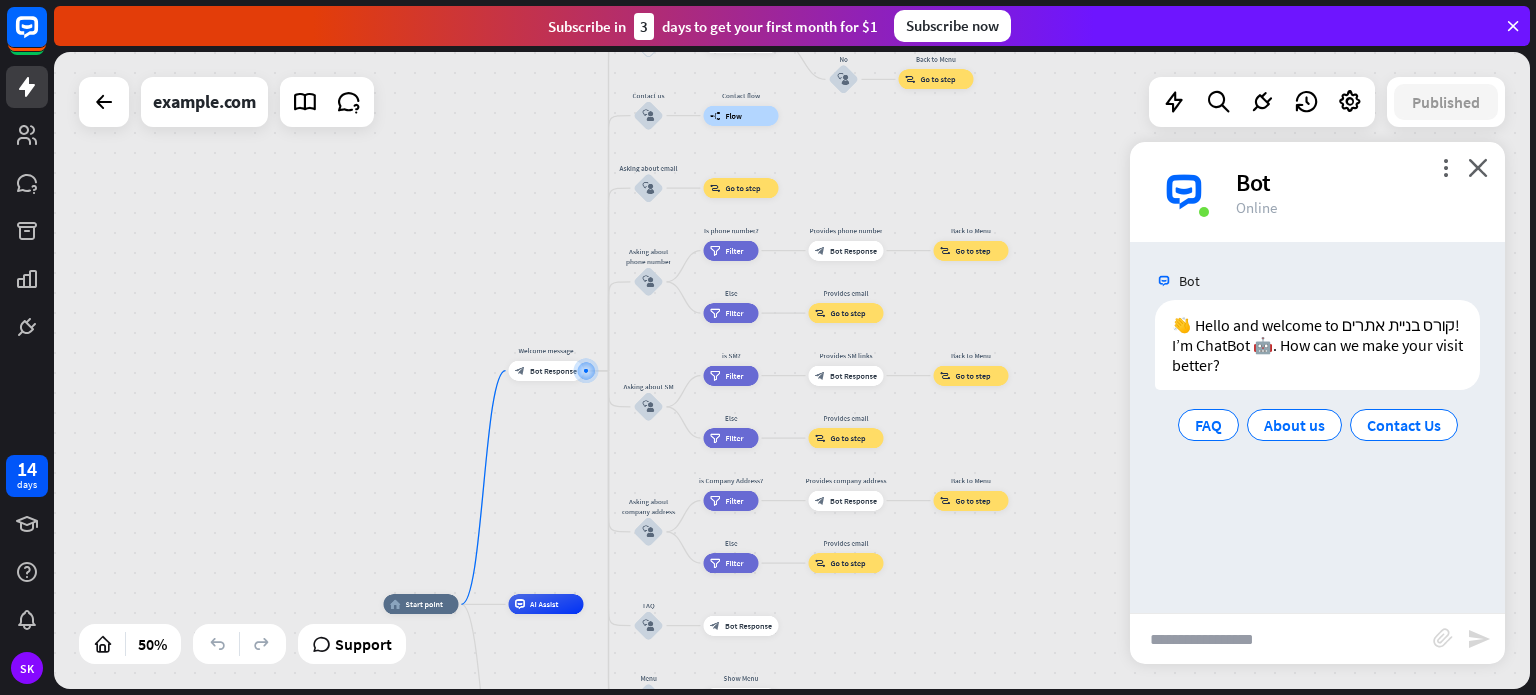 type on "*" 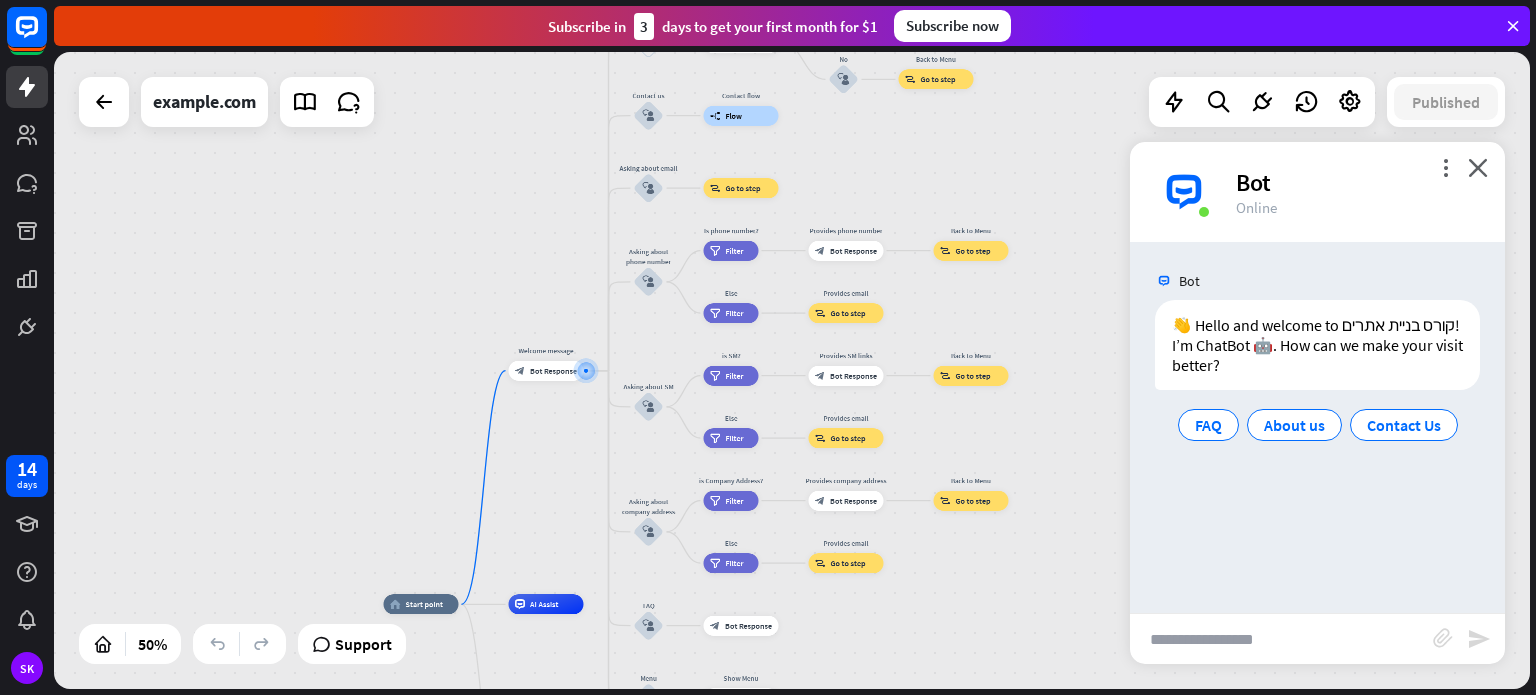 type on "*" 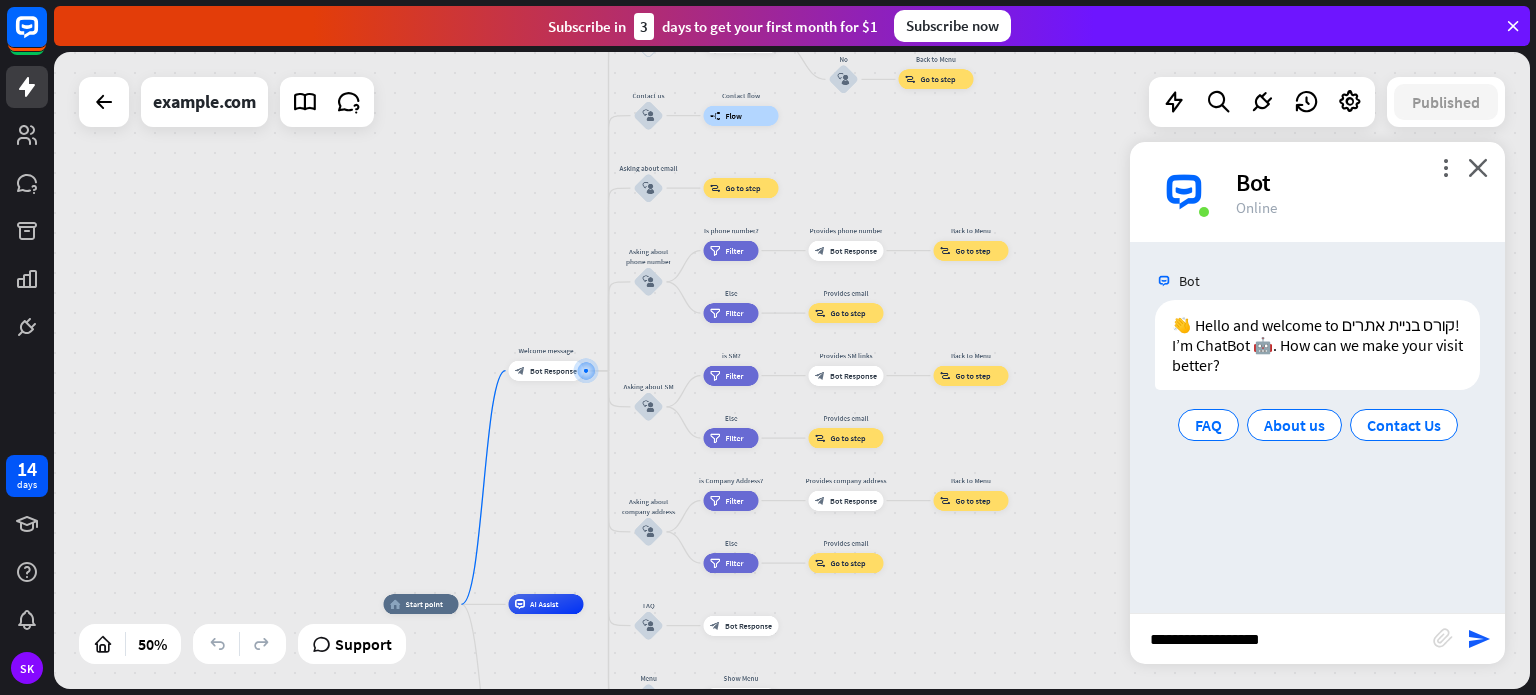 type on "**********" 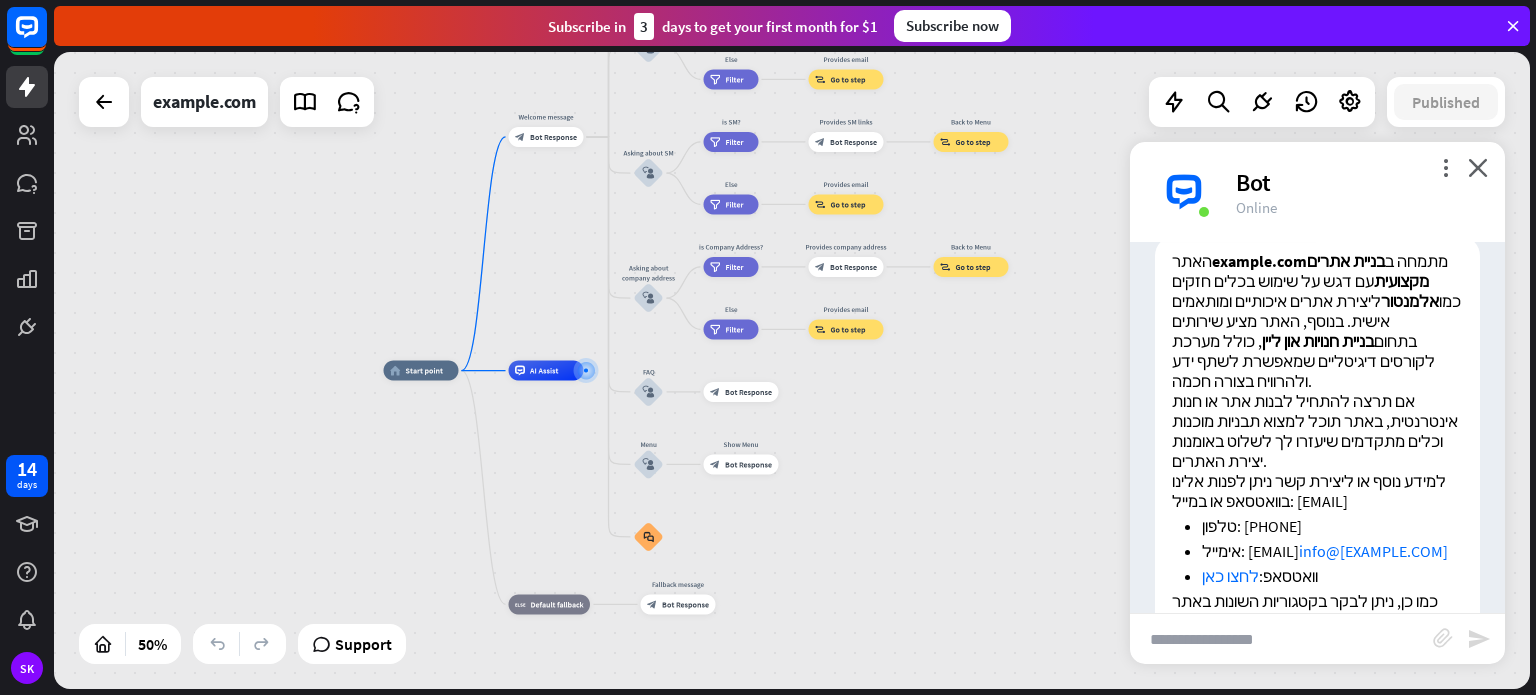 scroll, scrollTop: 382, scrollLeft: 0, axis: vertical 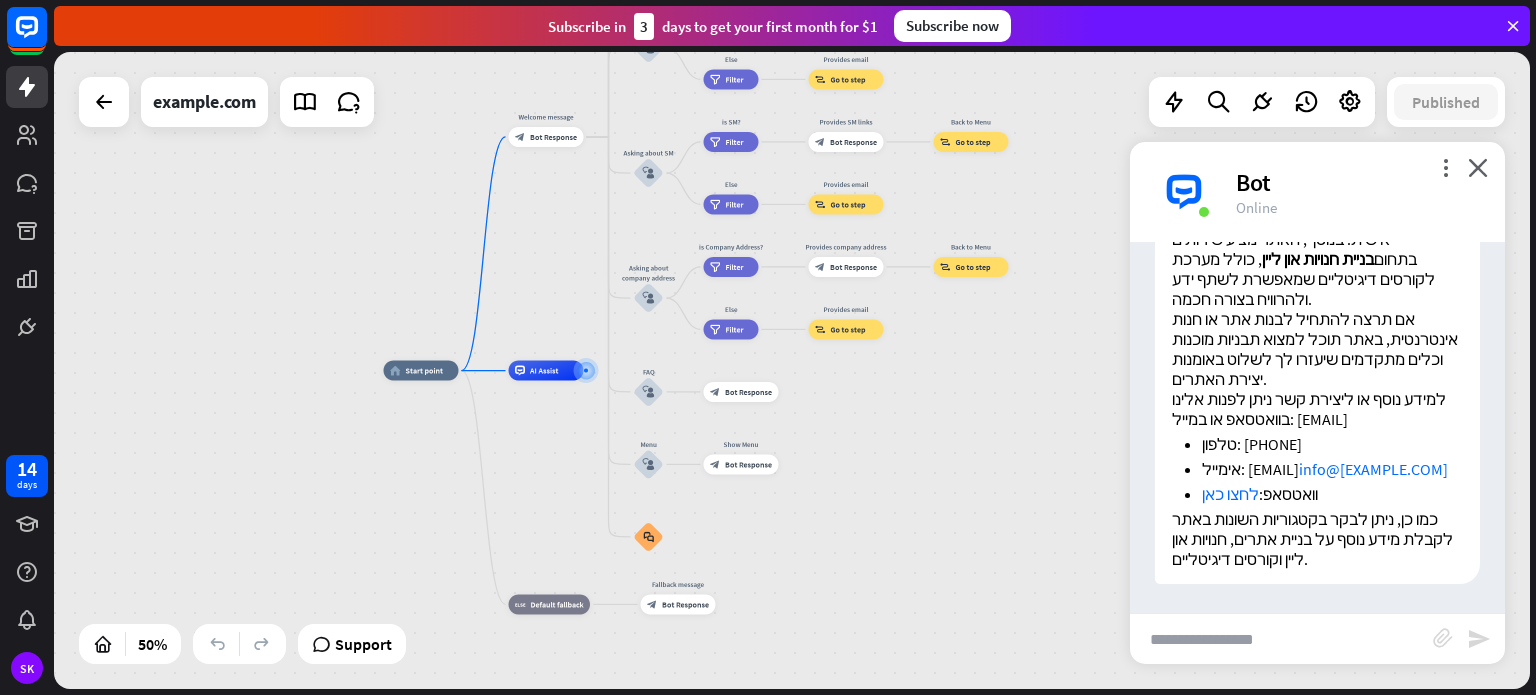 click at bounding box center [1281, 639] 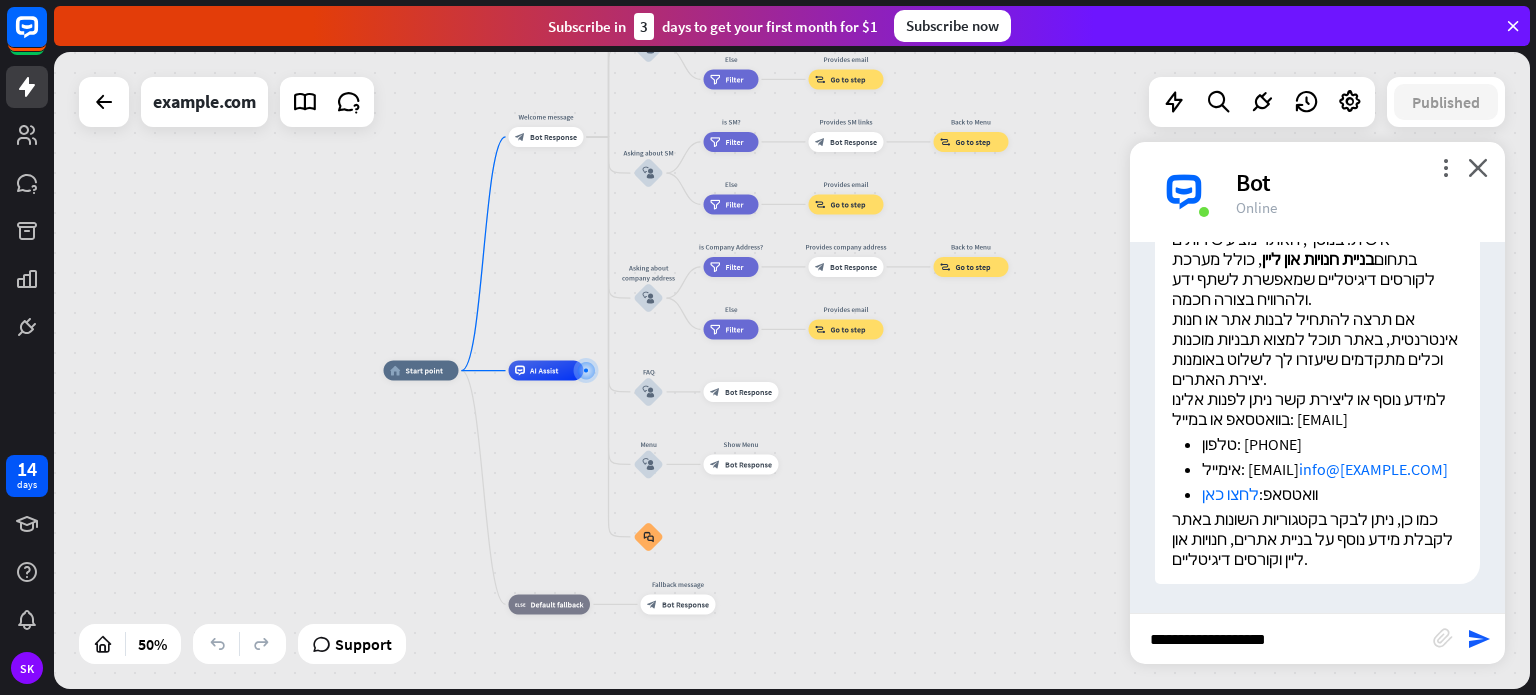 type on "**********" 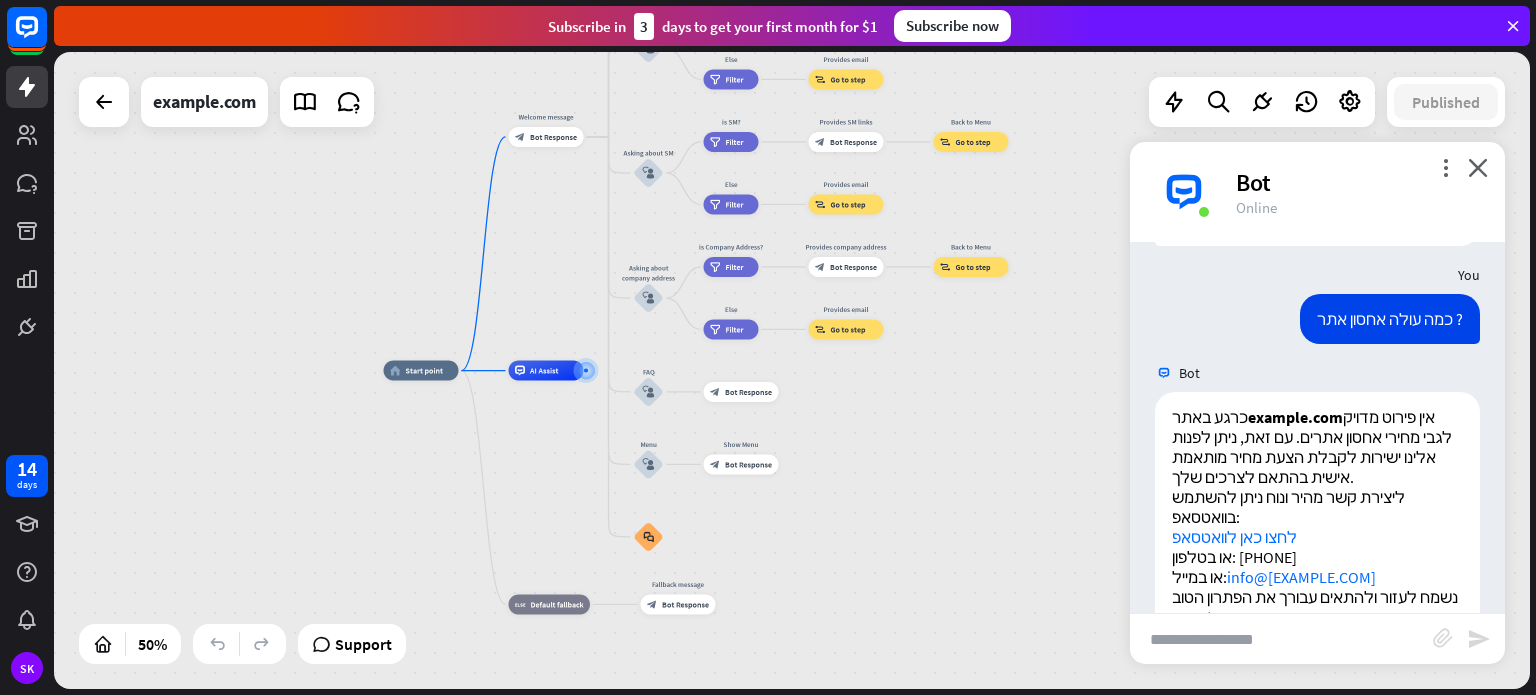 scroll, scrollTop: 779, scrollLeft: 0, axis: vertical 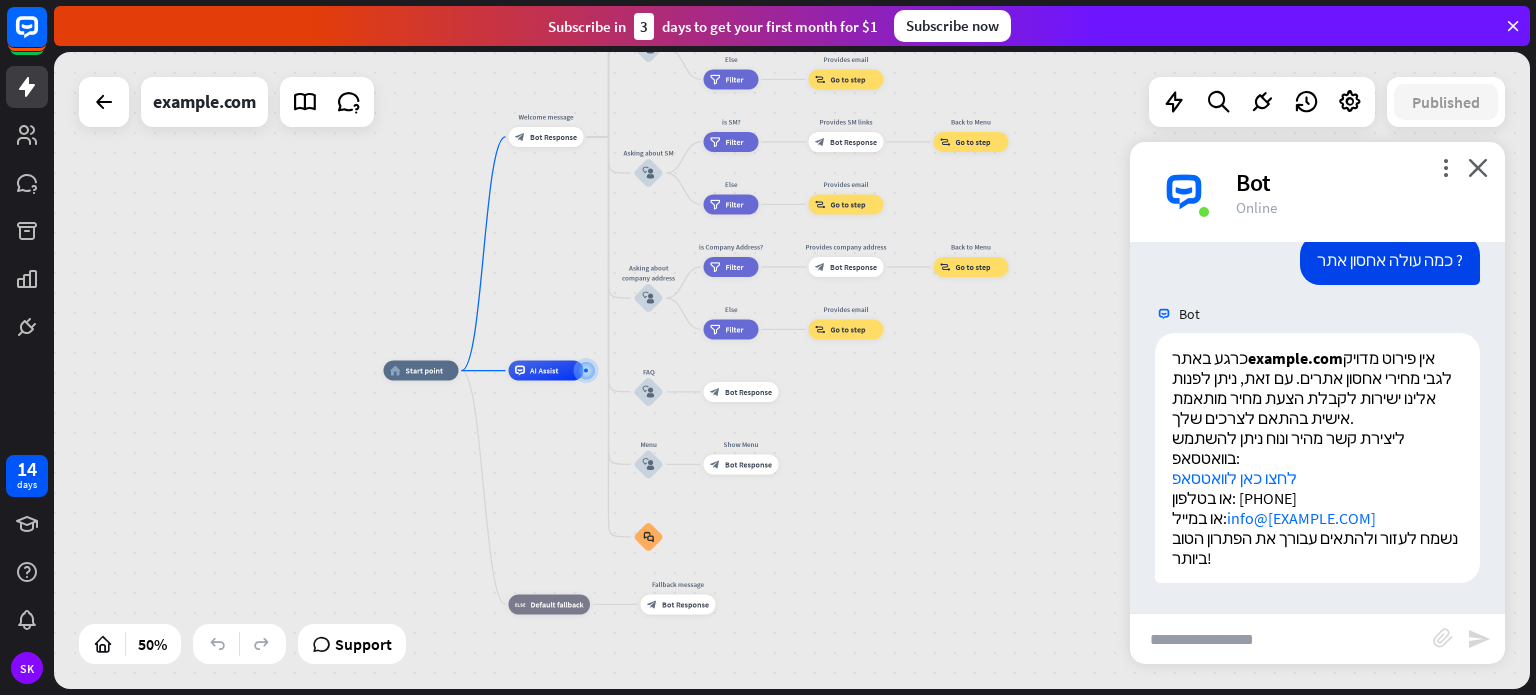 click at bounding box center (1281, 639) 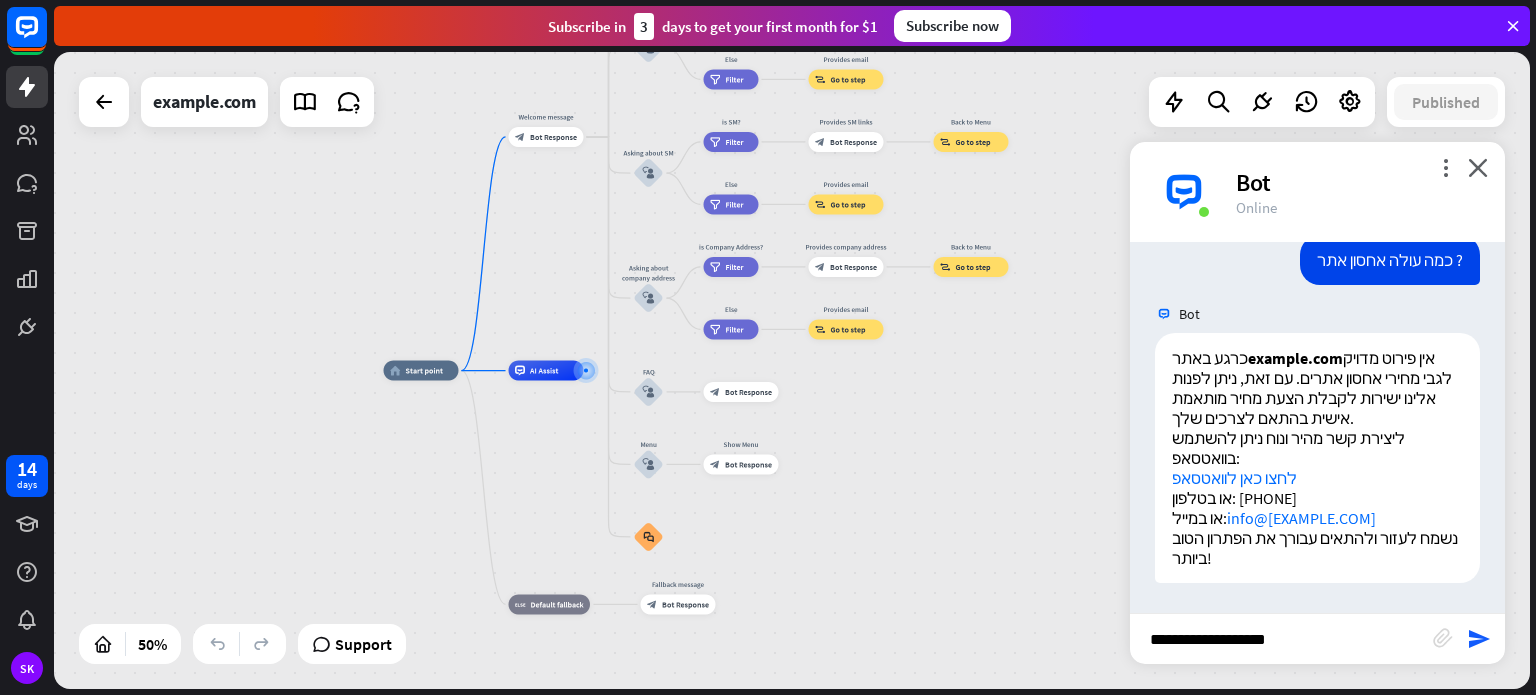 type on "**********" 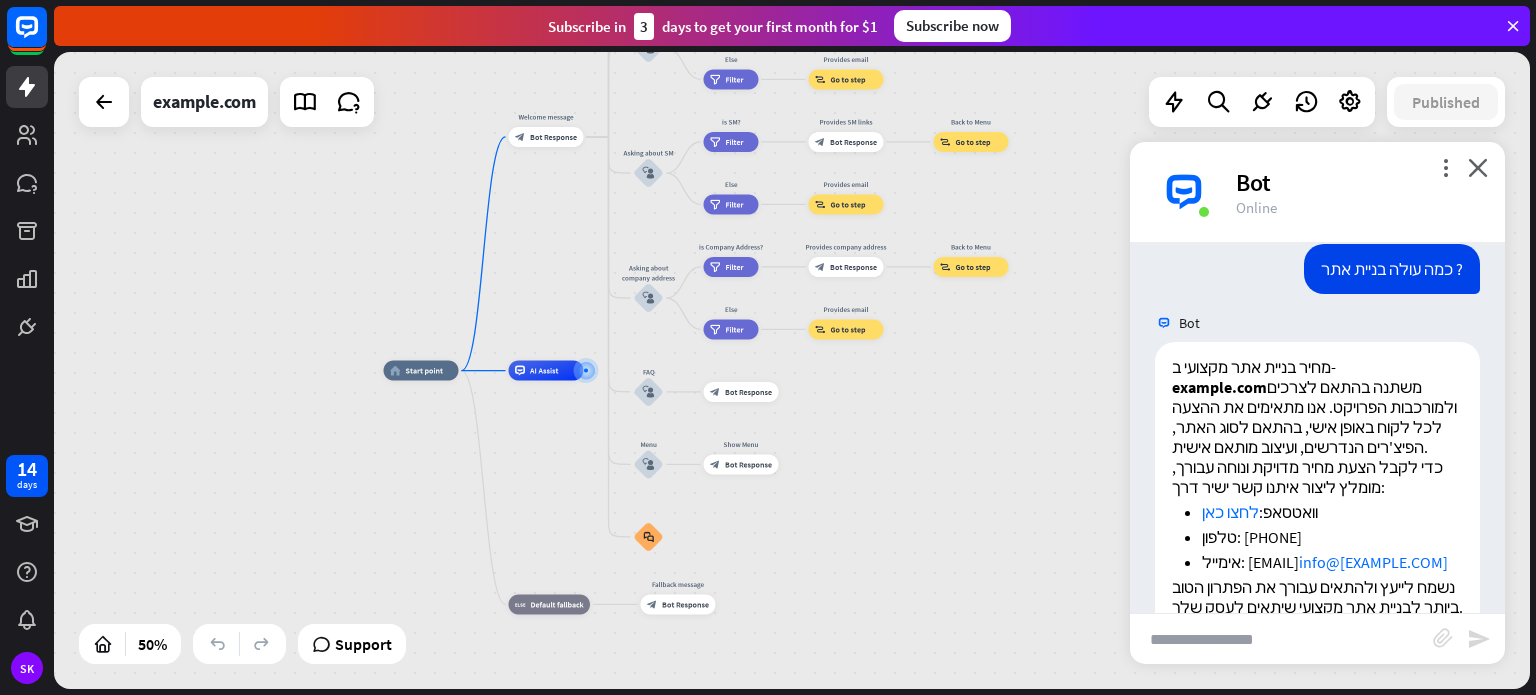 scroll, scrollTop: 1235, scrollLeft: 0, axis: vertical 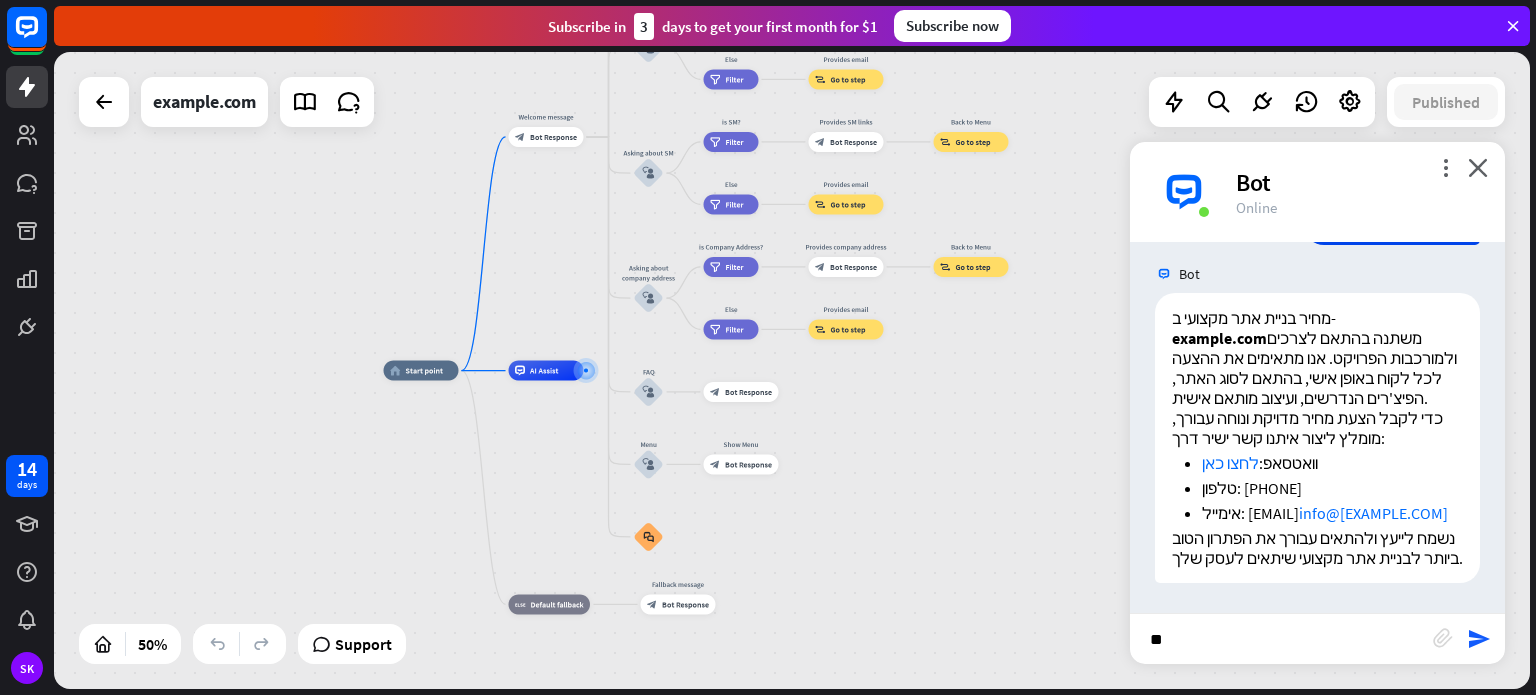 type on "*" 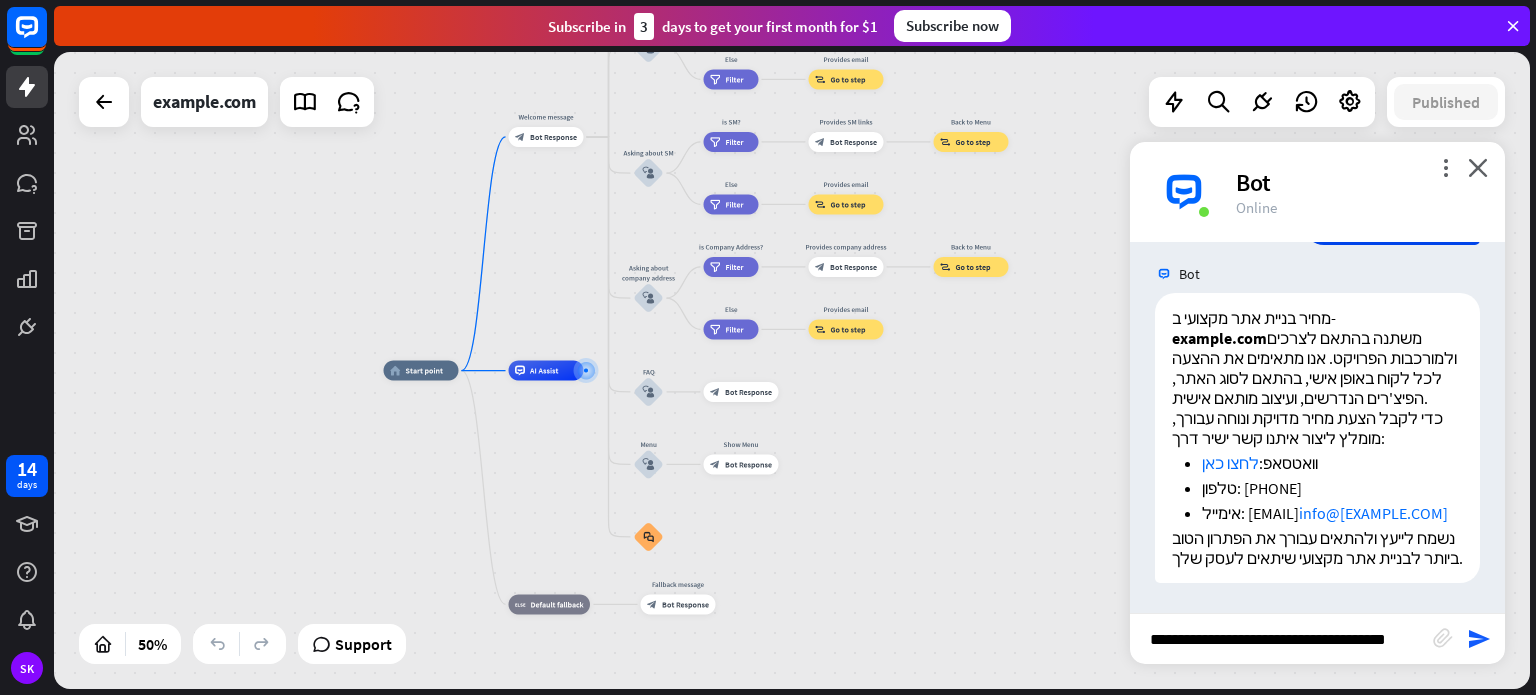 type on "**********" 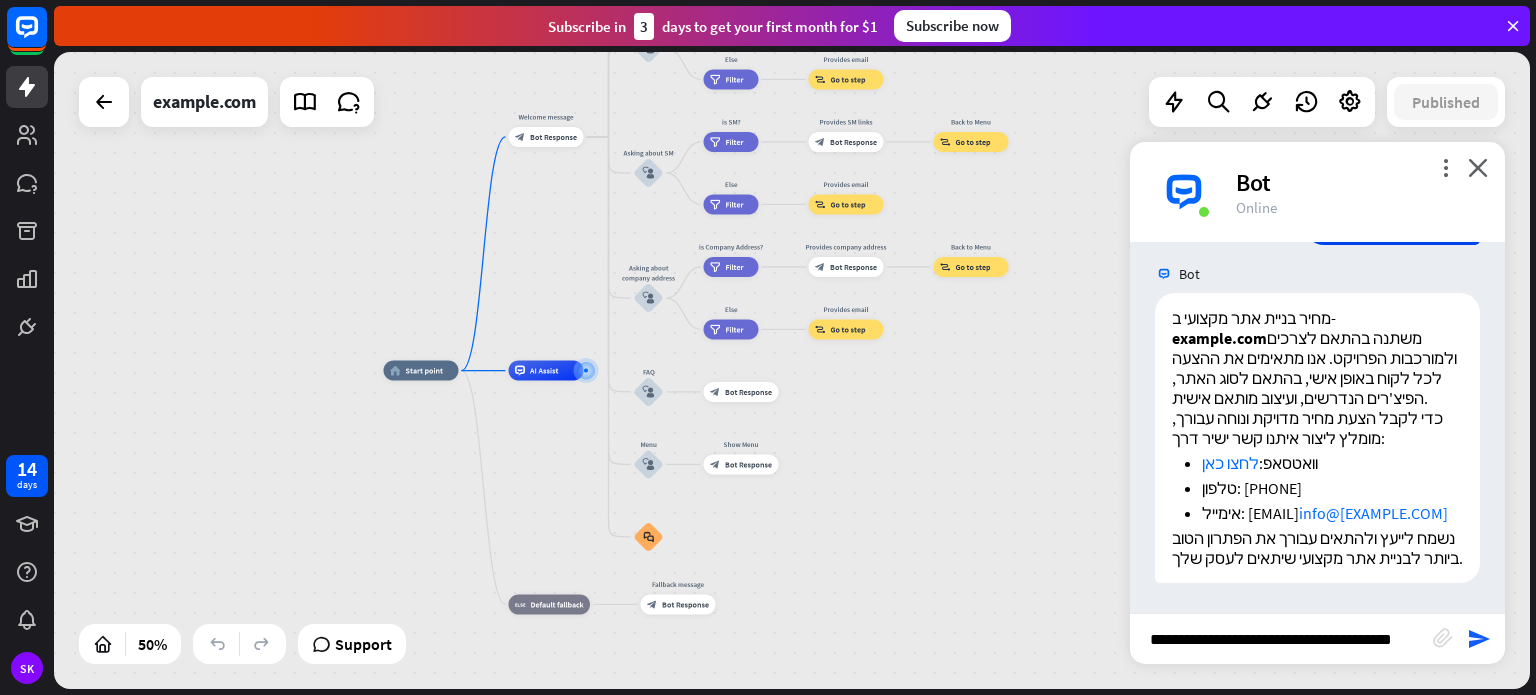 scroll, scrollTop: 0, scrollLeft: 12, axis: horizontal 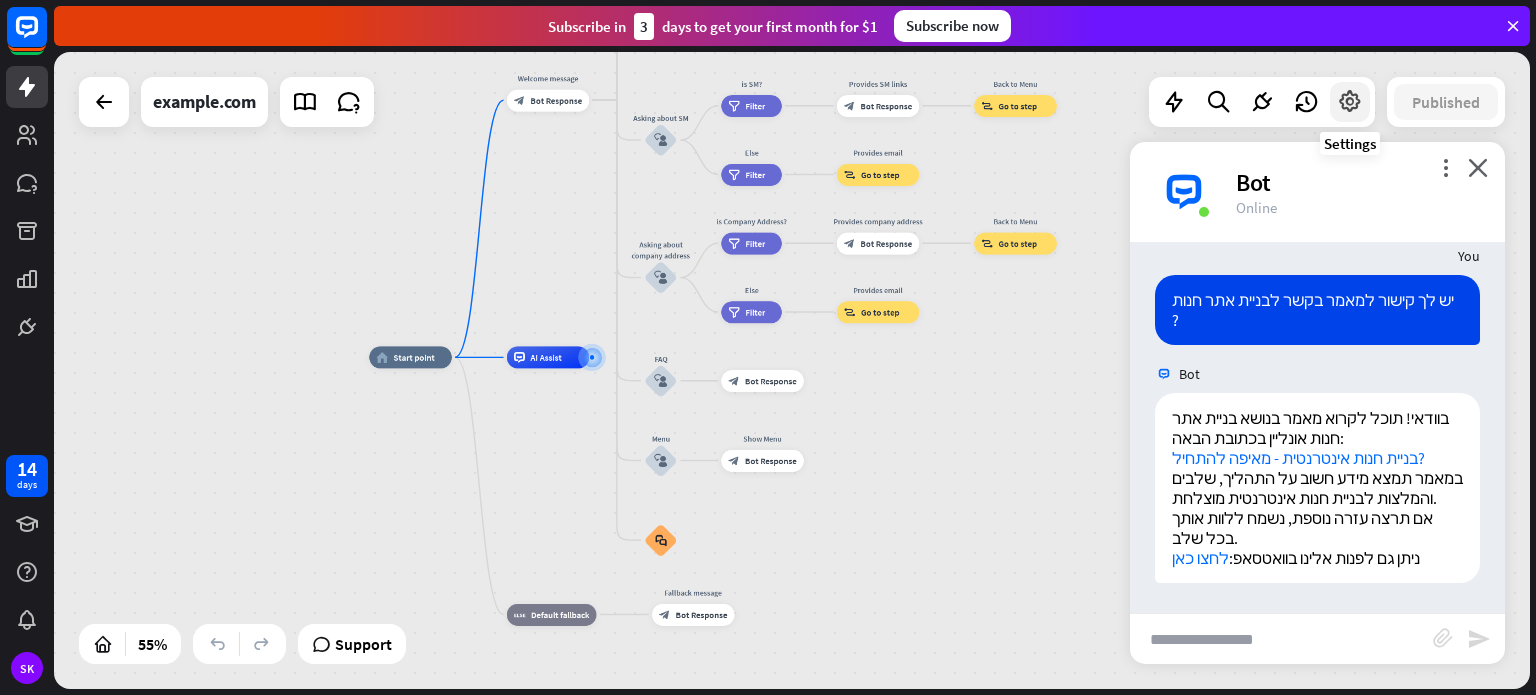 click at bounding box center [1350, 102] 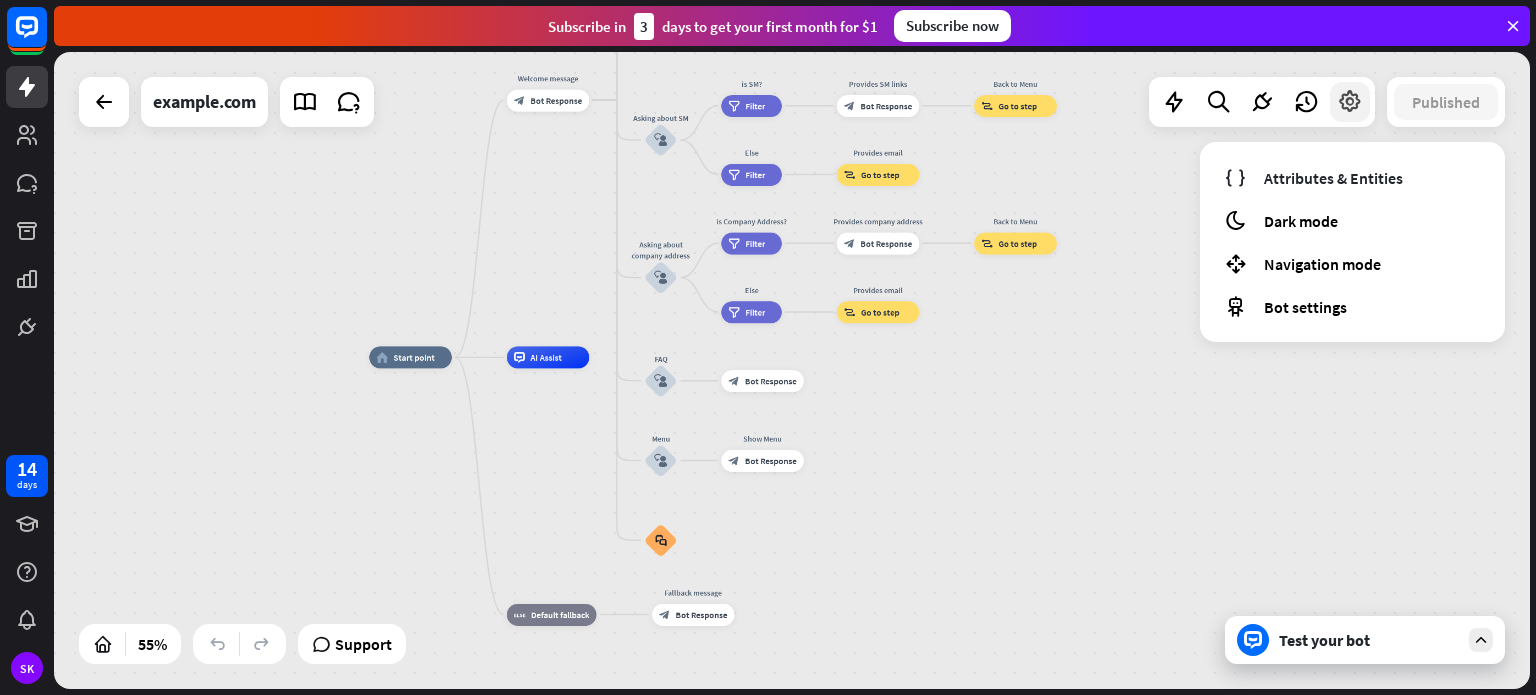 click at bounding box center [1350, 102] 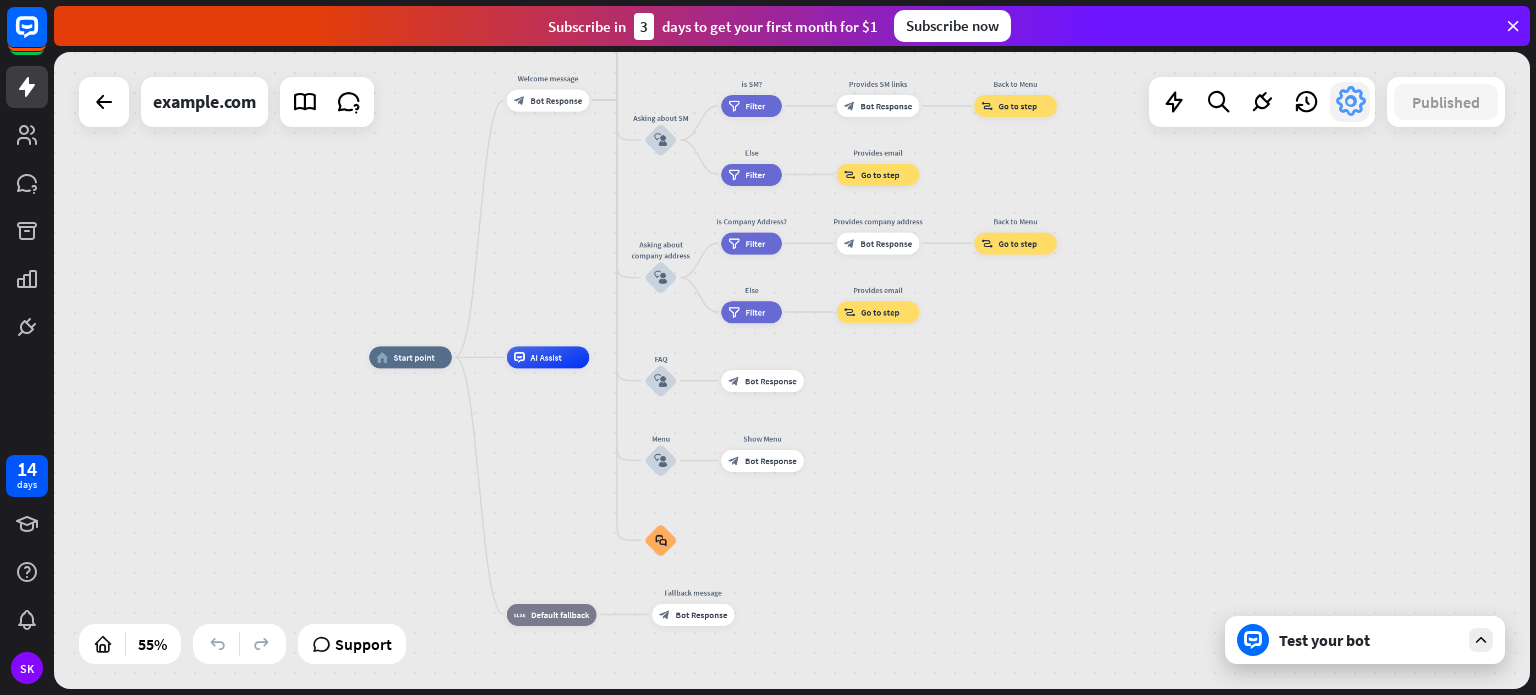 click at bounding box center [1350, 102] 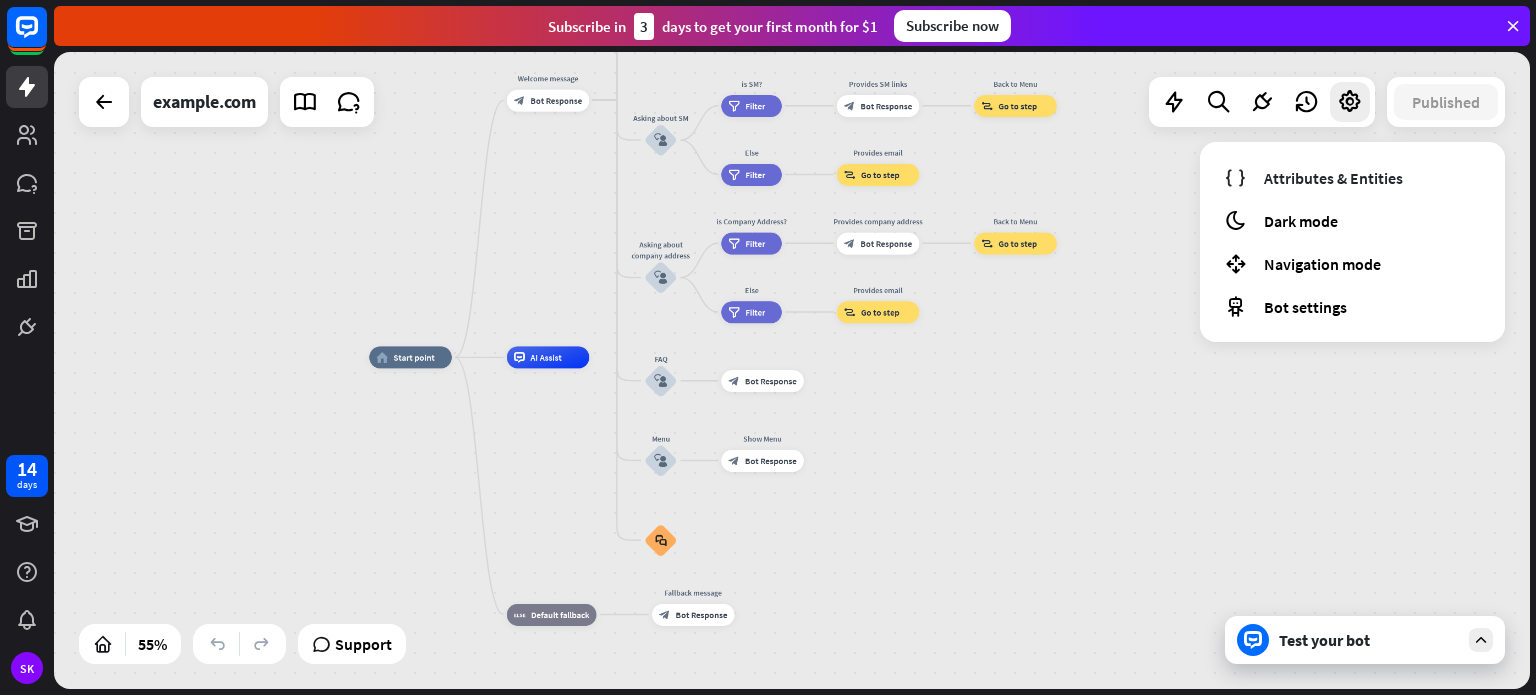 click on "home_2   Start point                 Welcome message   block_bot_response   Bot Response                 About us   block_user_input                 Provide company information   block_bot_response   Bot Response                 Back to Menu   block_user_input                 Was it helpful?   block_bot_response   Bot Response                 Yes   block_user_input                 Thank you!   block_bot_response   Bot Response                 No   block_user_input                 Back to Menu   block_goto   Go to step                 Contact us   block_user_input                 Contact flow   builder_tree   Flow                 Asking about email   block_user_input                   block_goto   Go to step                 Asking about phone number   block_user_input                 Is phone number?   filter   Filter                 Provides phone number   block_bot_response   Bot Response                 Back to Menu   block_goto   Go to step                 Else   filter   Filter" at bounding box center (792, 370) 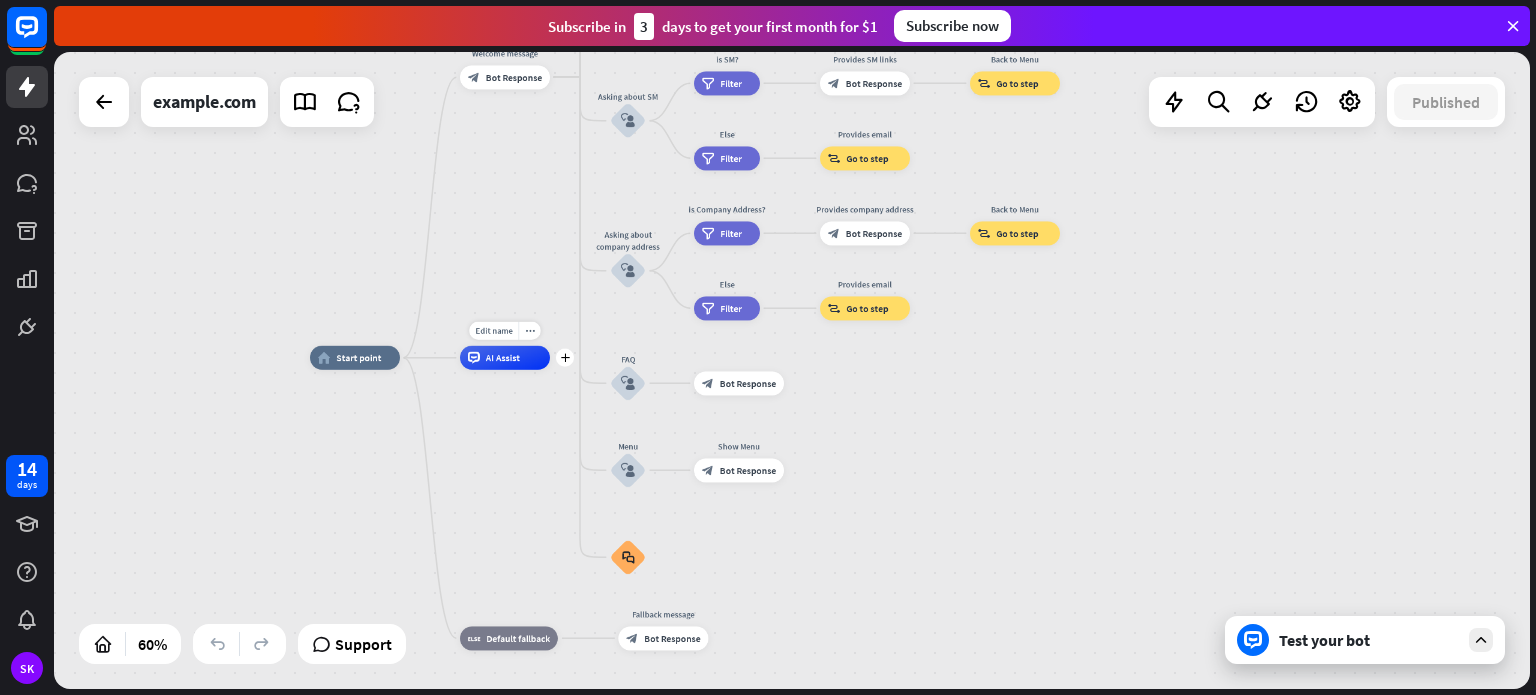 click on "AI Assist" at bounding box center (503, 358) 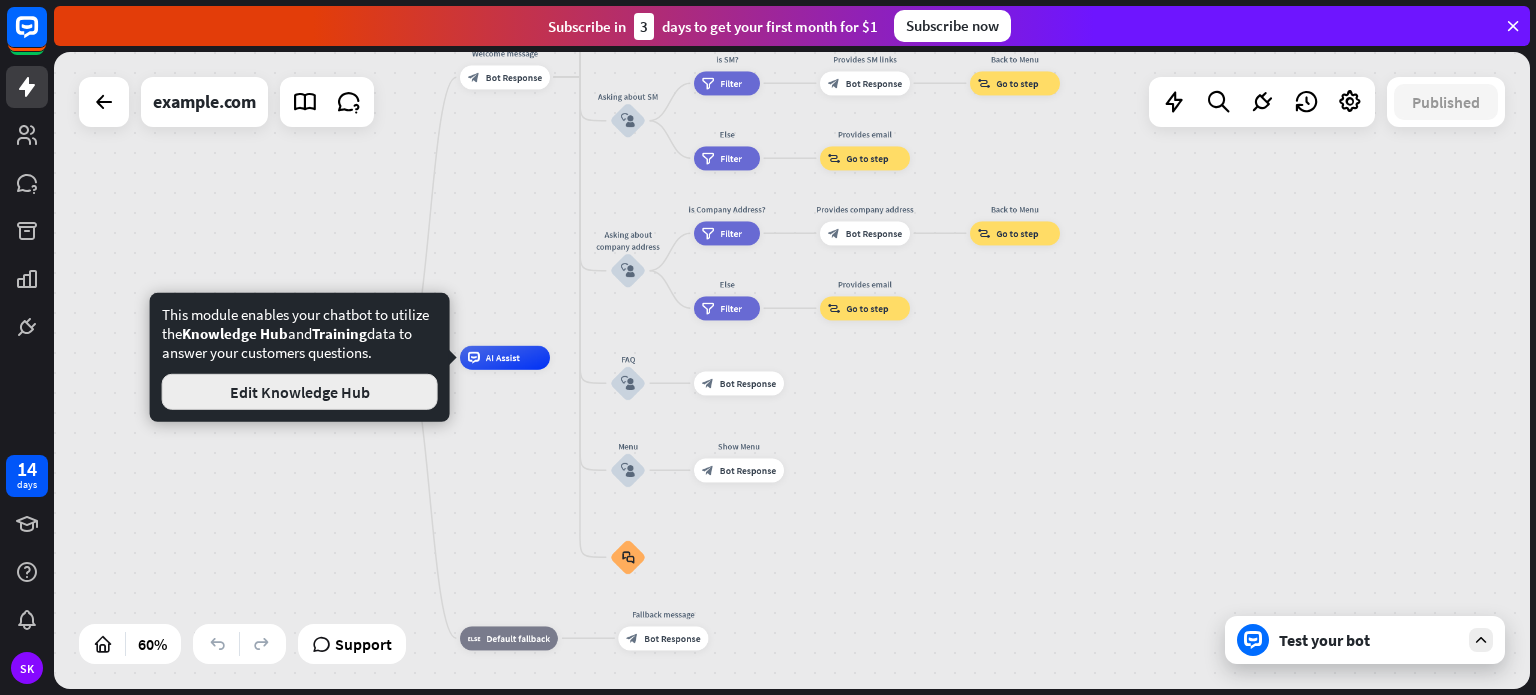click on "Edit Knowledge Hub" at bounding box center (300, 392) 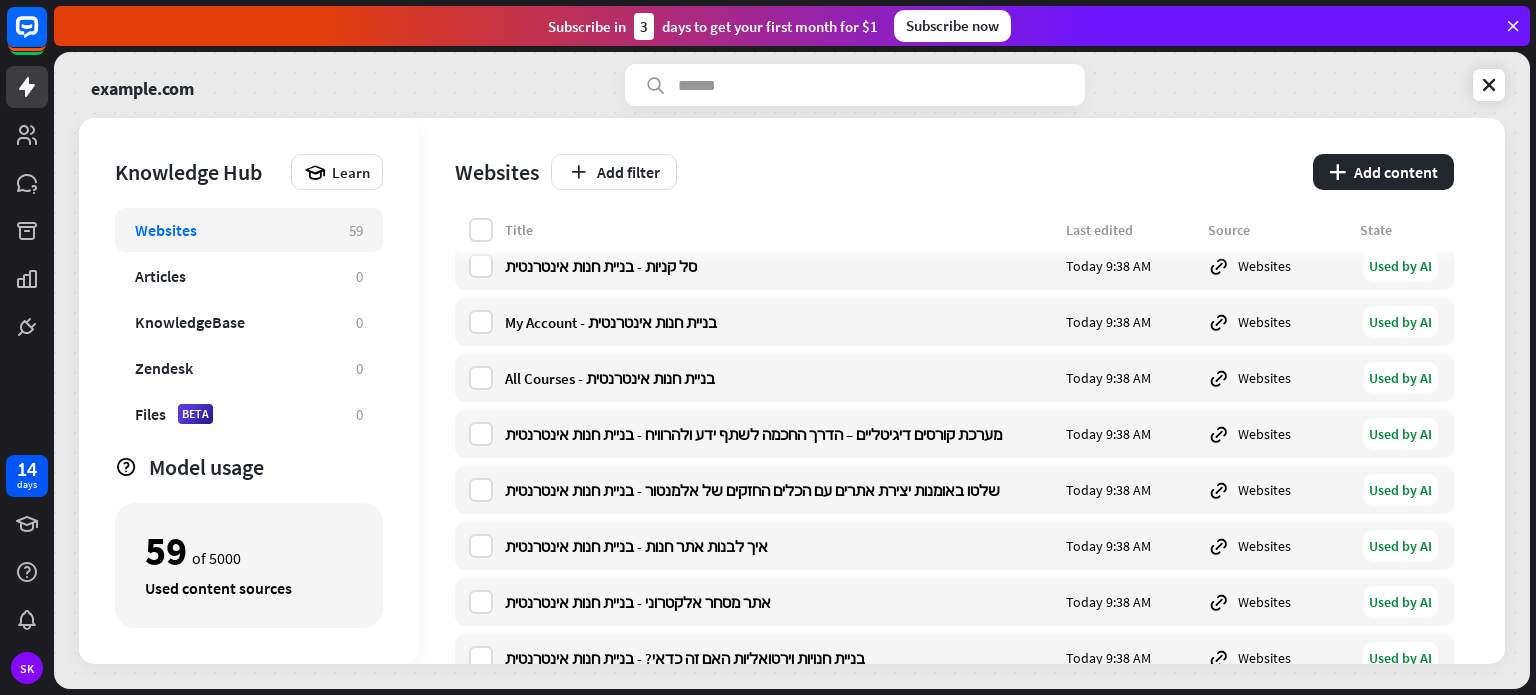 scroll, scrollTop: 2400, scrollLeft: 0, axis: vertical 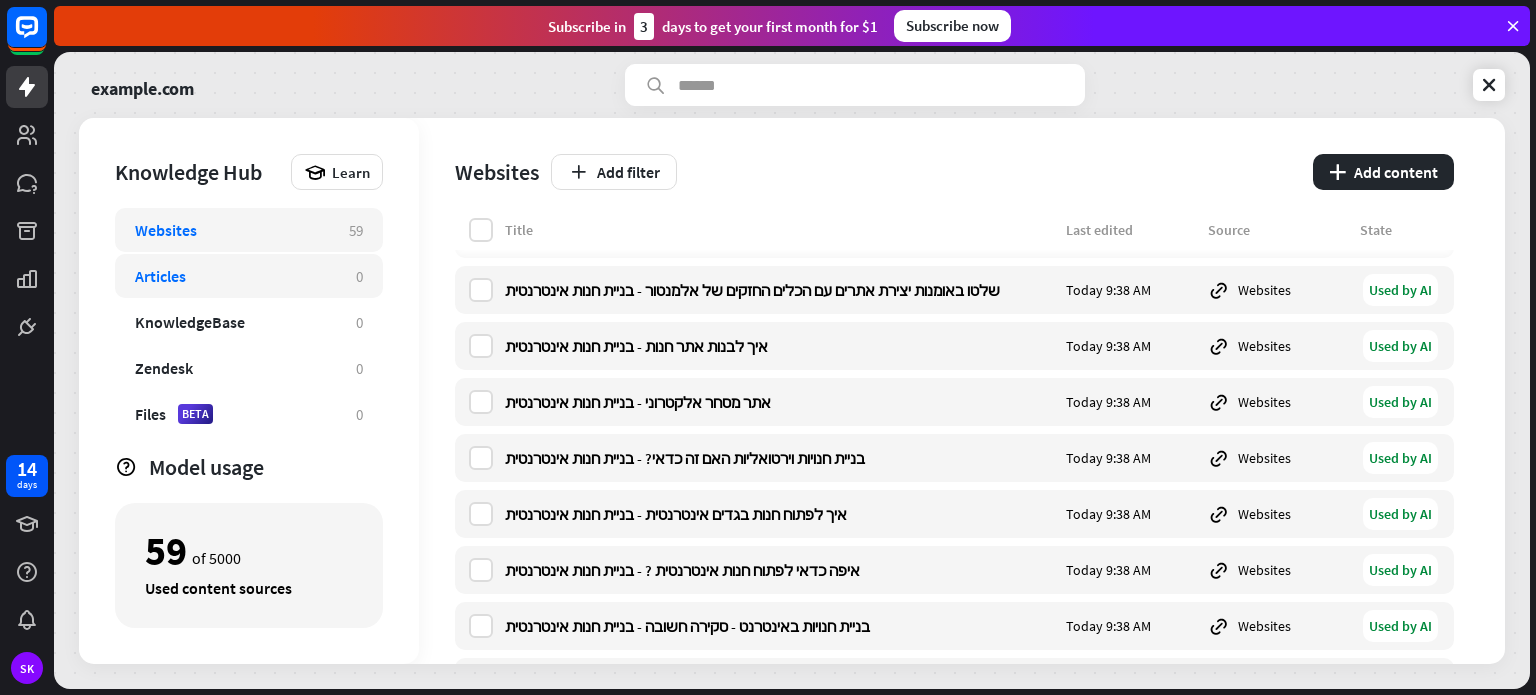 click on "Articles     0" at bounding box center [249, 276] 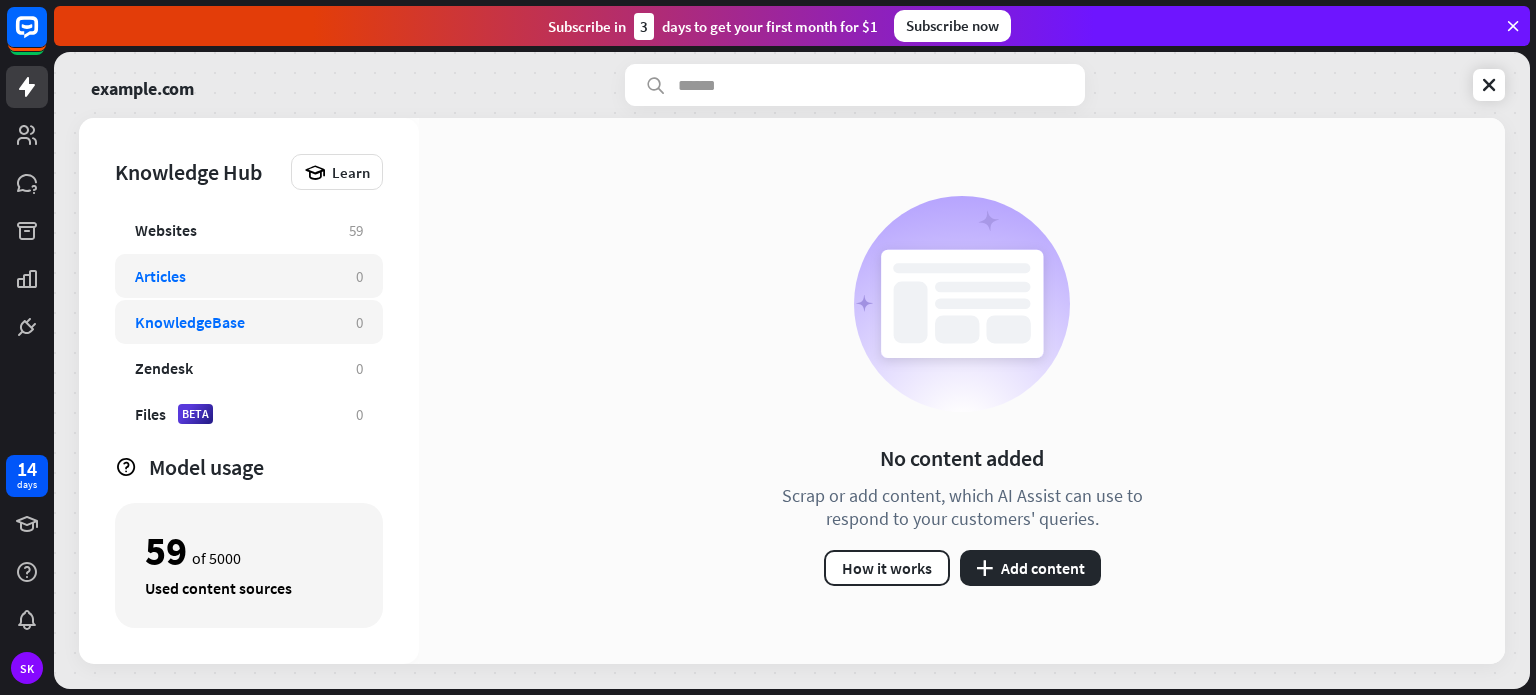 click on "KnowledgeBase     0" at bounding box center (249, 322) 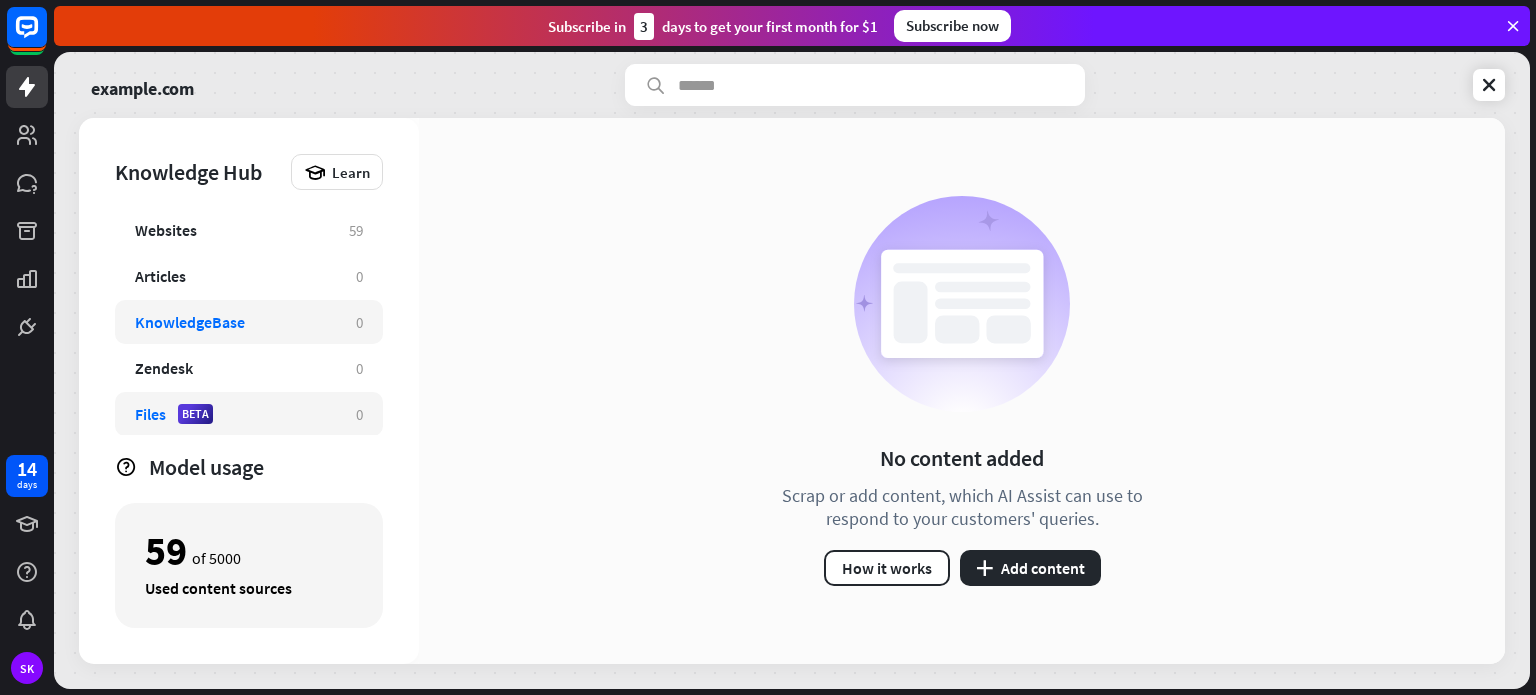 click on "Files
BETA" at bounding box center [235, 414] 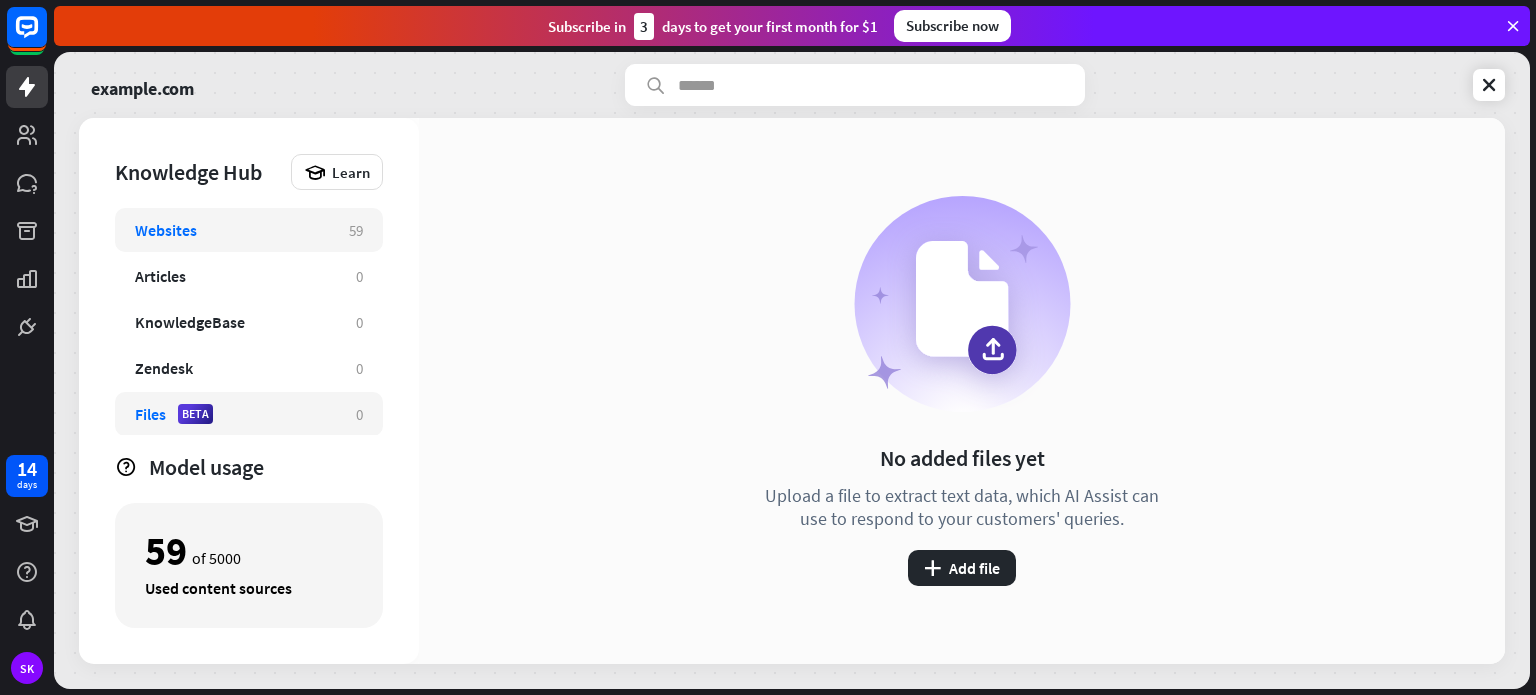click on "Websites" at bounding box center [232, 230] 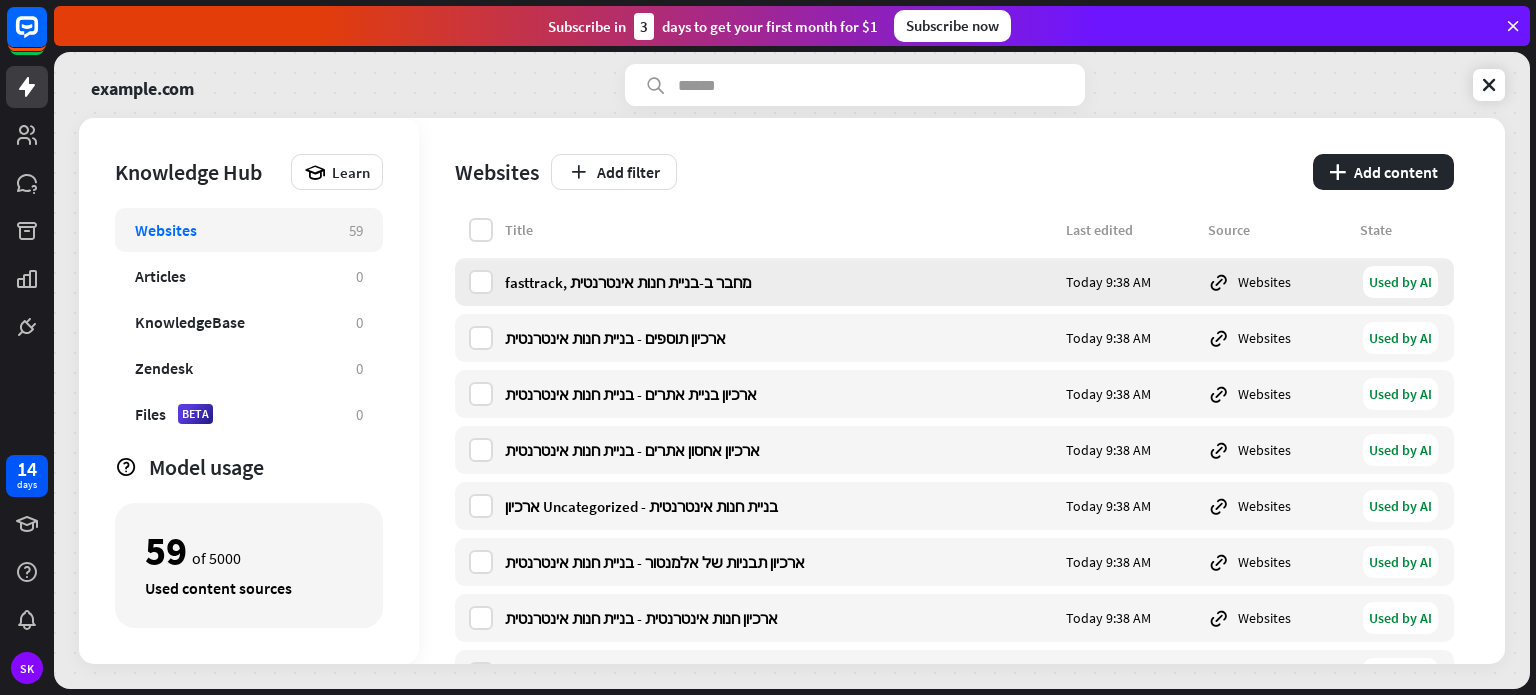click on "fasttrack, מחבר ב-בניית חנות אינטרנטית" at bounding box center (779, 282) 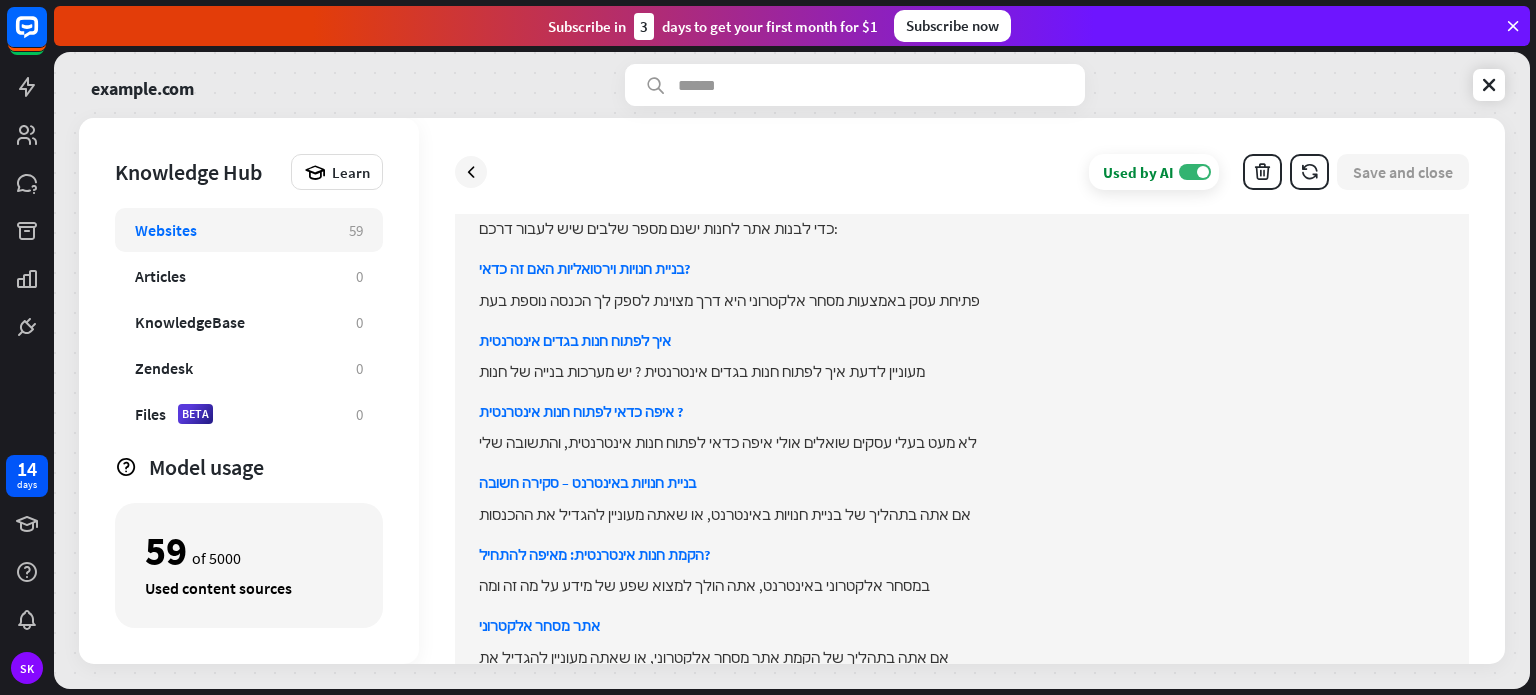 scroll, scrollTop: 0, scrollLeft: 0, axis: both 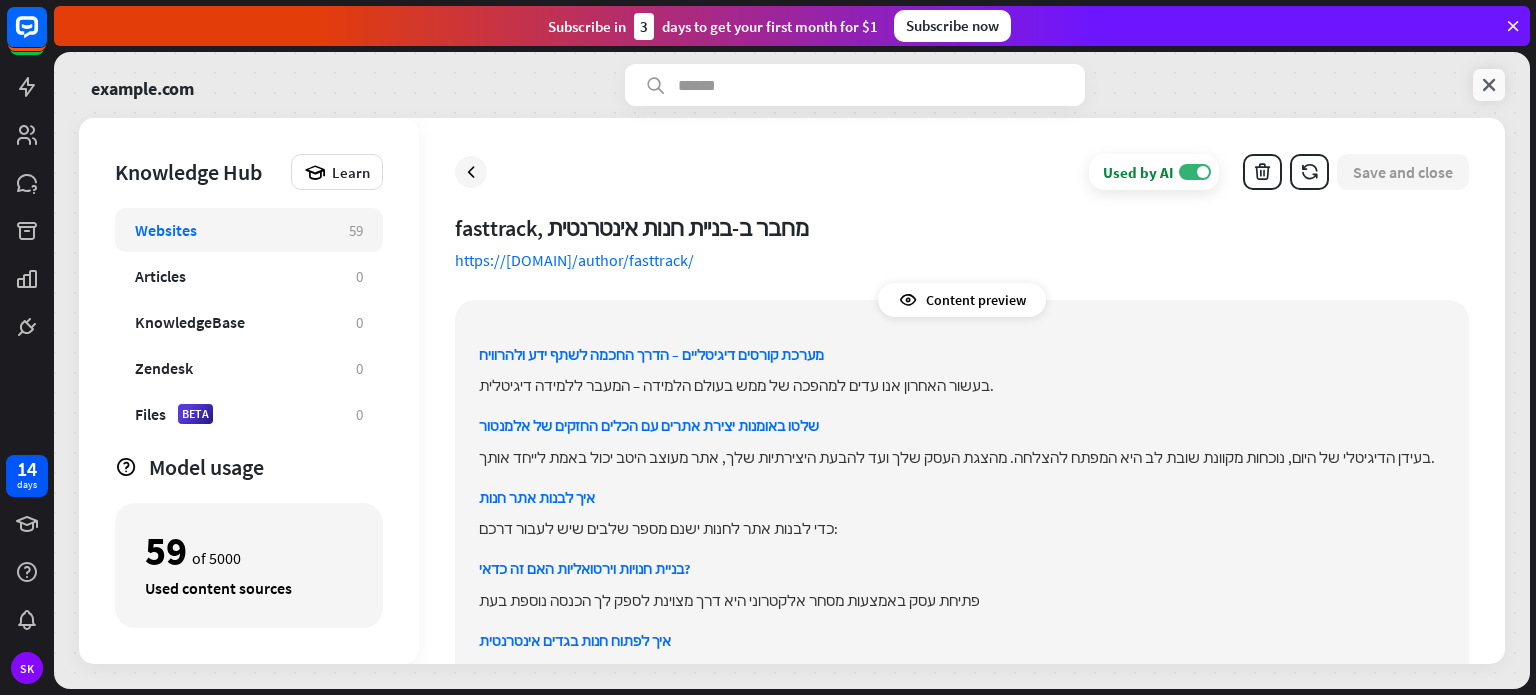 click at bounding box center (1489, 85) 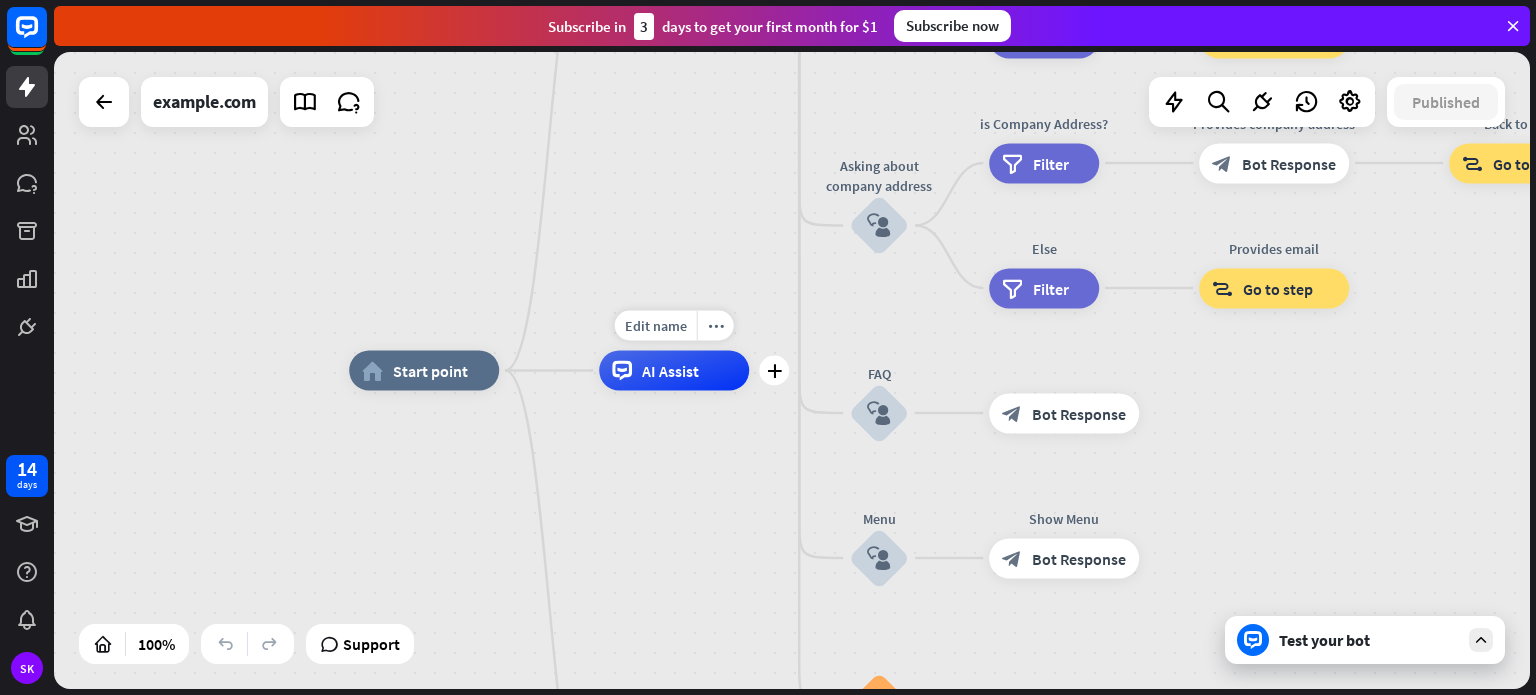 click on "AI Assist" at bounding box center (670, 371) 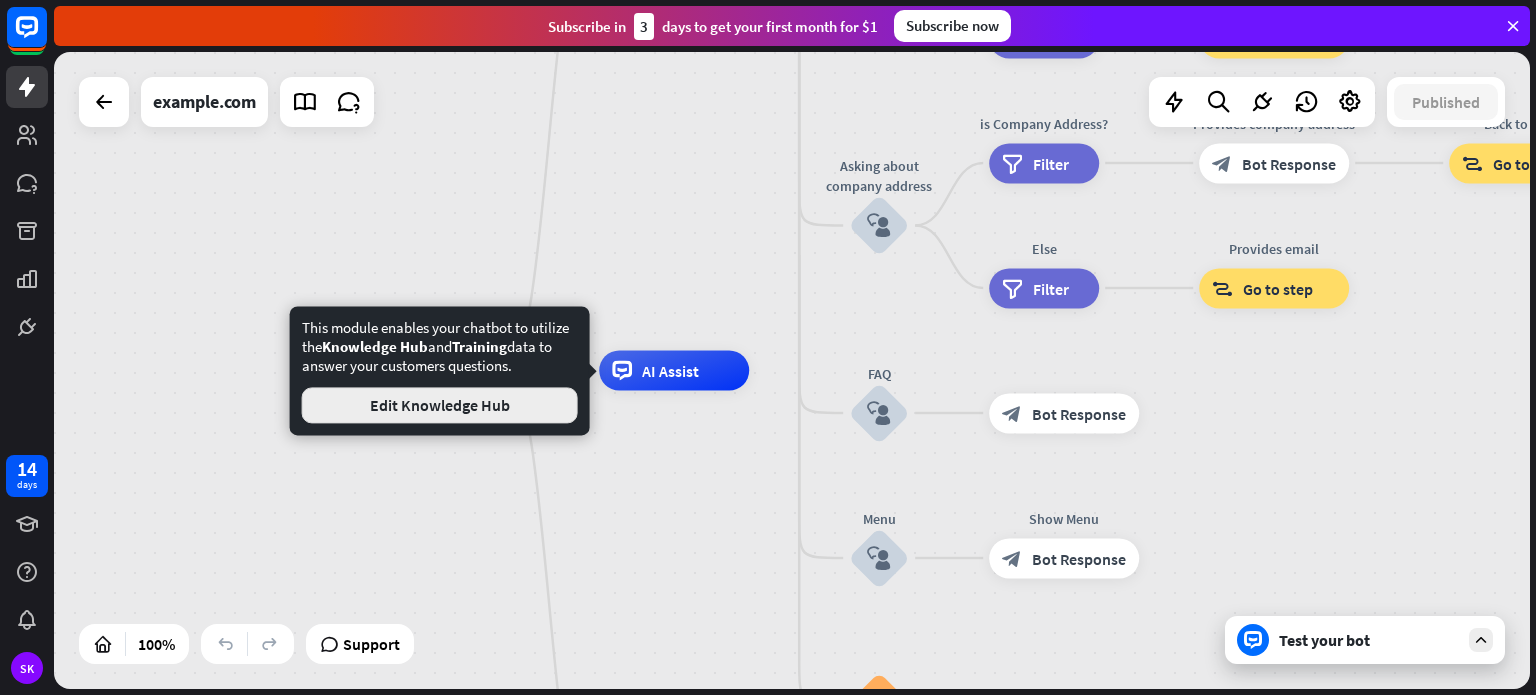 click on "Edit Knowledge Hub" at bounding box center [440, 405] 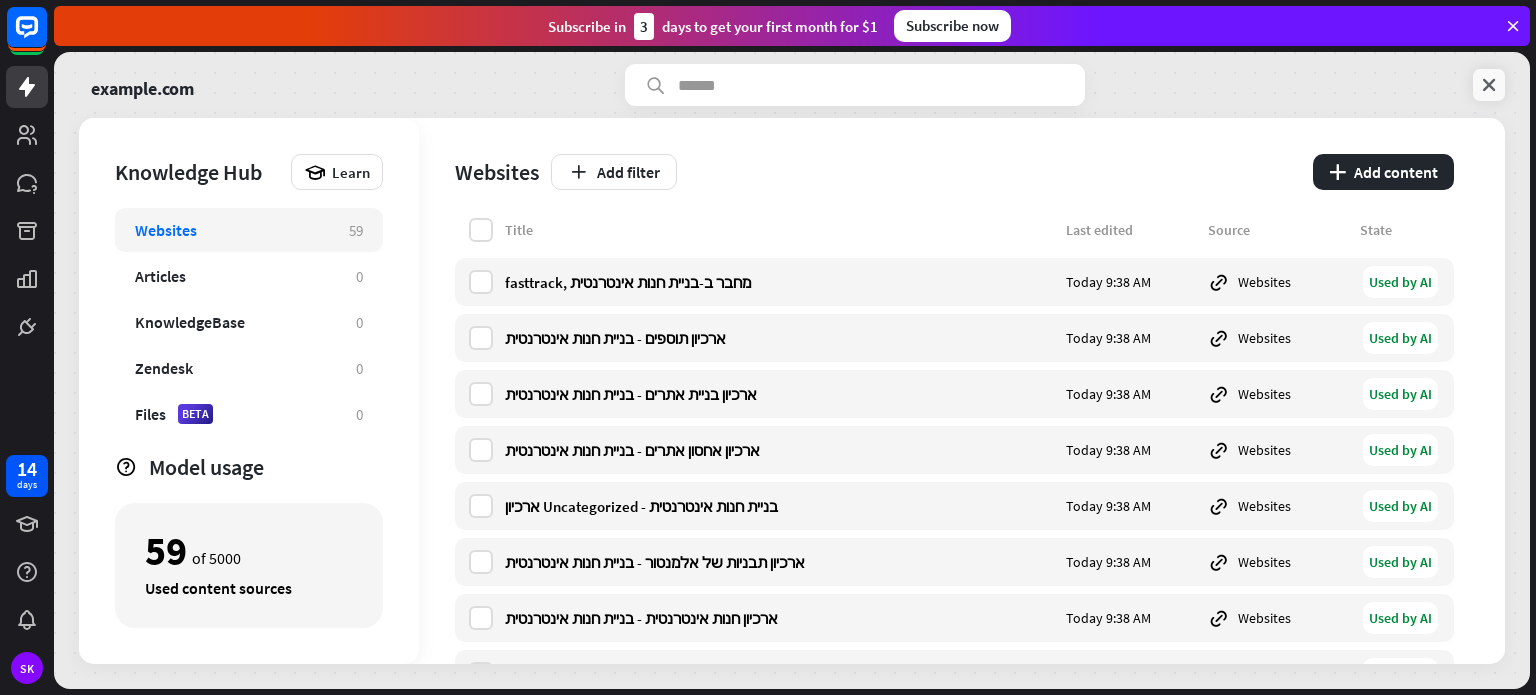 click at bounding box center (1489, 85) 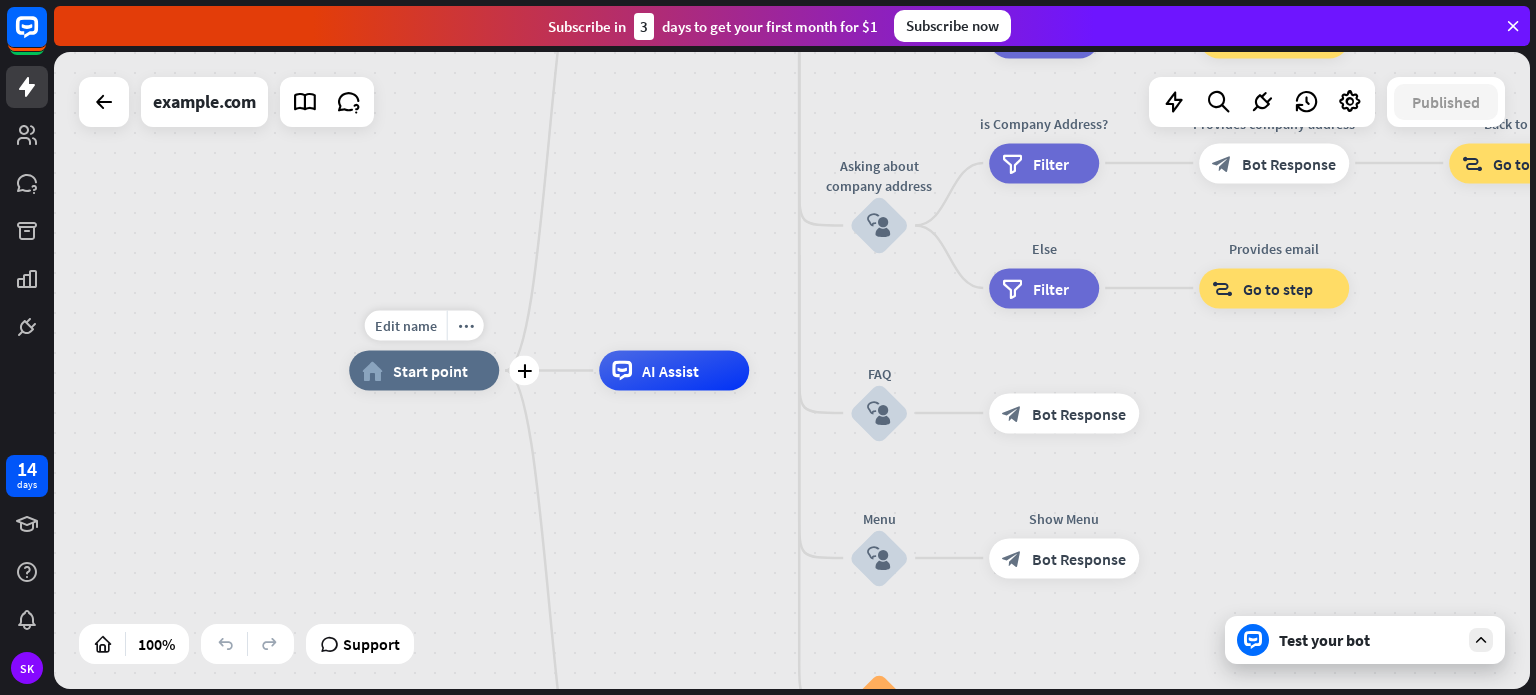 click on "home_2   Start point" at bounding box center [424, 371] 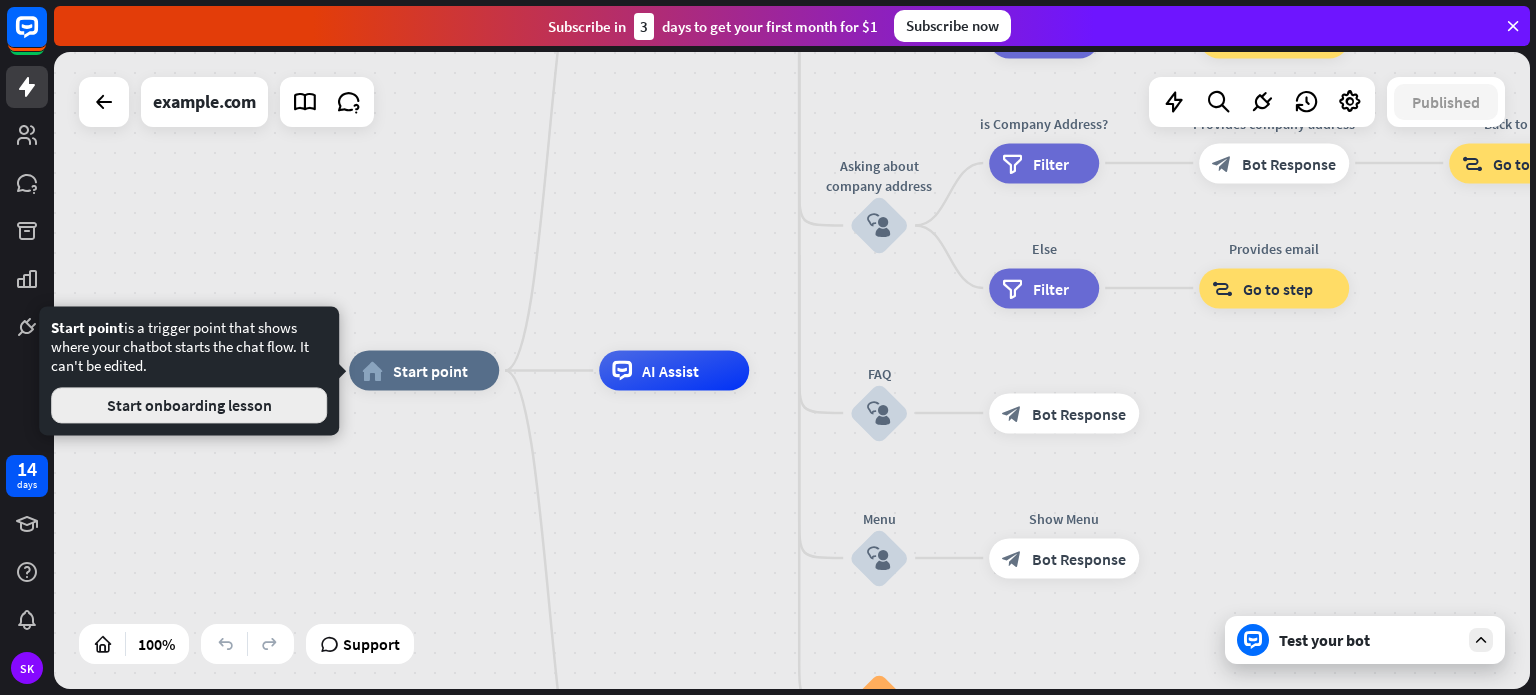 click on "Start onboarding lesson" at bounding box center (189, 405) 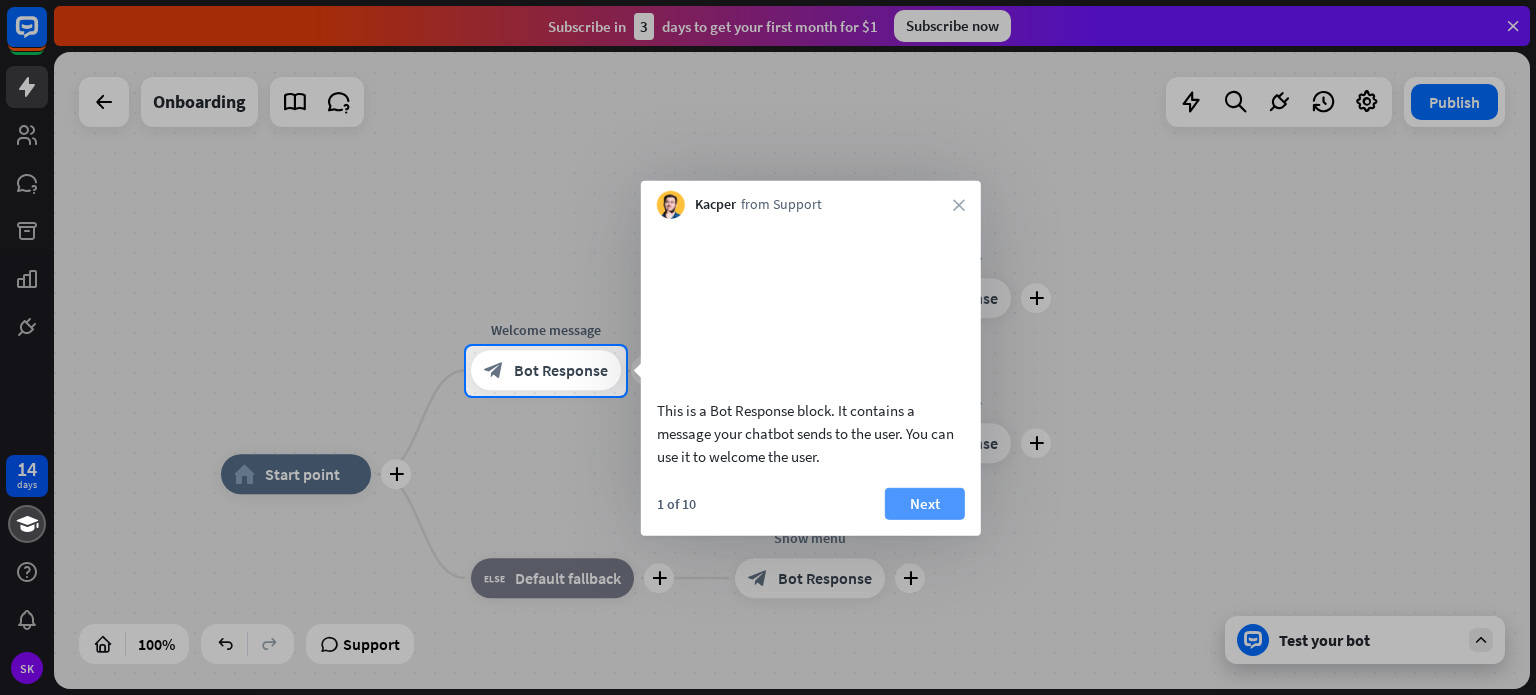 click on "Next" at bounding box center [925, 503] 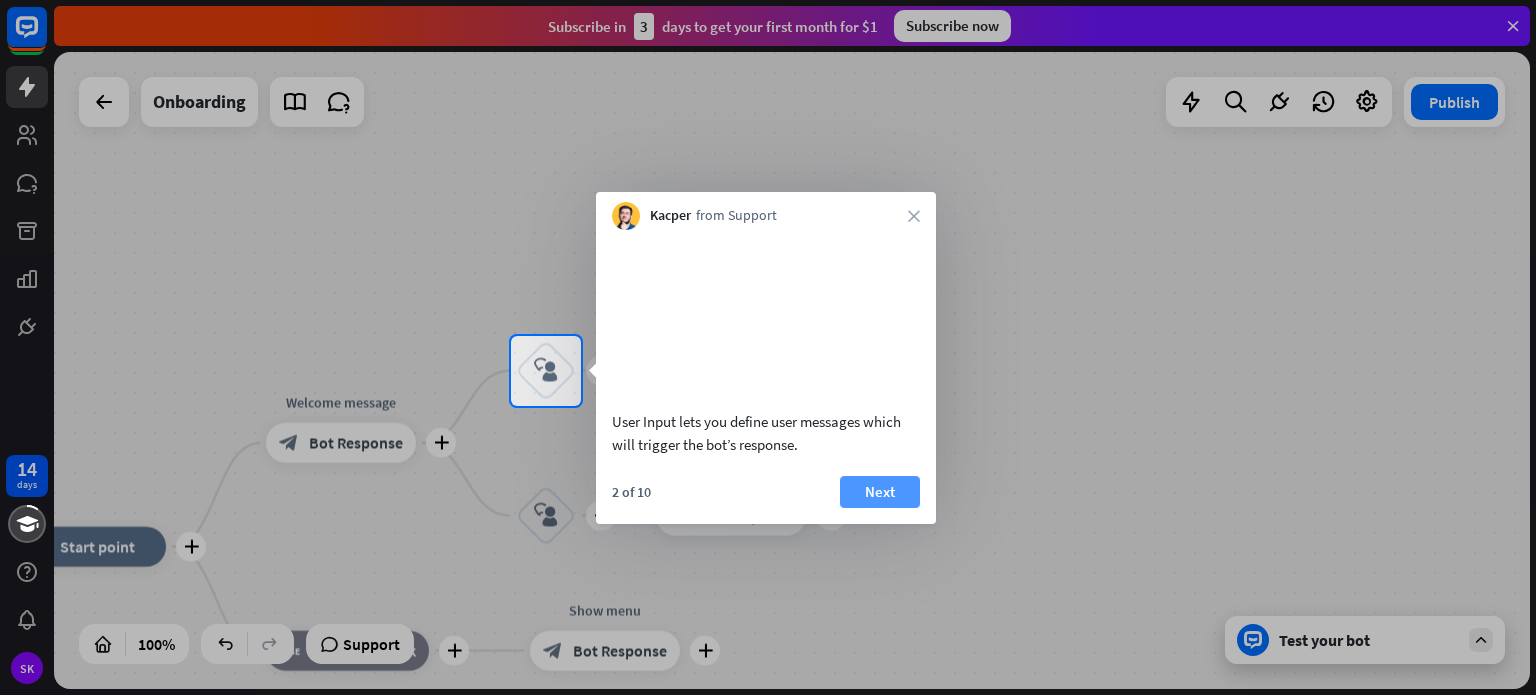 click on "Next" at bounding box center (880, 492) 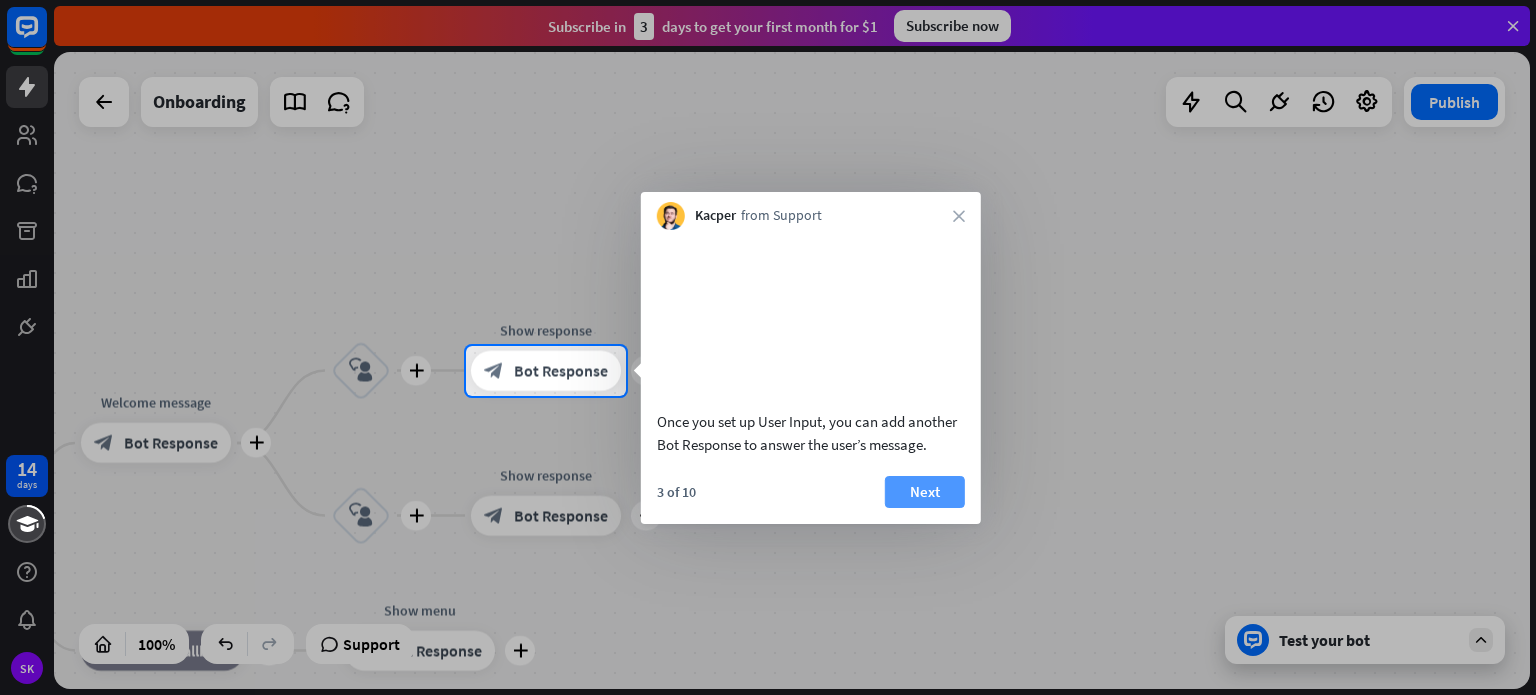 click on "Next" at bounding box center (925, 492) 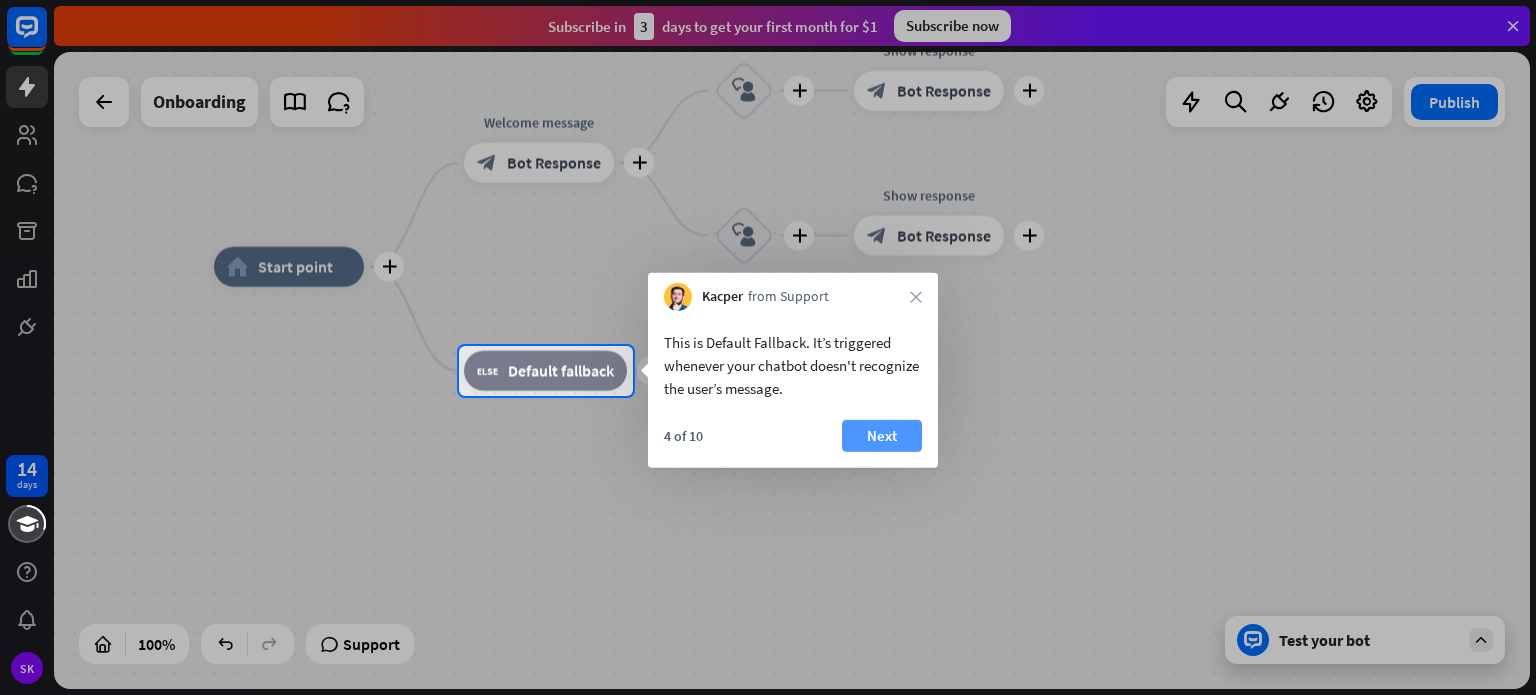 click on "Next" at bounding box center (882, 436) 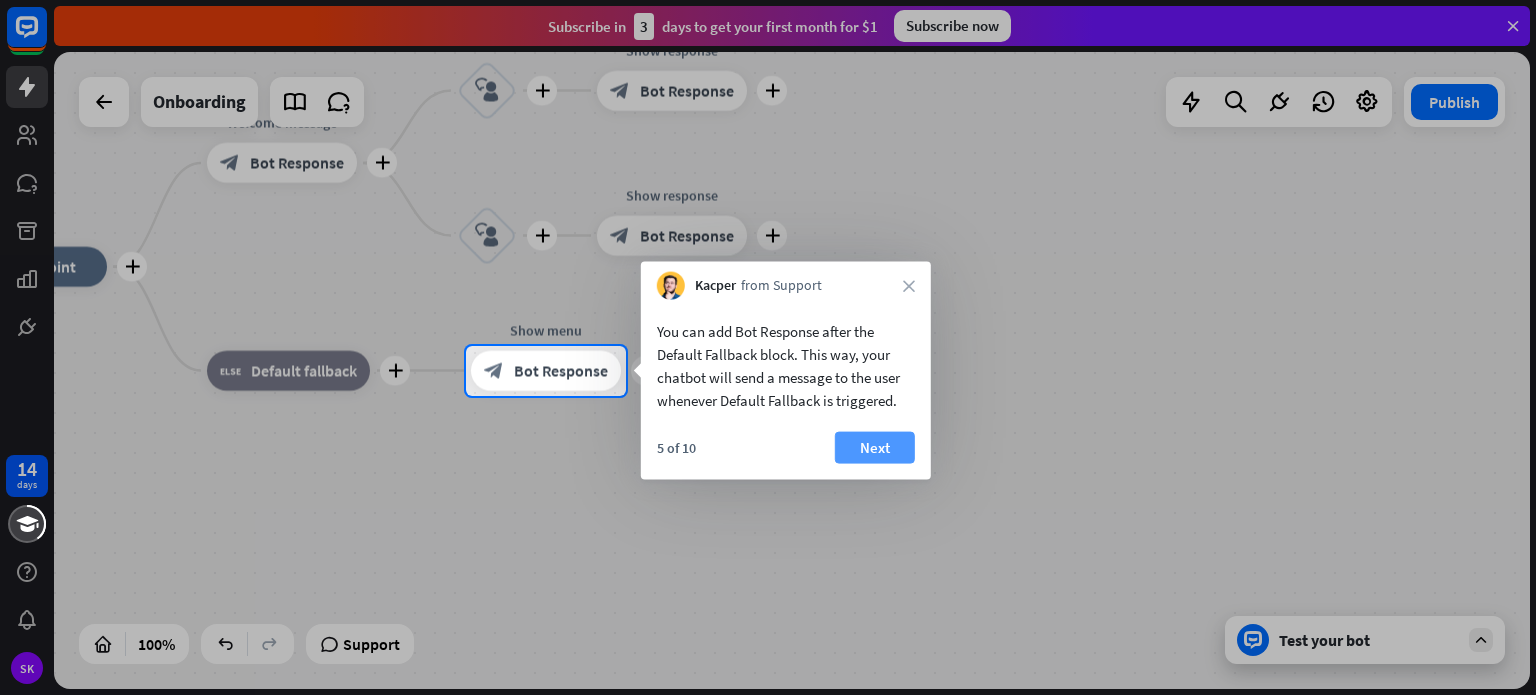 click on "Next" at bounding box center [875, 448] 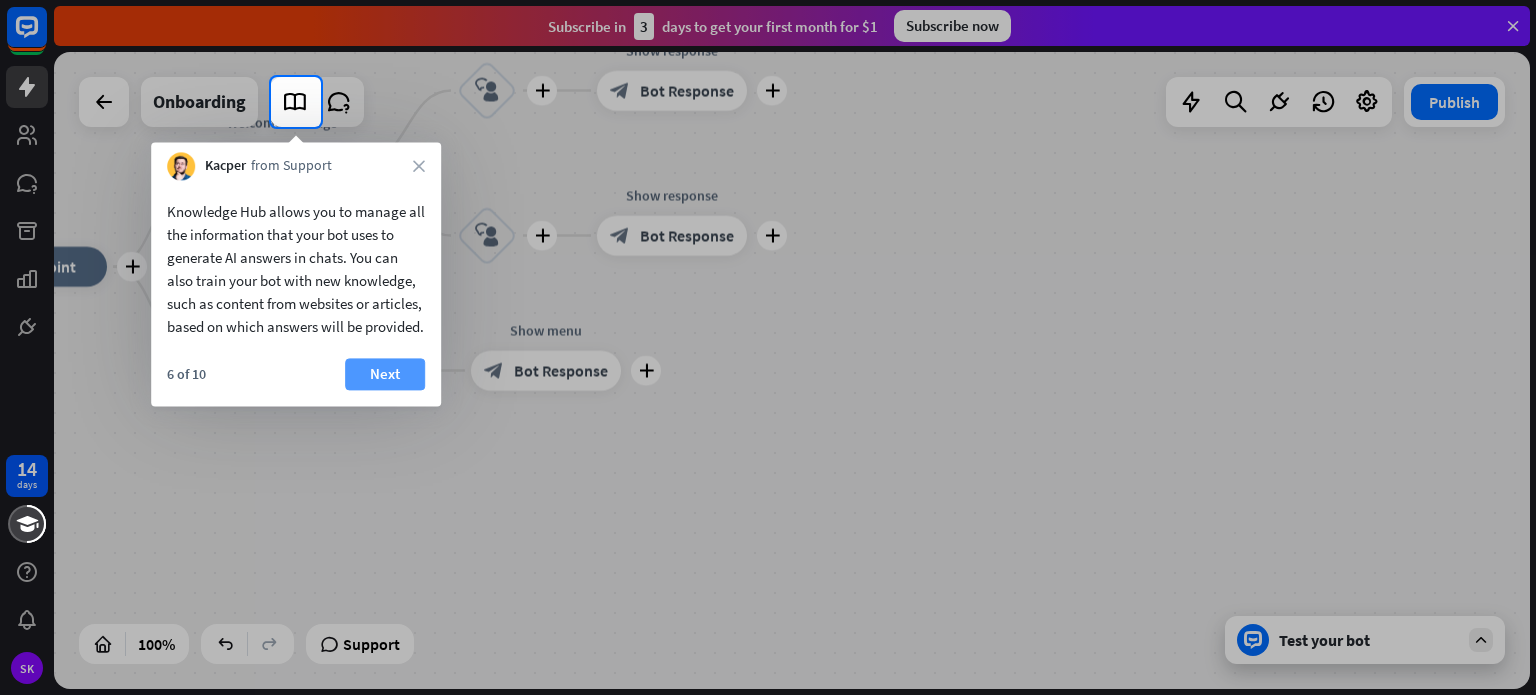 click on "Next" at bounding box center (385, 374) 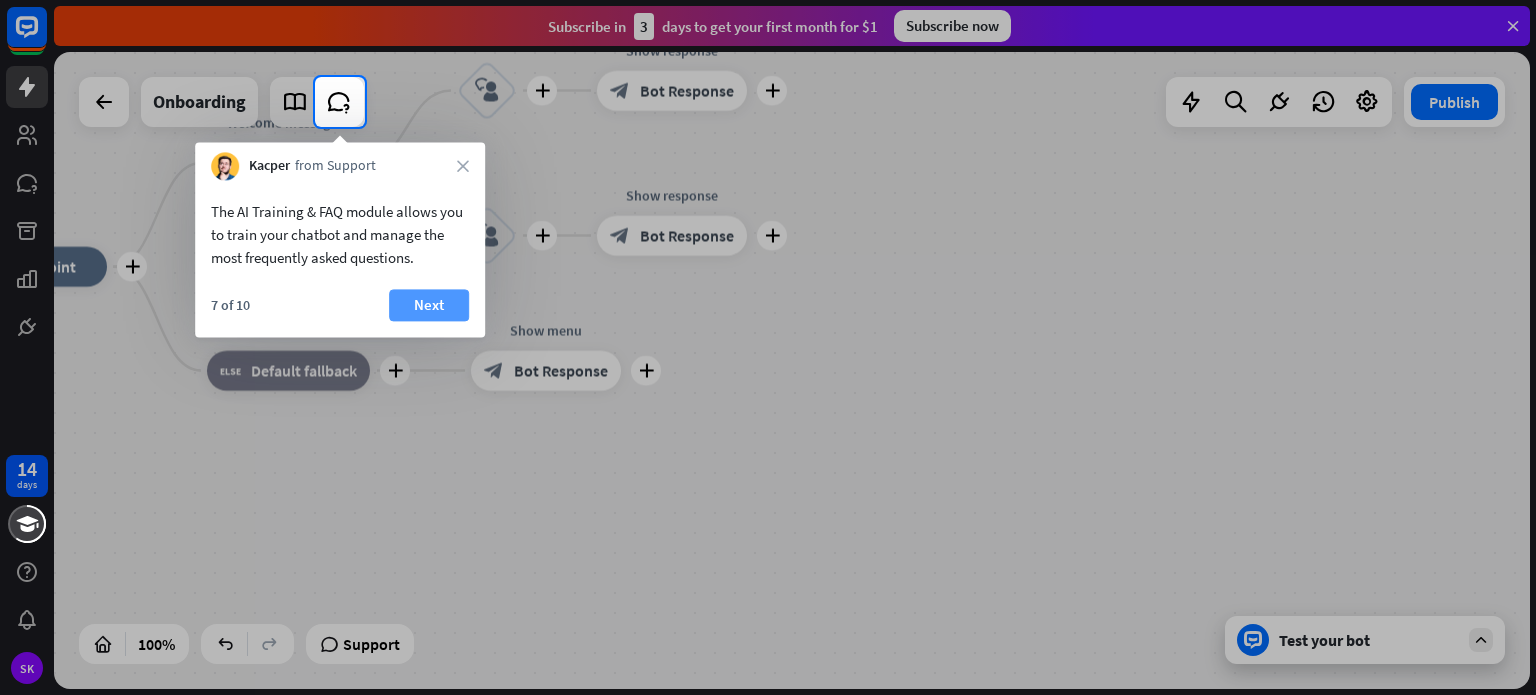 click on "Next" at bounding box center (429, 305) 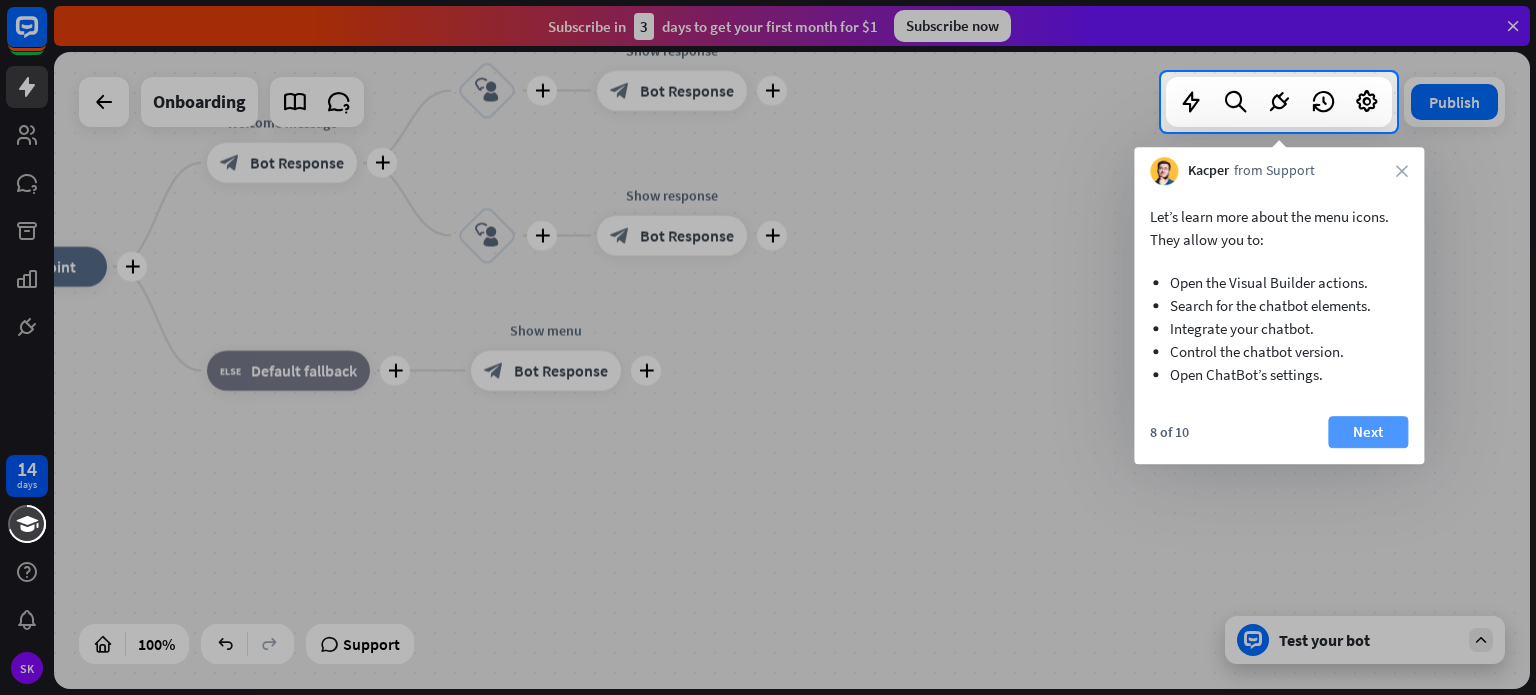 click on "Next" at bounding box center [1368, 432] 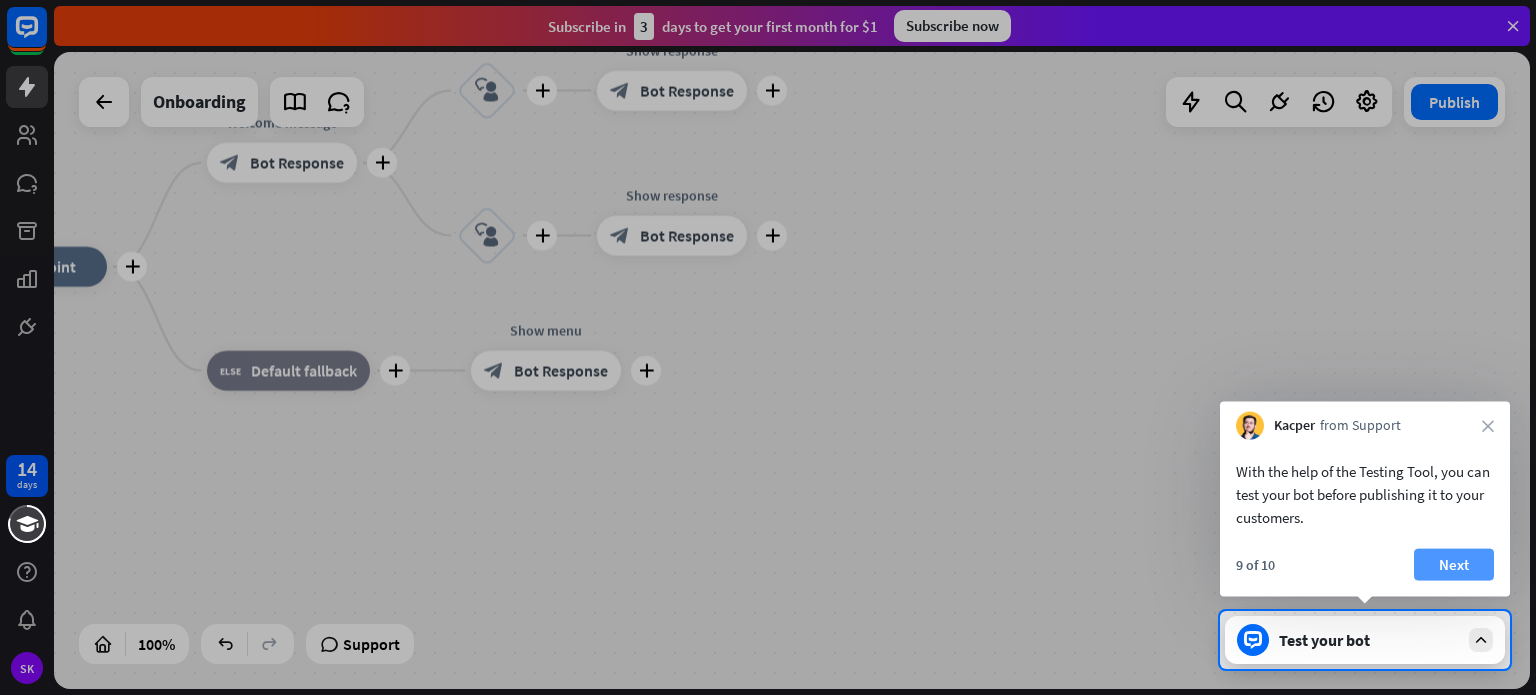click on "Next" at bounding box center (1454, 565) 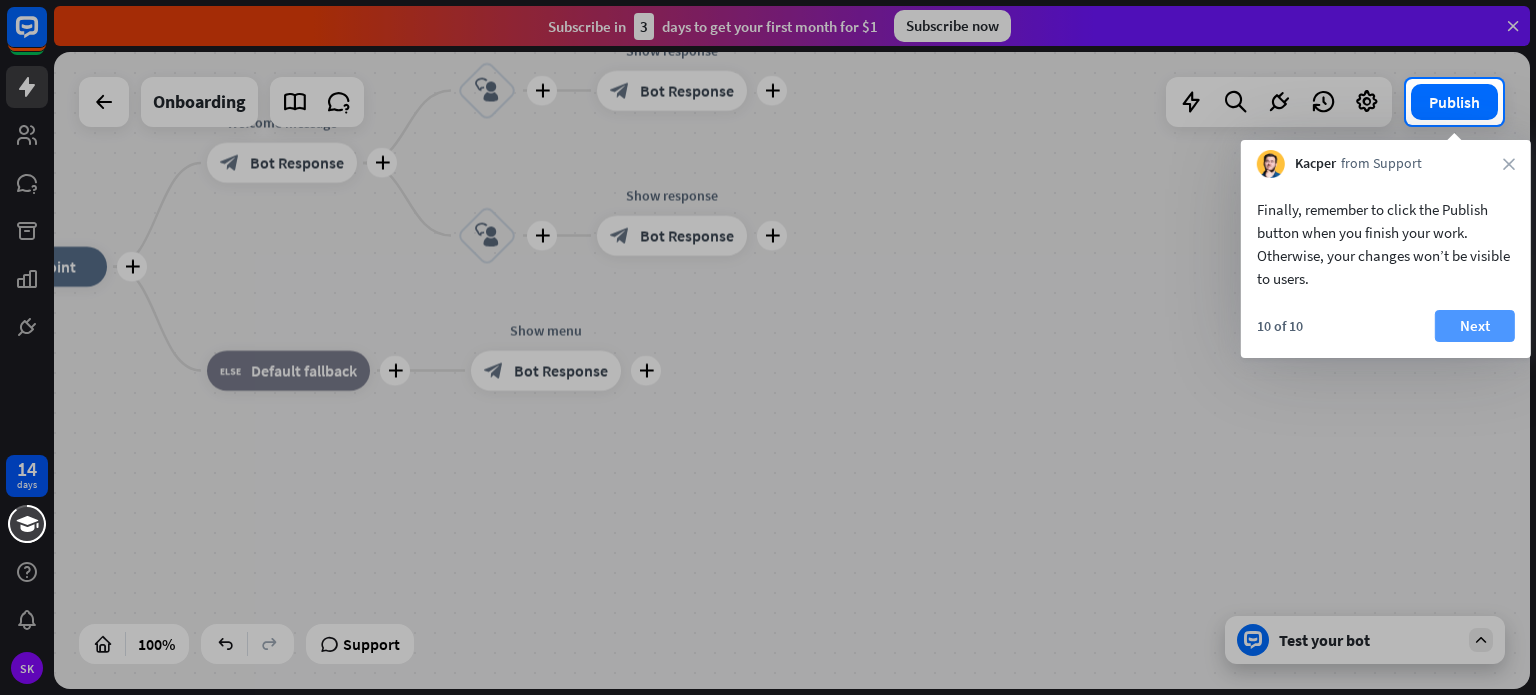 click on "Next" at bounding box center [1475, 326] 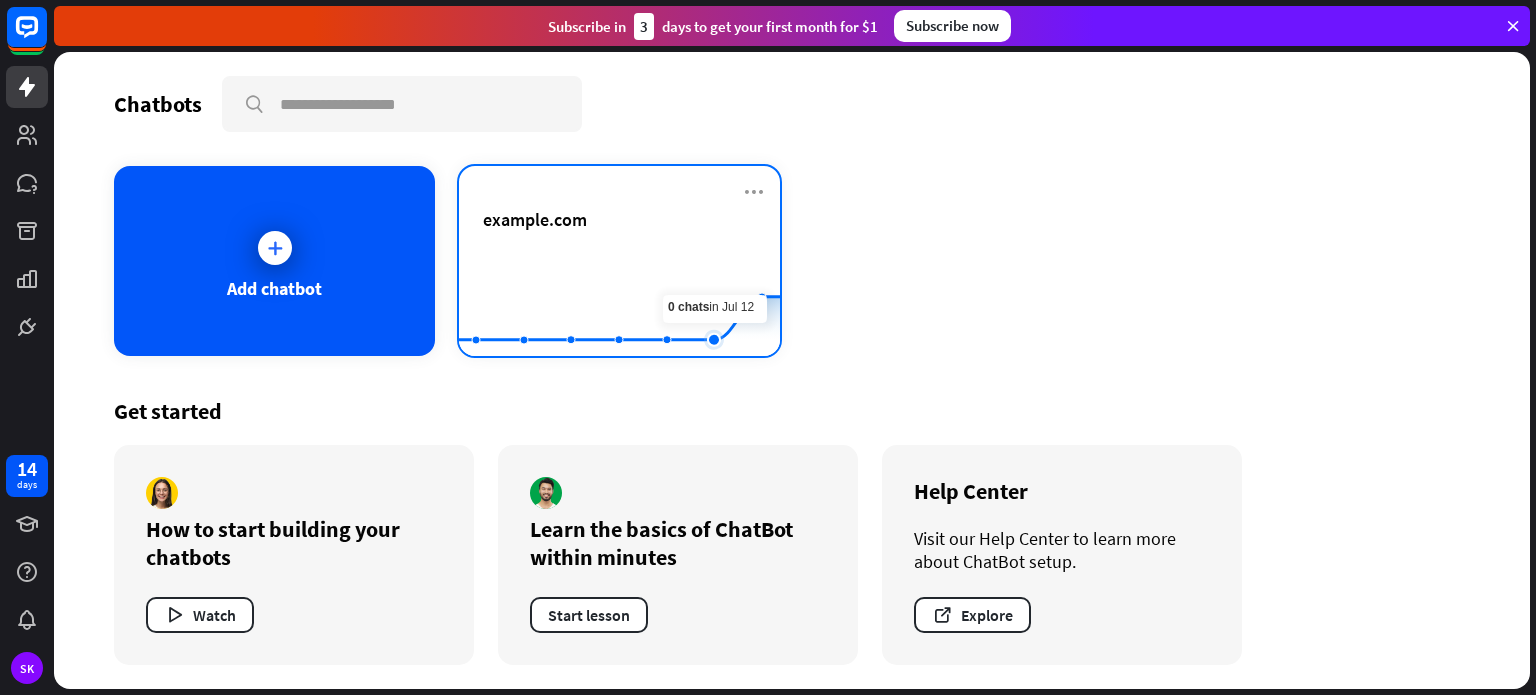 click 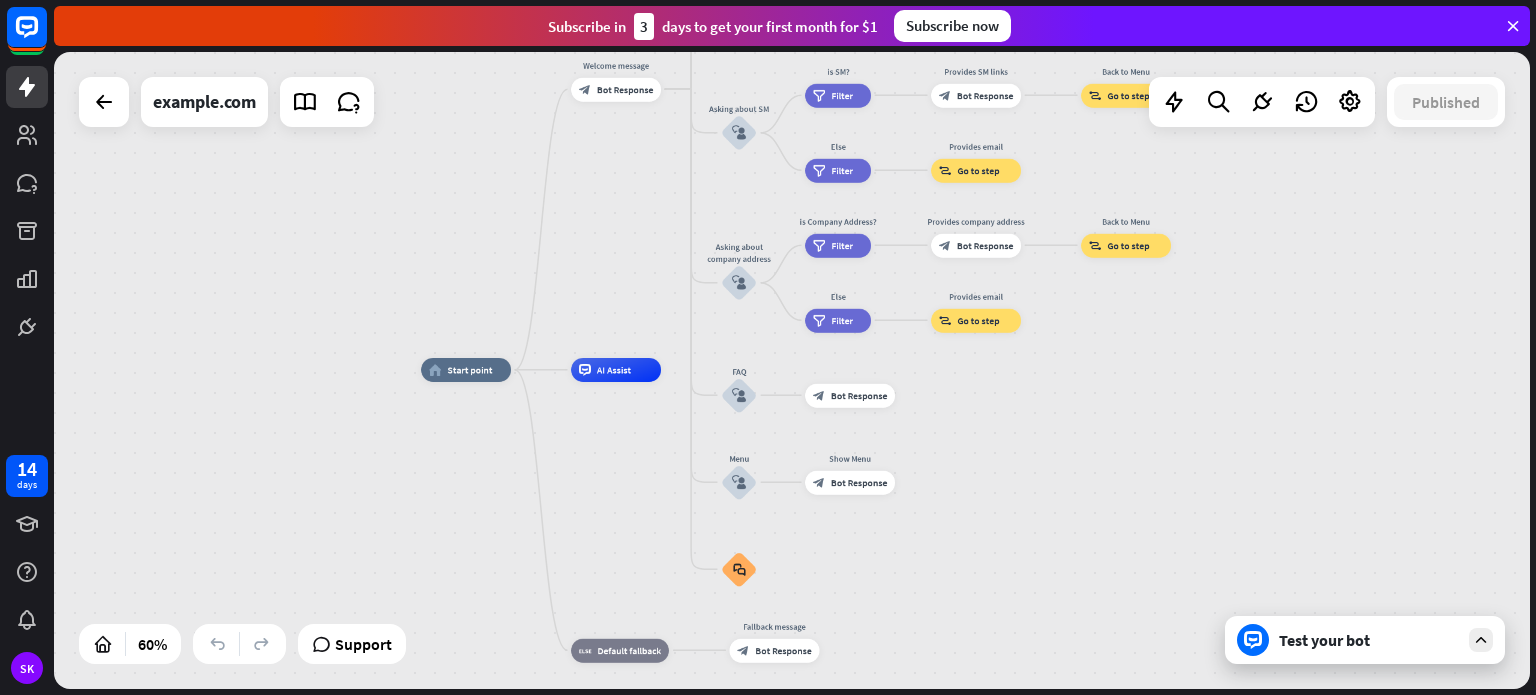 drag, startPoint x: 744, startPoint y: 261, endPoint x: 608, endPoint y: 455, distance: 236.92192 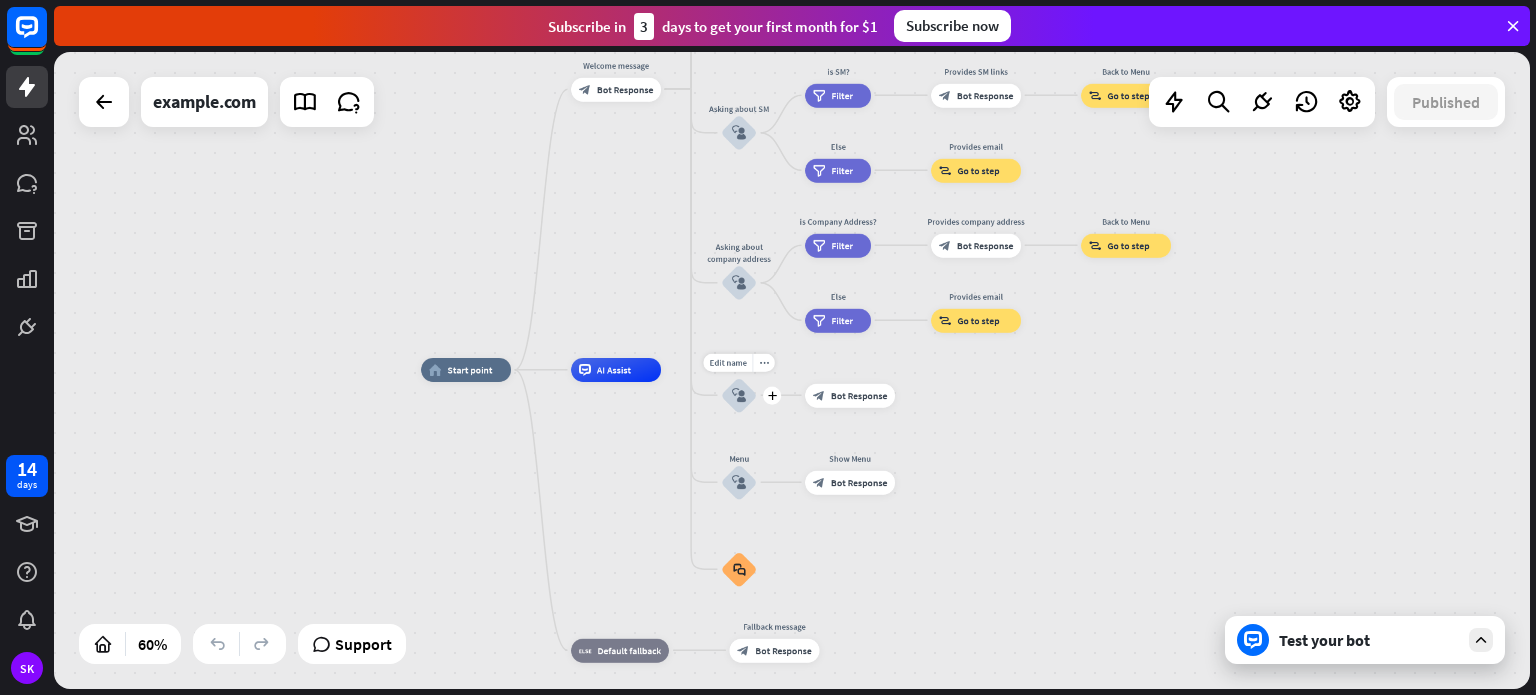 click on "block_user_input" at bounding box center [739, 395] 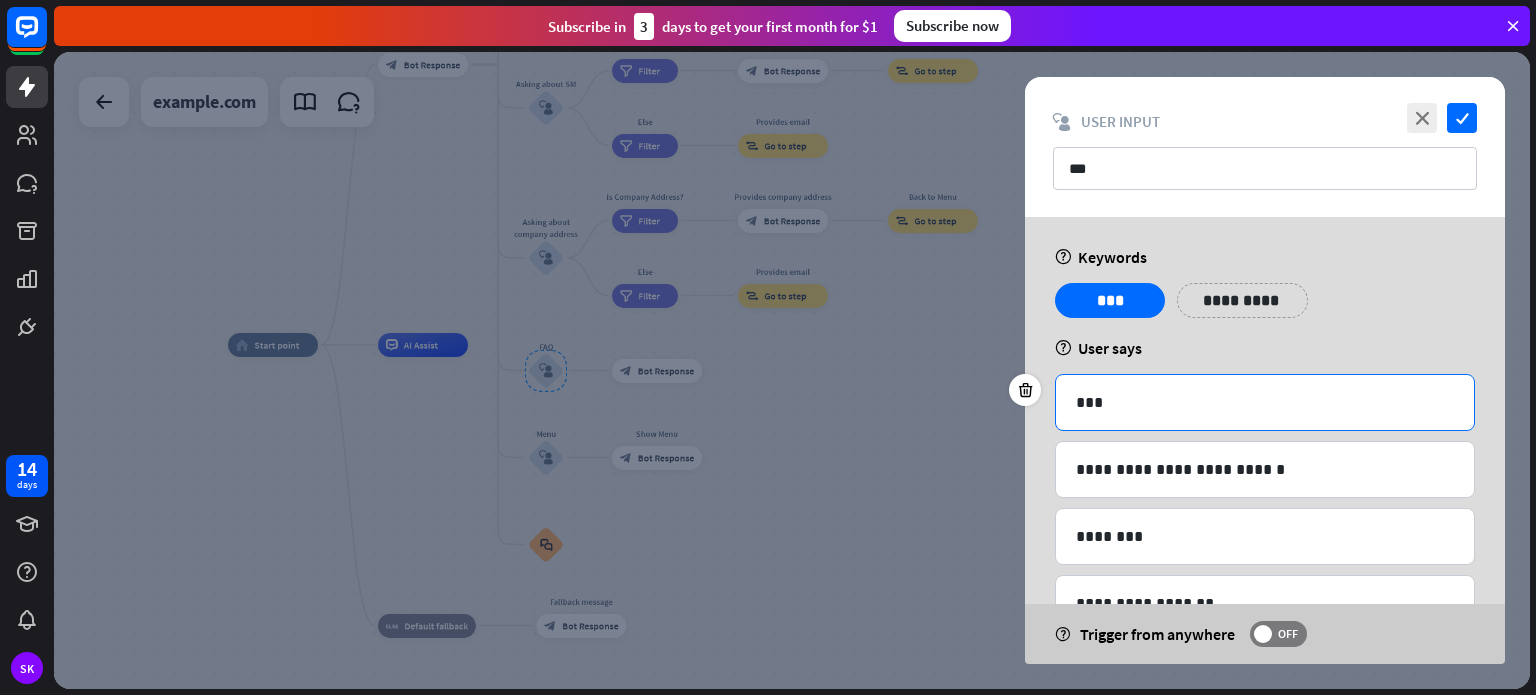 click on "***" at bounding box center [1265, 402] 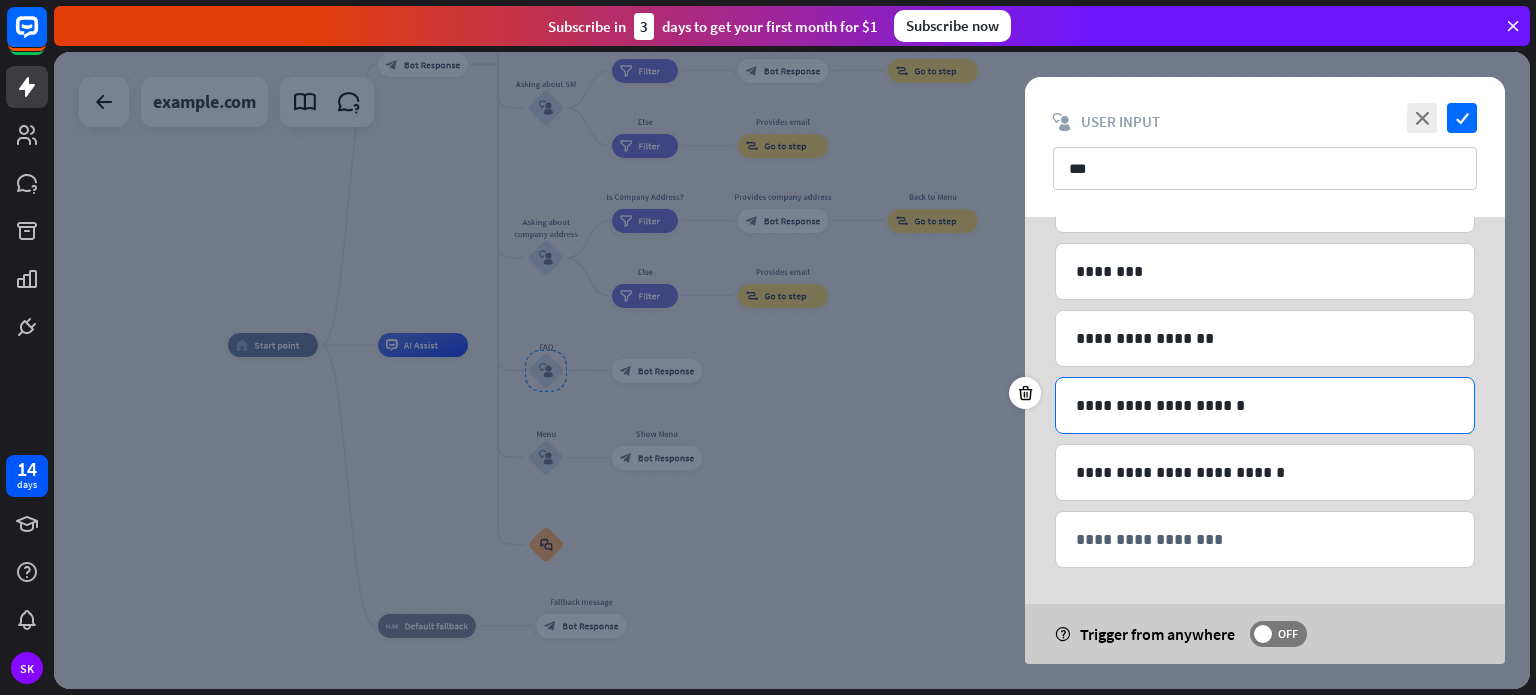 scroll, scrollTop: 0, scrollLeft: 0, axis: both 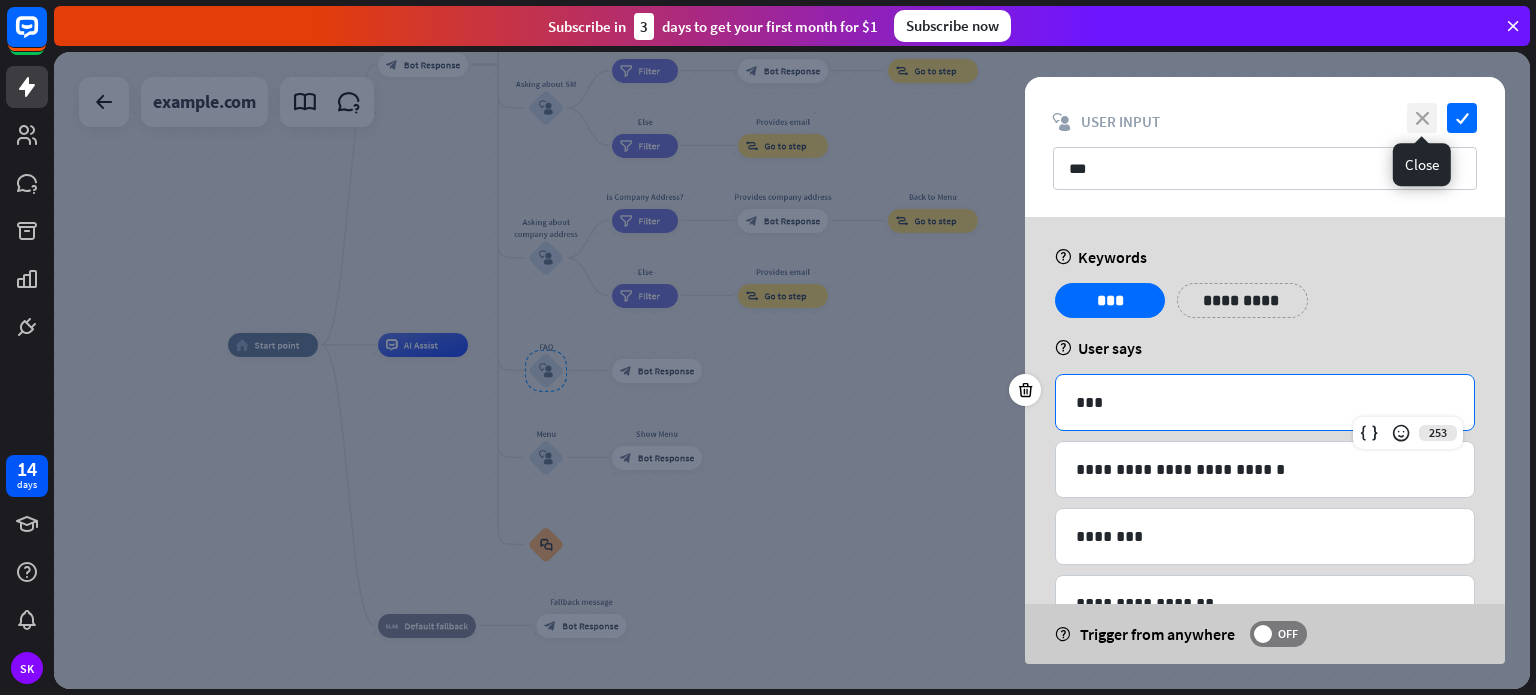 click on "close" at bounding box center (1422, 118) 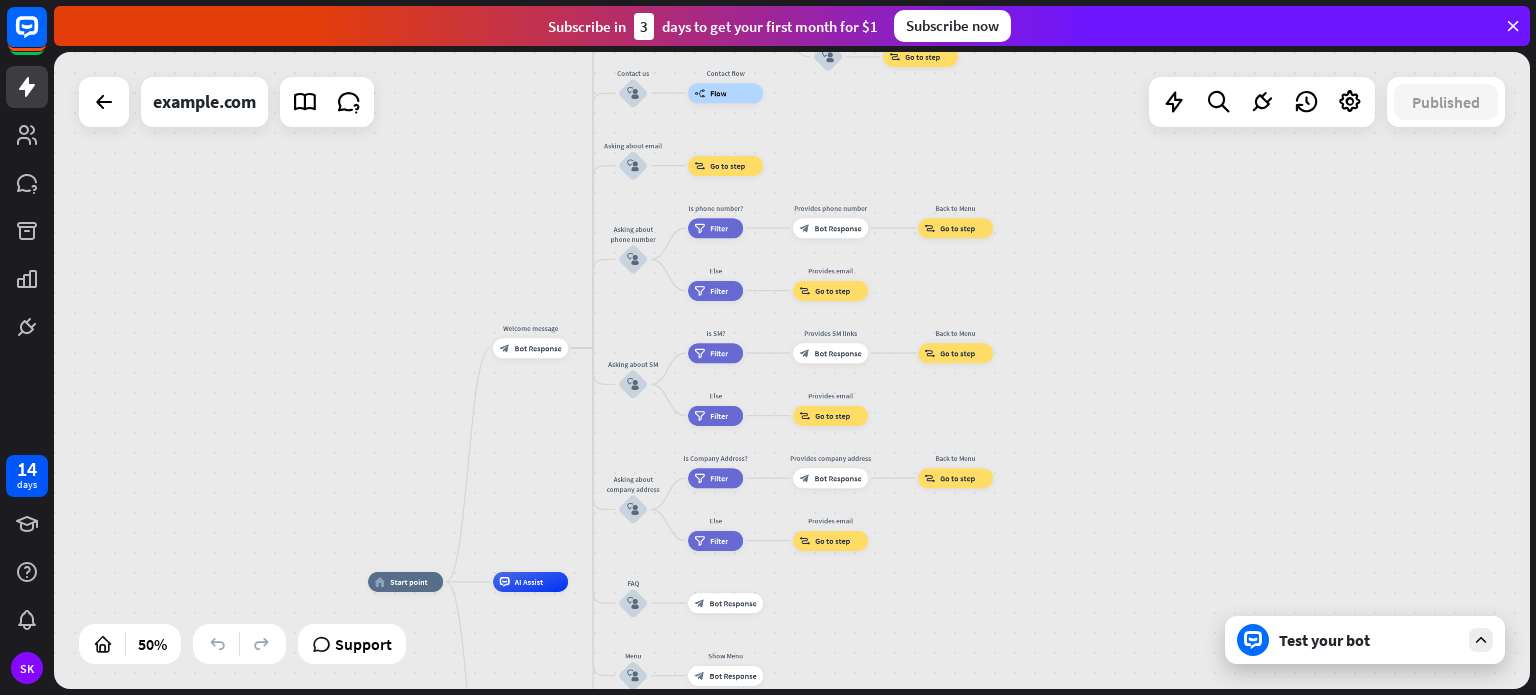 drag, startPoint x: 952, startPoint y: 512, endPoint x: 970, endPoint y: 589, distance: 79.07591 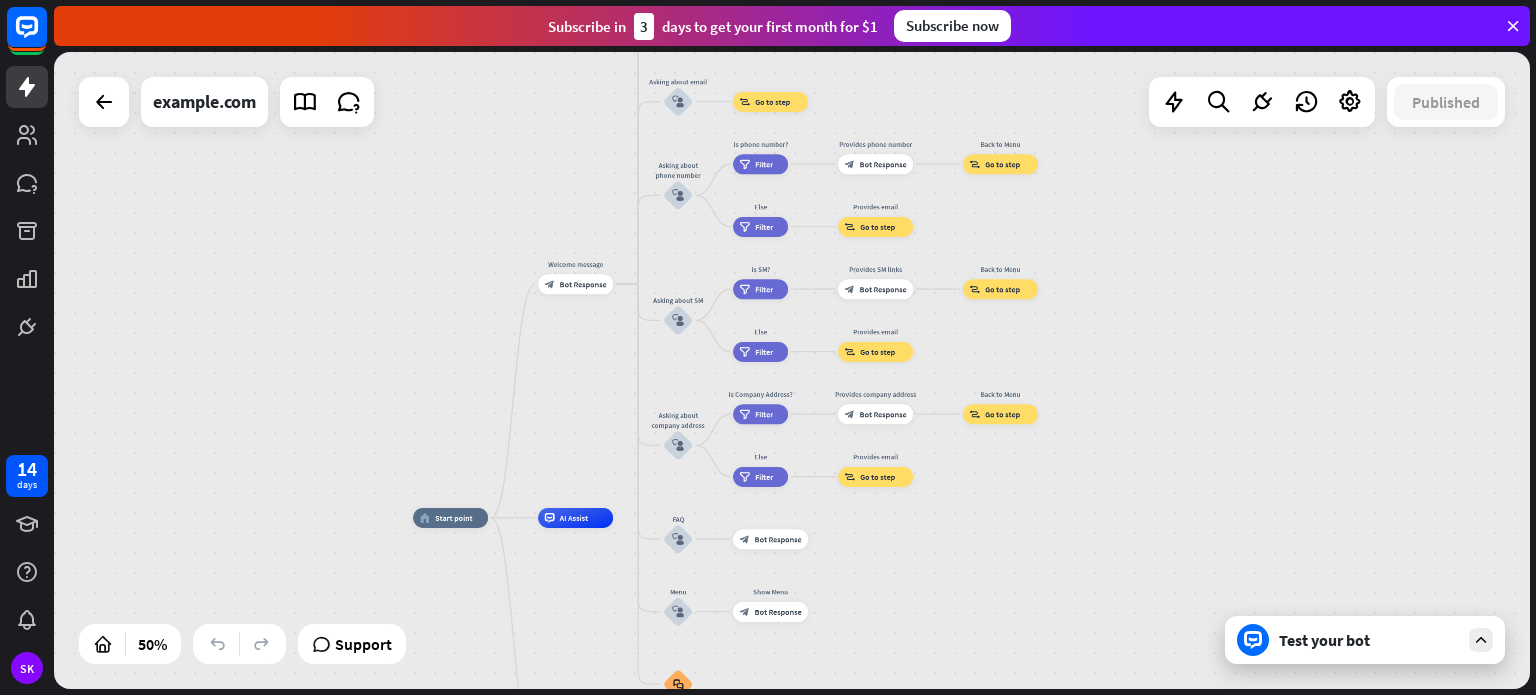 drag, startPoint x: 823, startPoint y: 159, endPoint x: 868, endPoint y: 95, distance: 78.23682 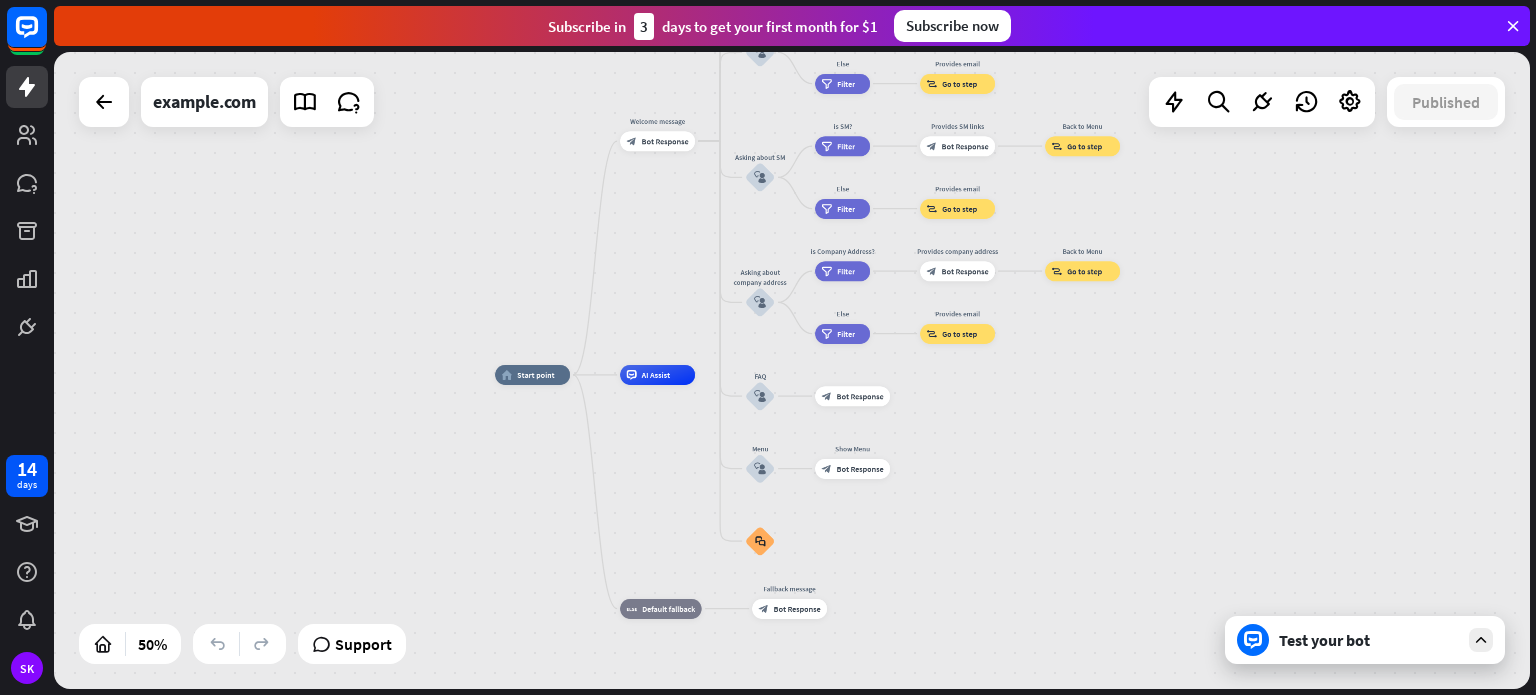 drag, startPoint x: 354, startPoint y: 363, endPoint x: 436, endPoint y: 220, distance: 164.84235 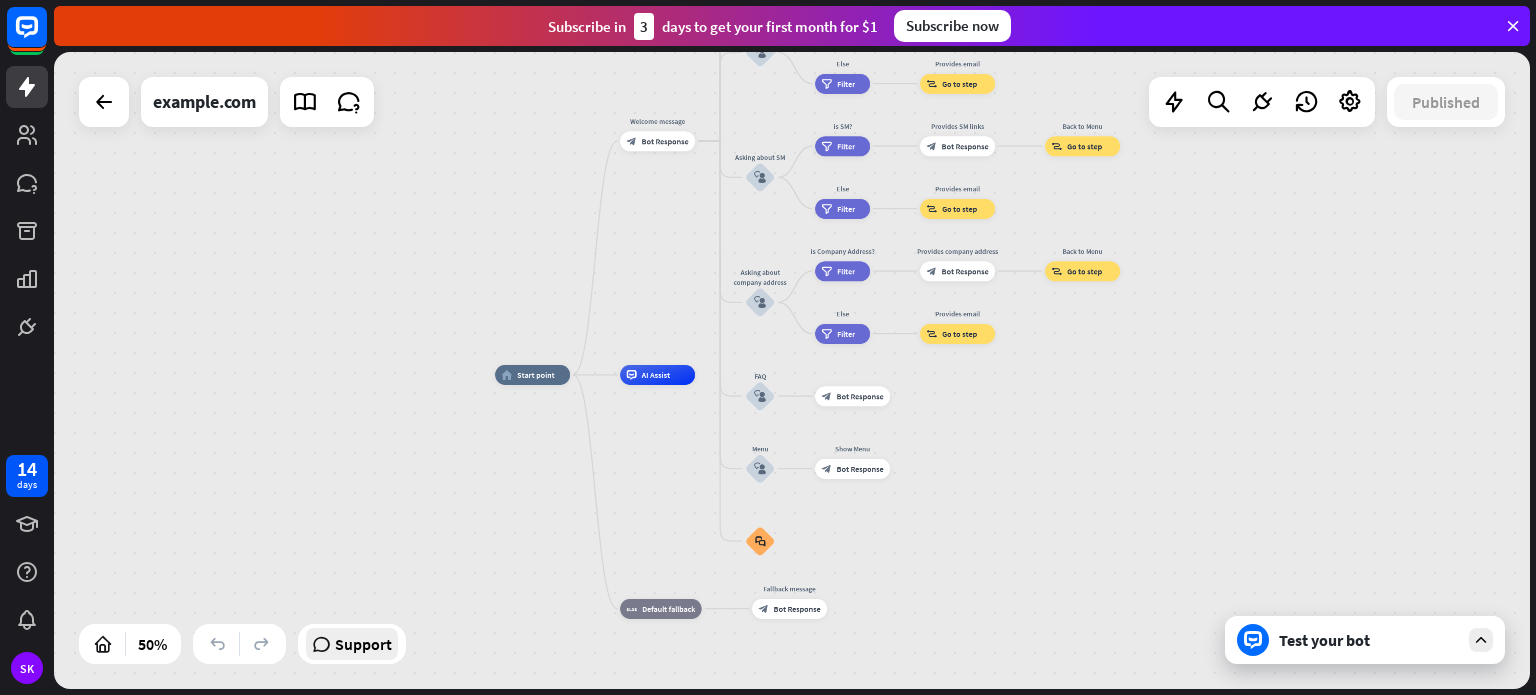 click on "Support" at bounding box center [363, 644] 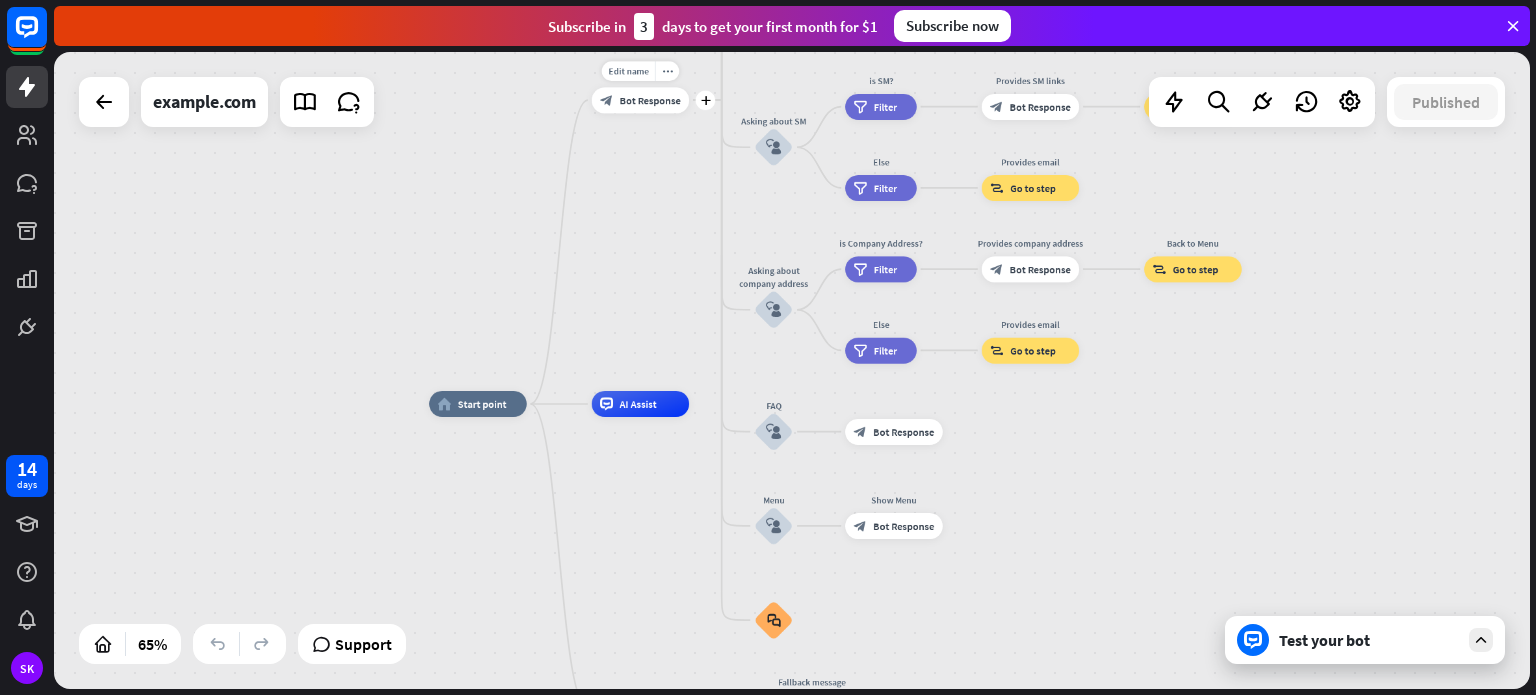 click on "Bot Response" at bounding box center (650, 100) 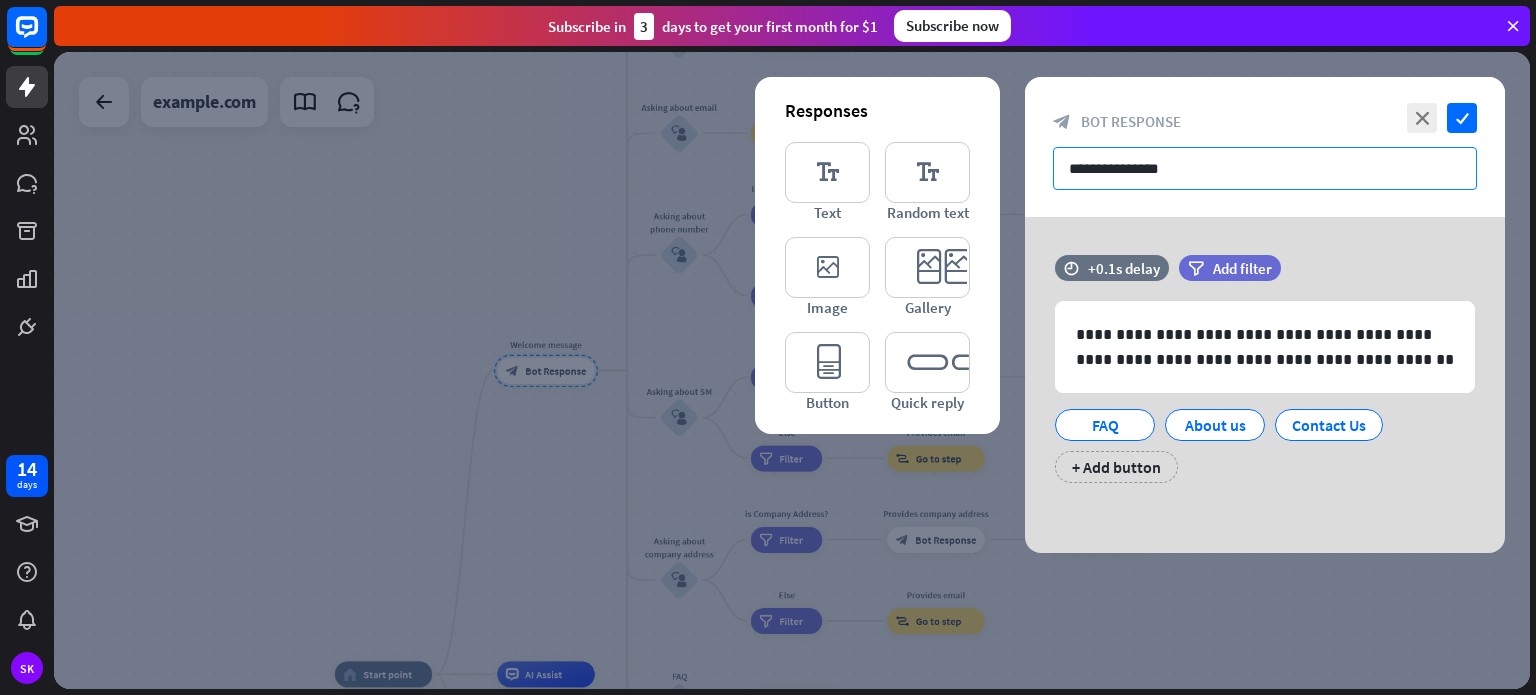 click on "**********" at bounding box center [1265, 168] 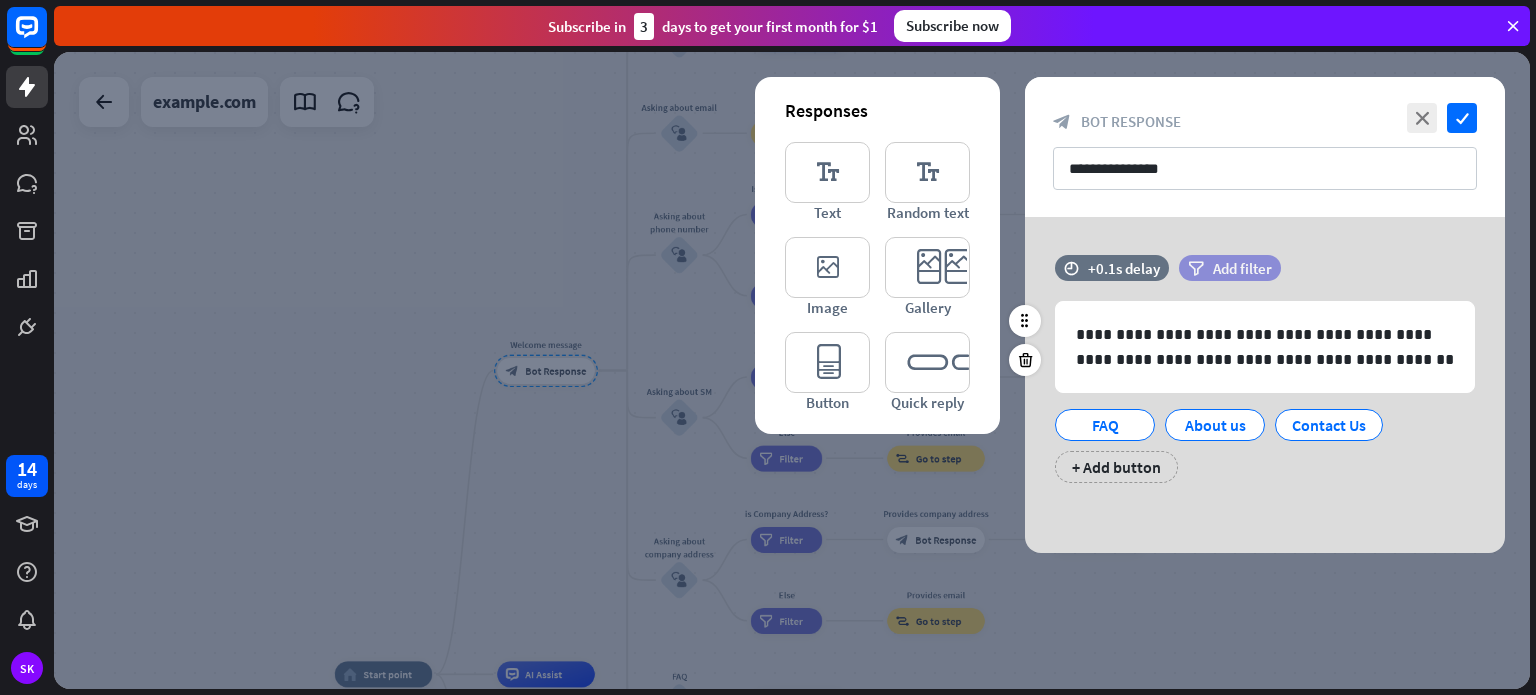 click on "Add filter" at bounding box center (1242, 268) 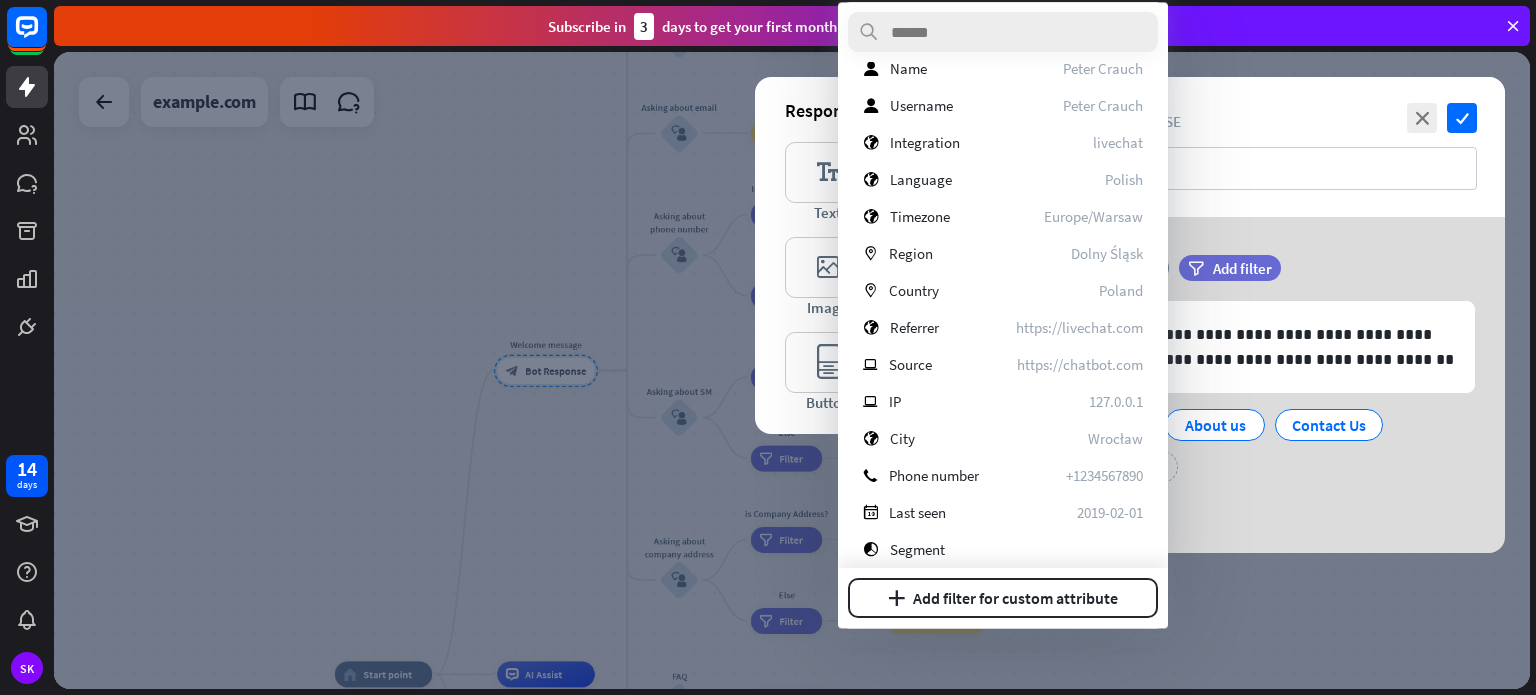 scroll, scrollTop: 709, scrollLeft: 0, axis: vertical 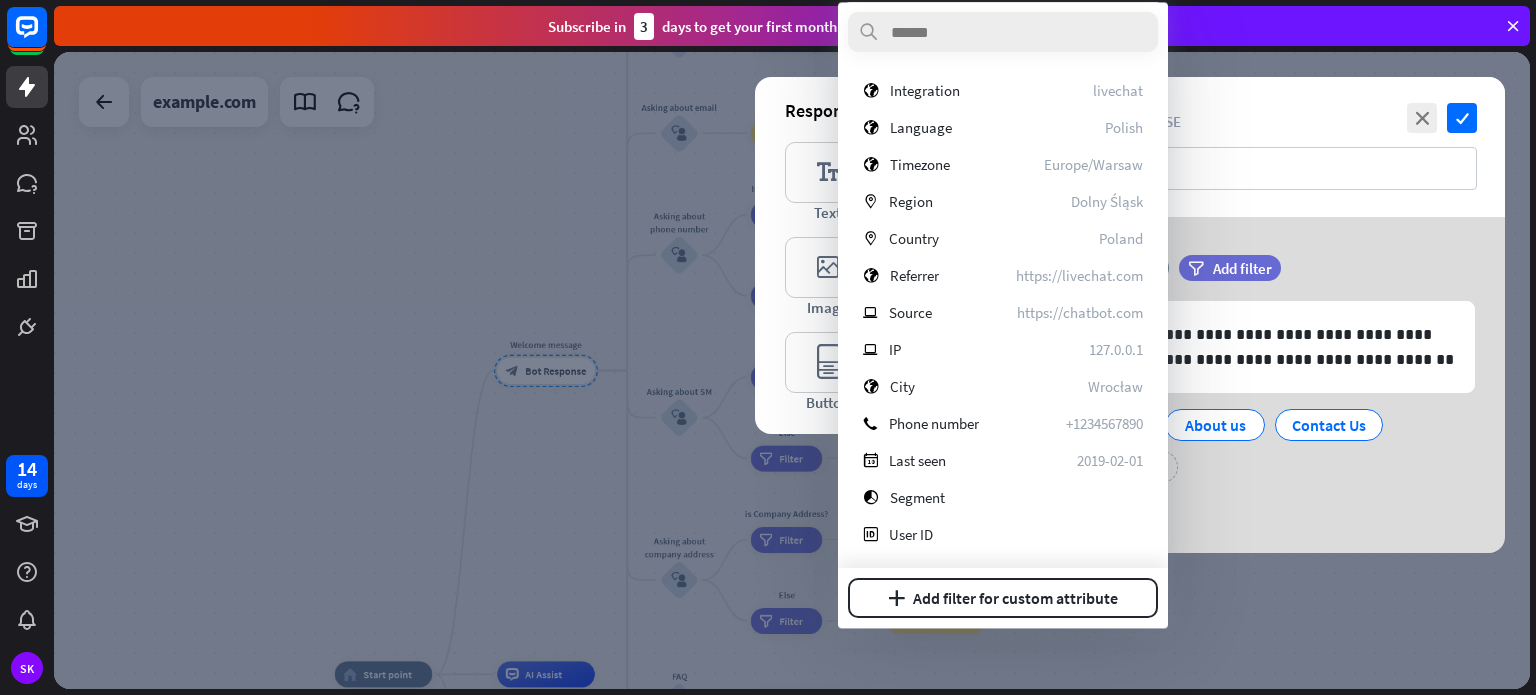 click on "FAQ
About us
Contact Us
+ Add button" at bounding box center [1260, 441] 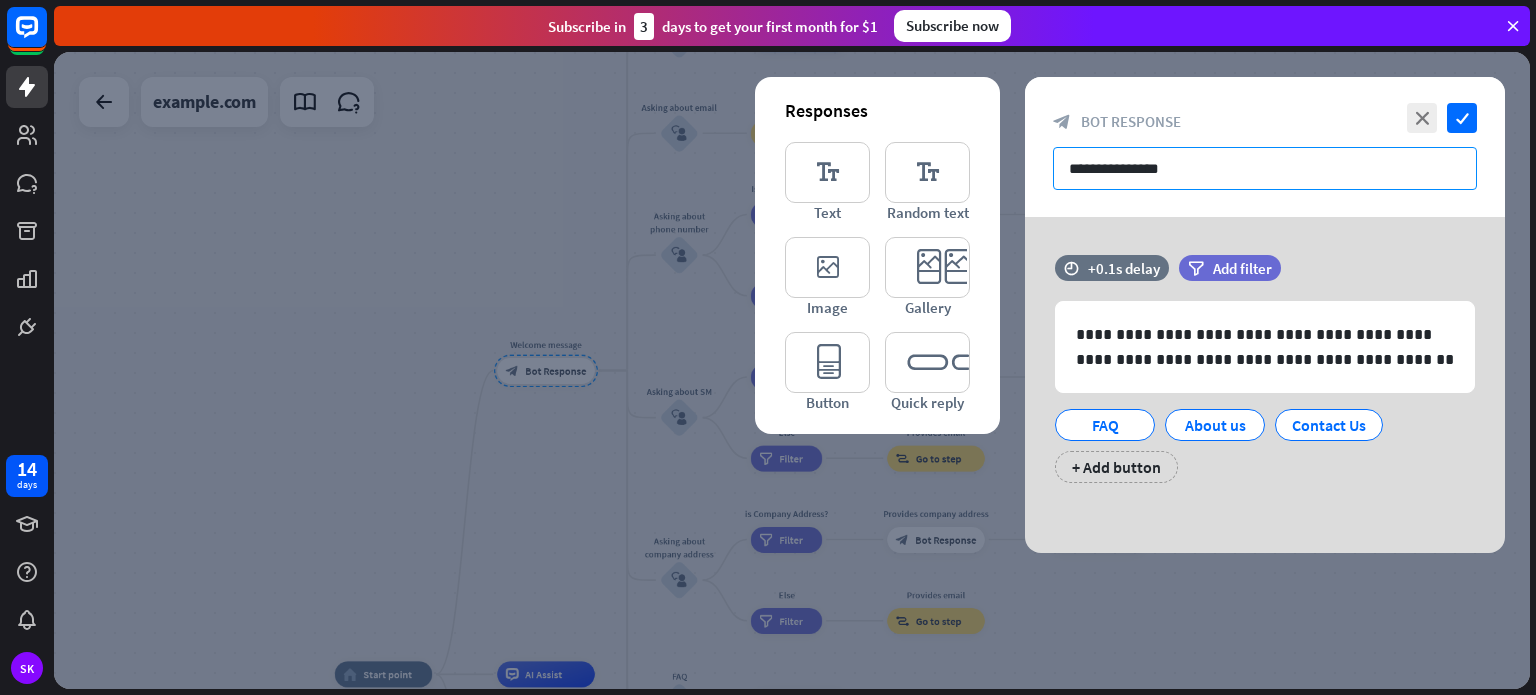 click on "**********" at bounding box center [1265, 168] 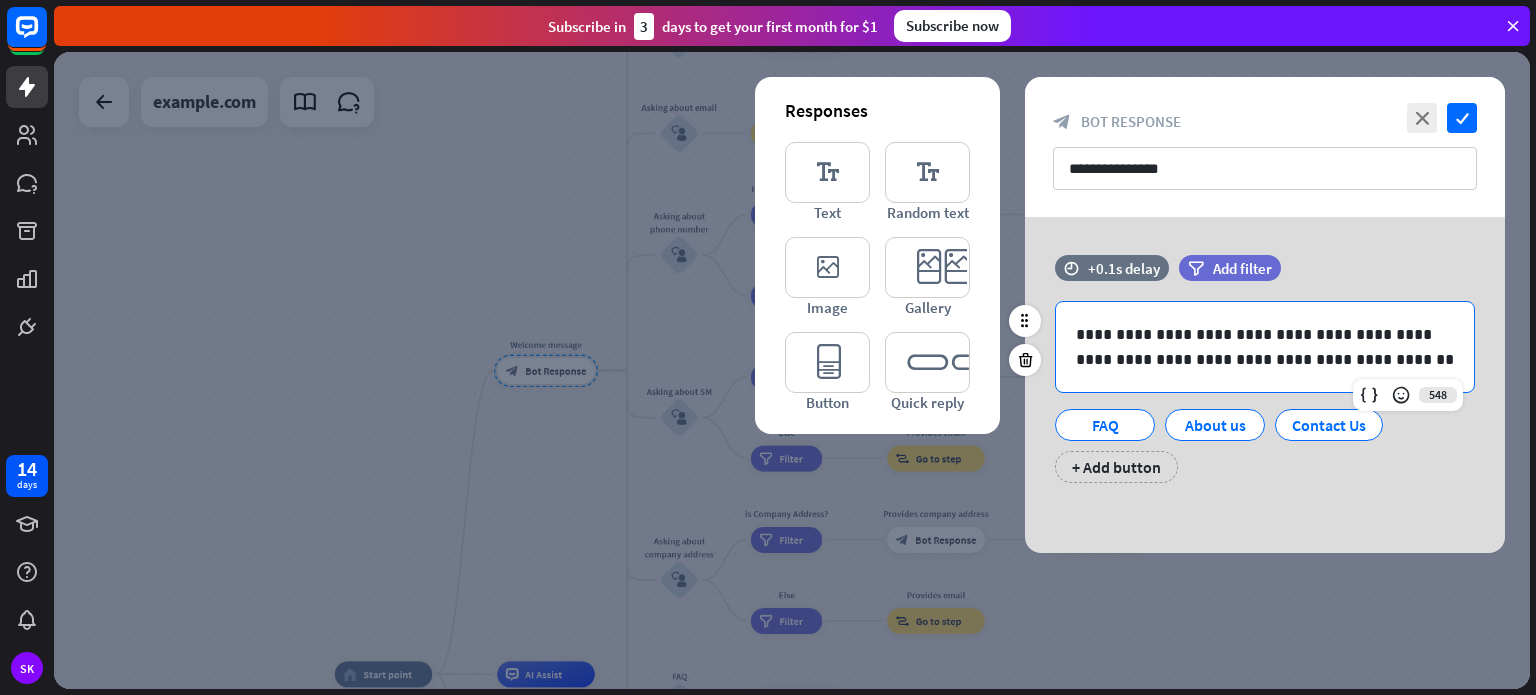 click on "**********" at bounding box center (1265, 347) 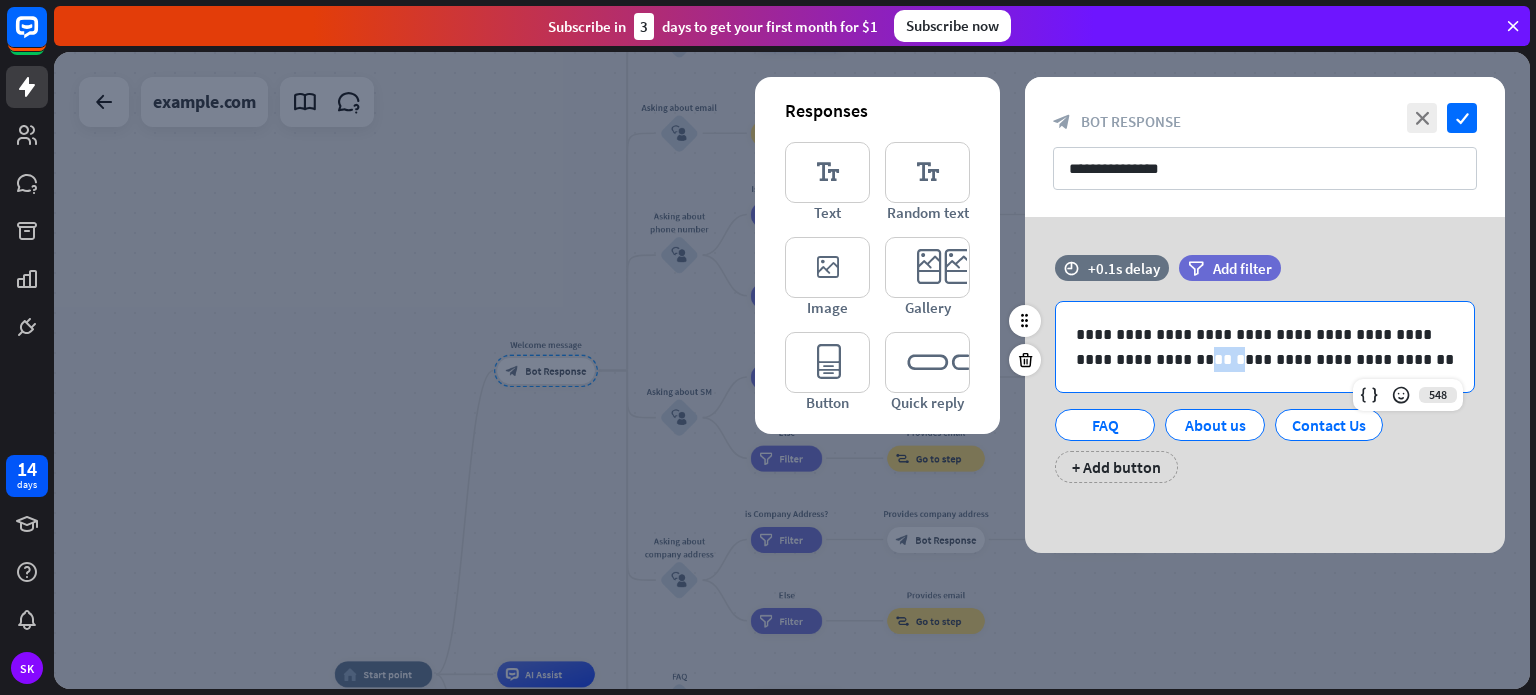 click on "**********" at bounding box center (1265, 347) 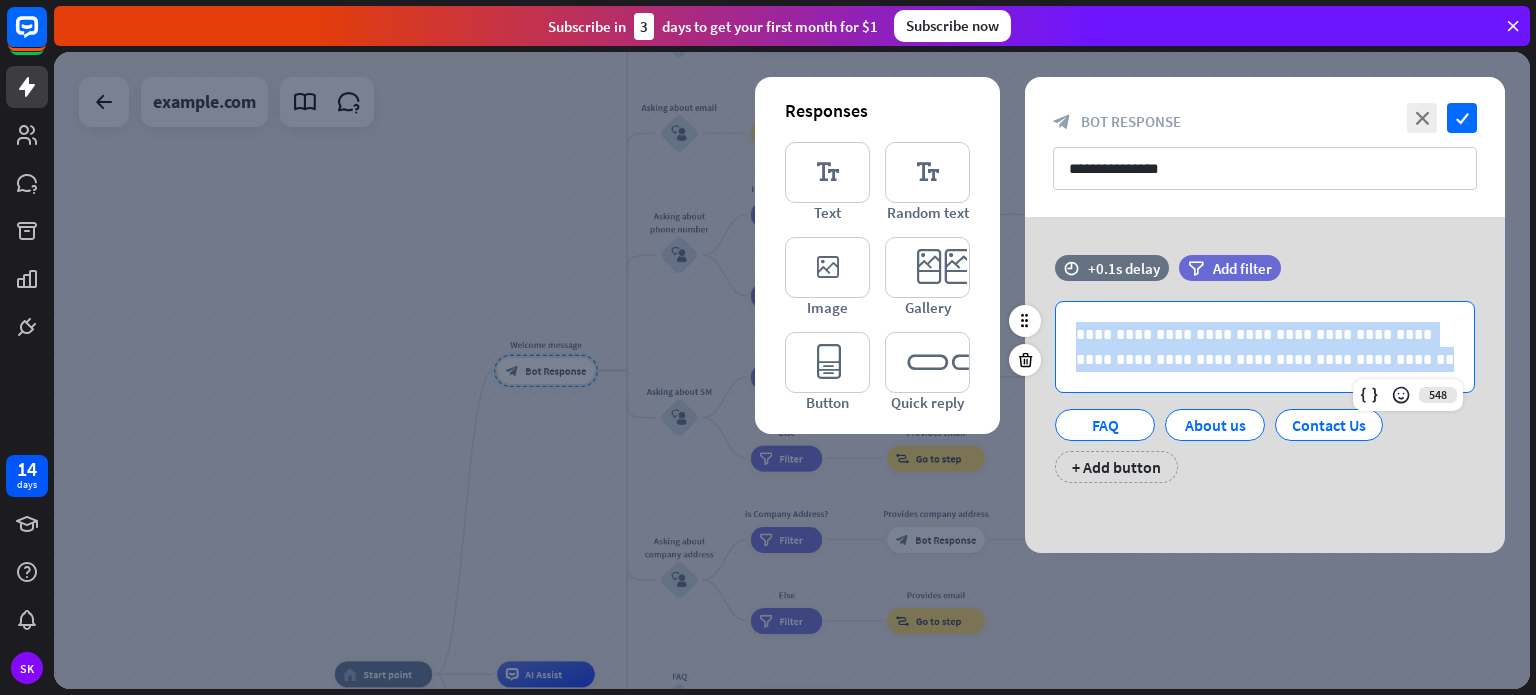 click on "**********" at bounding box center (1265, 347) 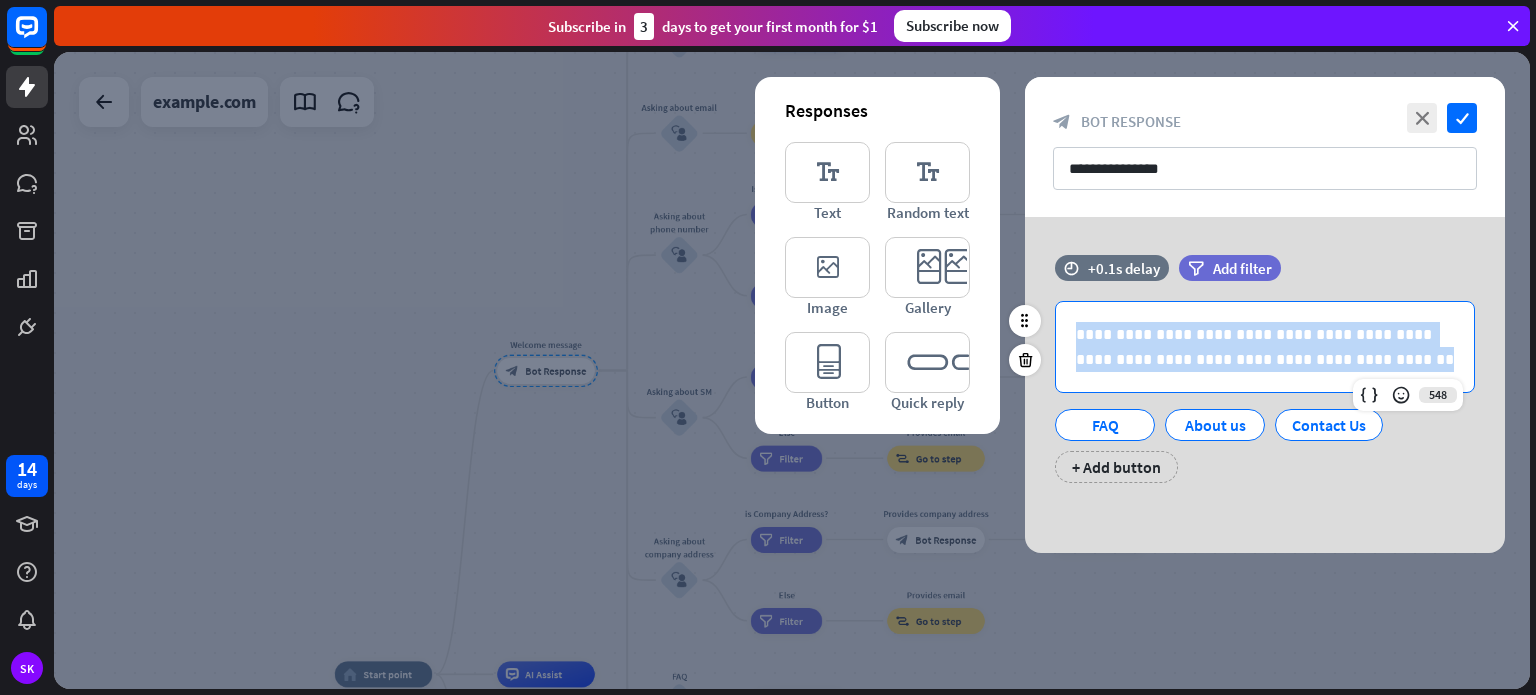 type 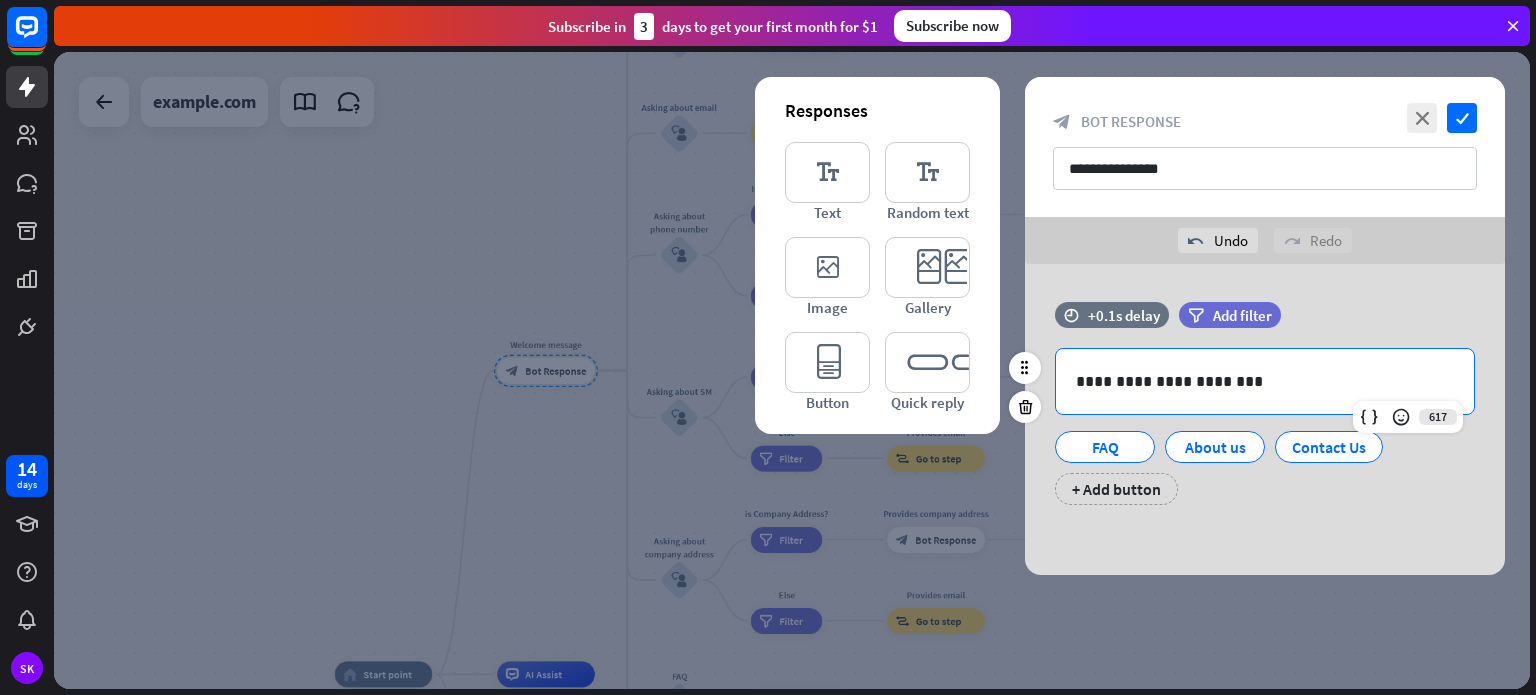 click on "FAQ
About us
Contact Us
+ Add button" at bounding box center [1260, 463] 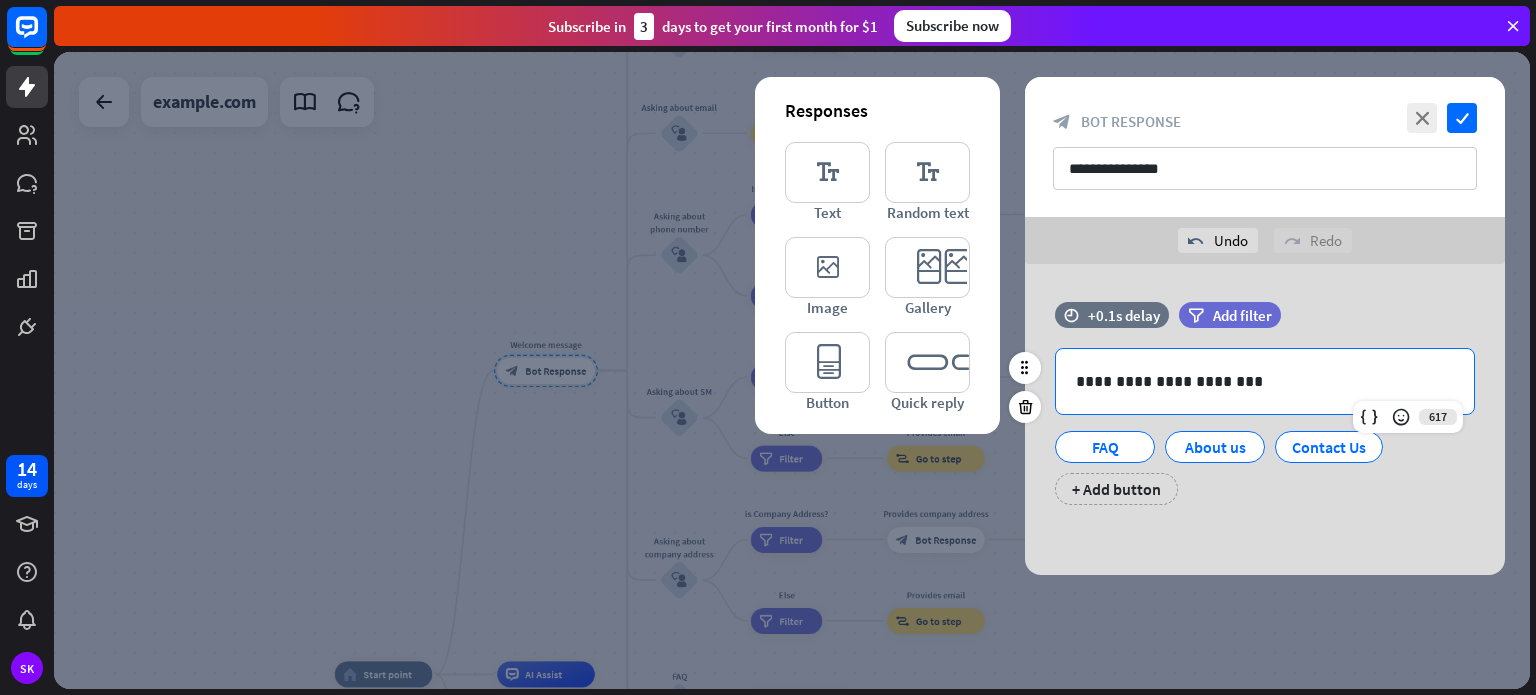 click on "**********" at bounding box center [1265, 381] 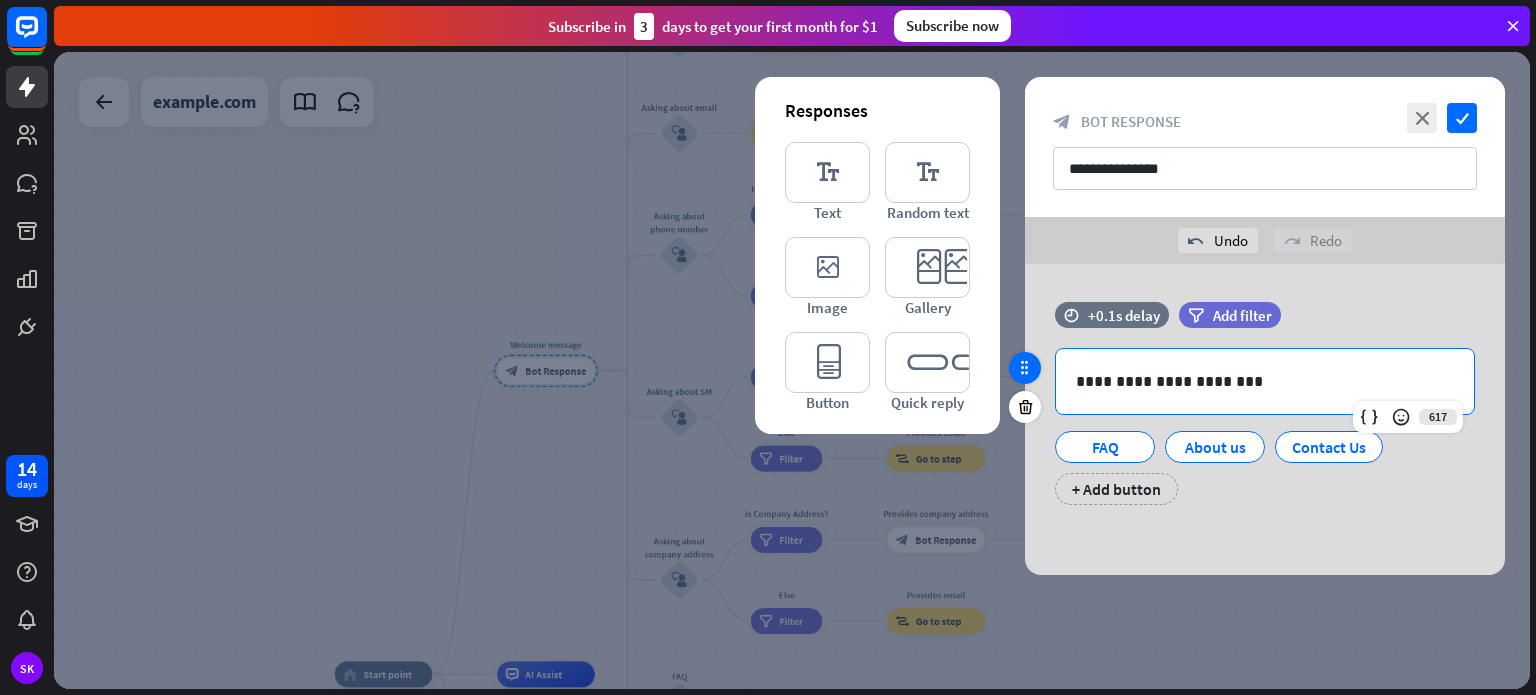 click at bounding box center (1025, 368) 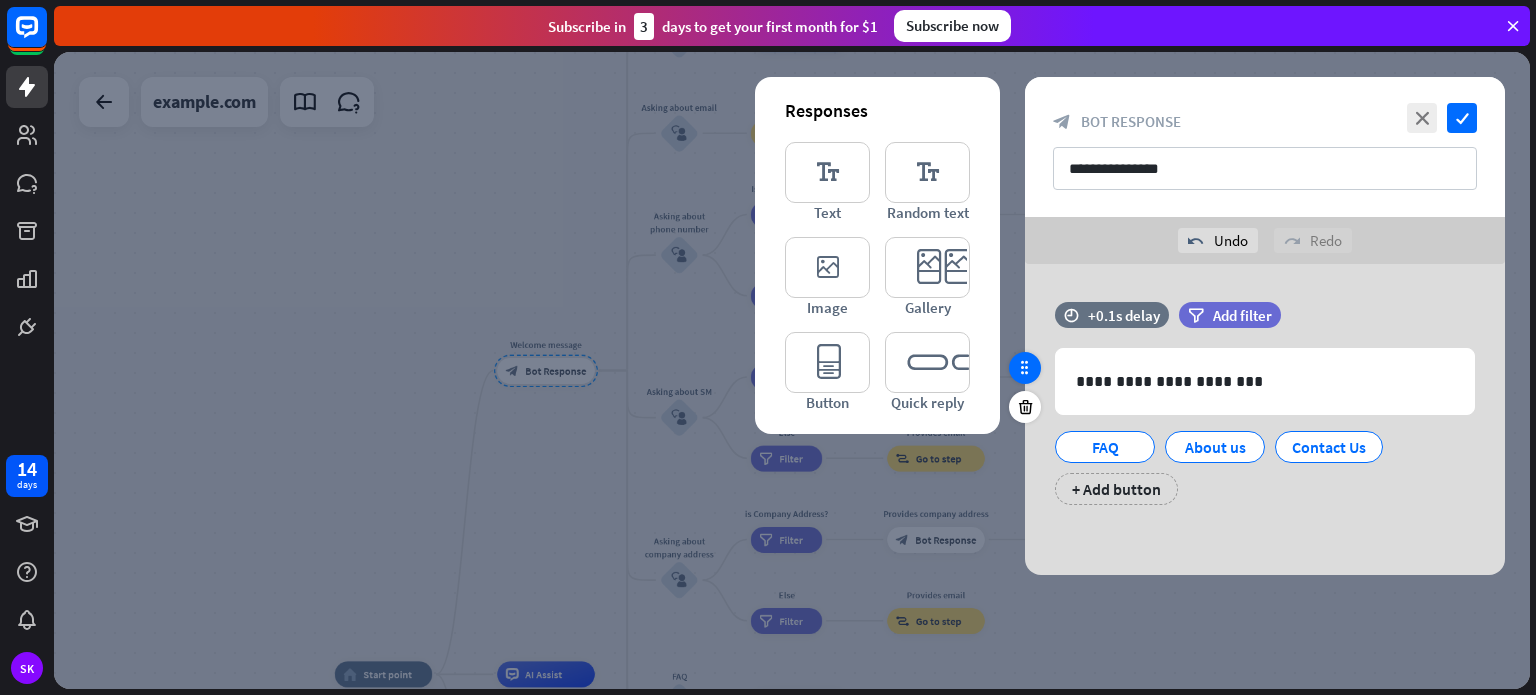 click at bounding box center (1025, 368) 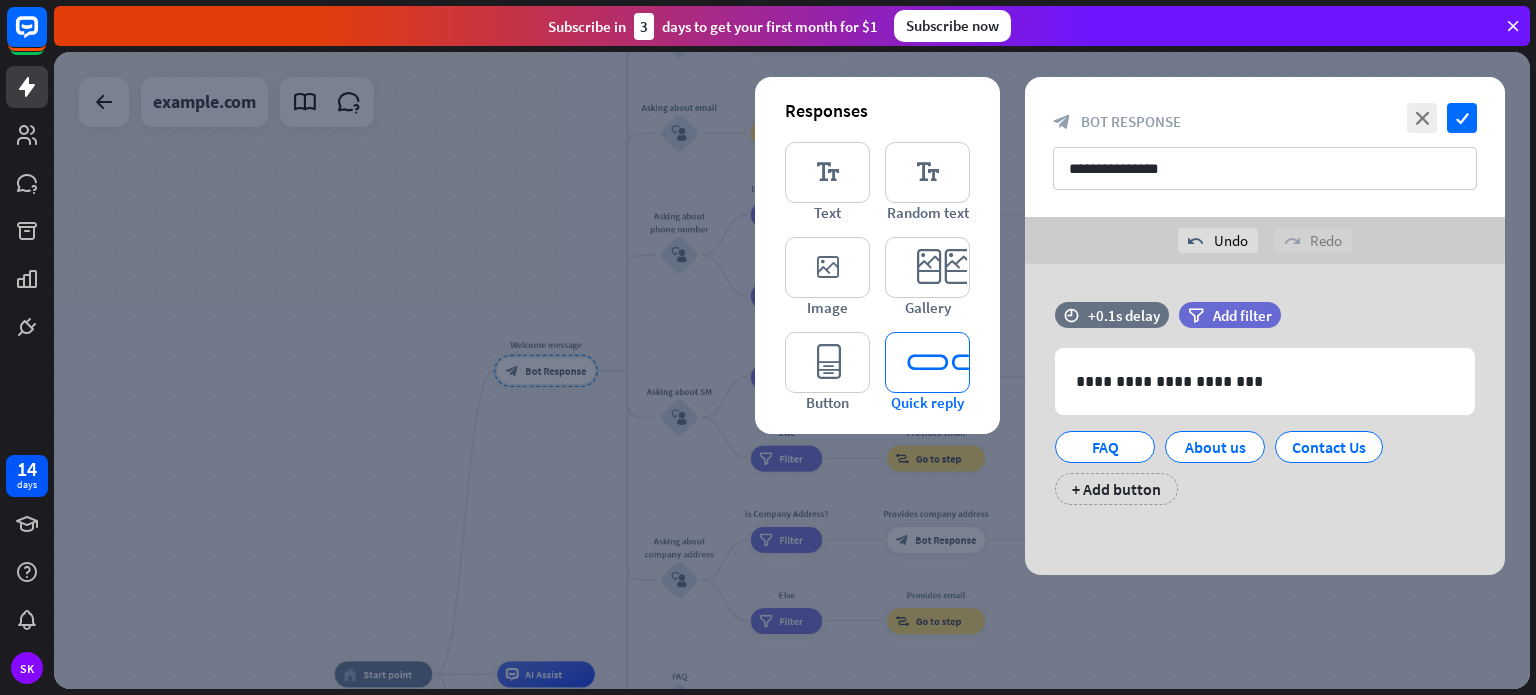 click on "editor_quick_replies" at bounding box center [927, 362] 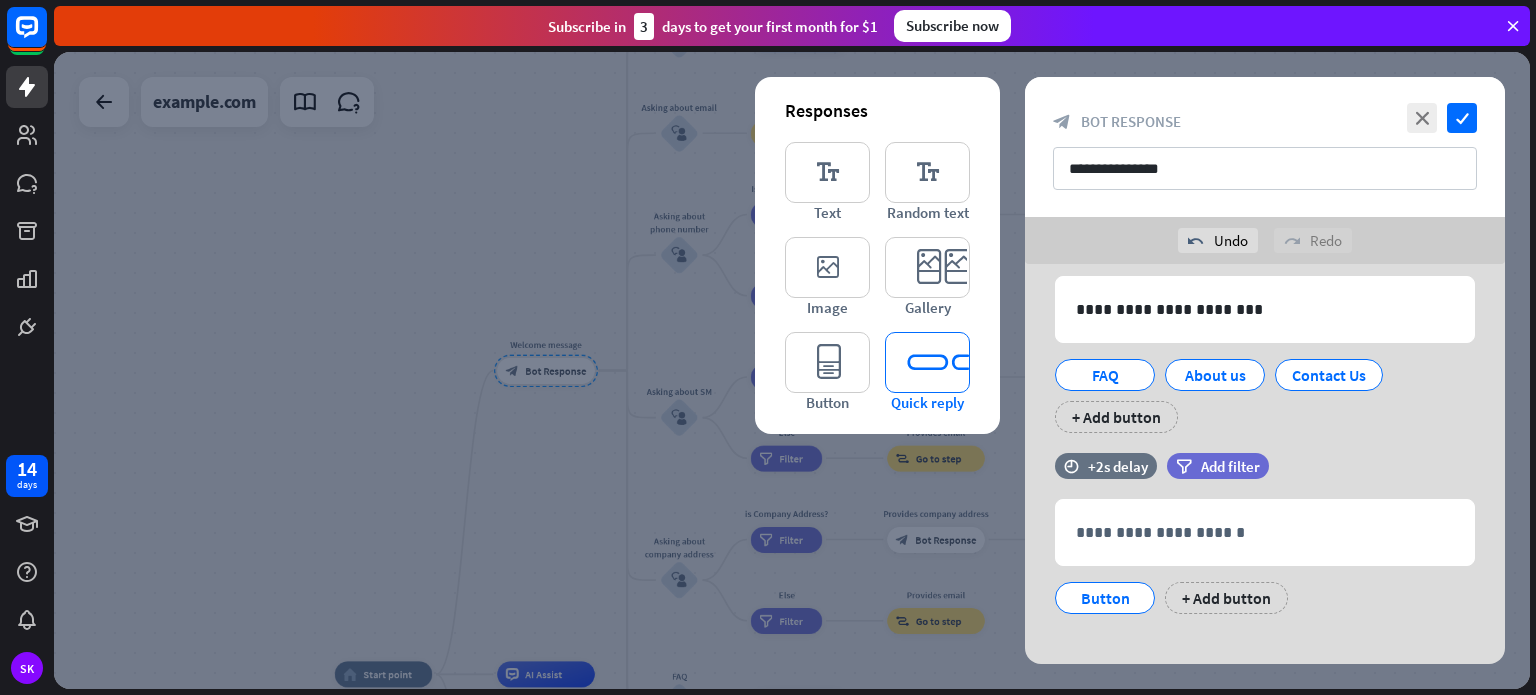 scroll, scrollTop: 91, scrollLeft: 0, axis: vertical 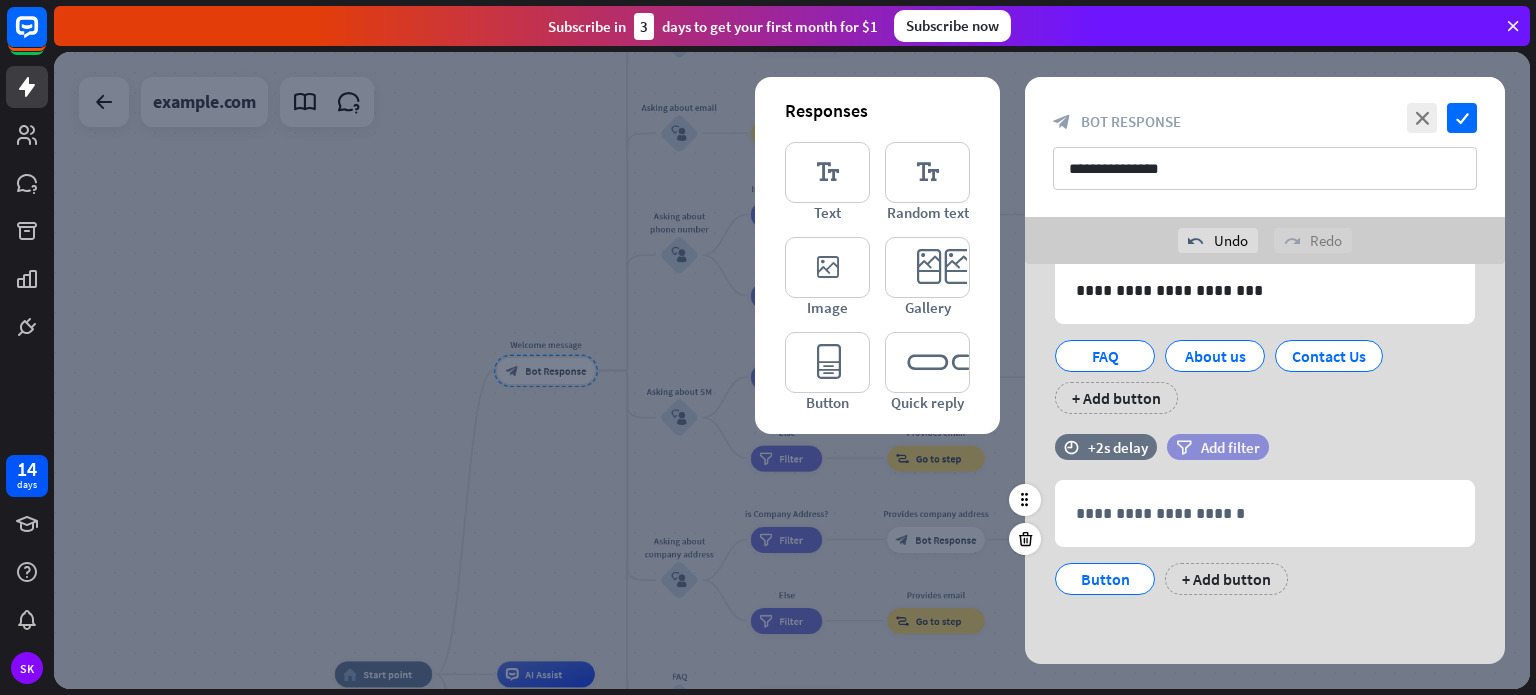 click on "filter" at bounding box center [1184, 447] 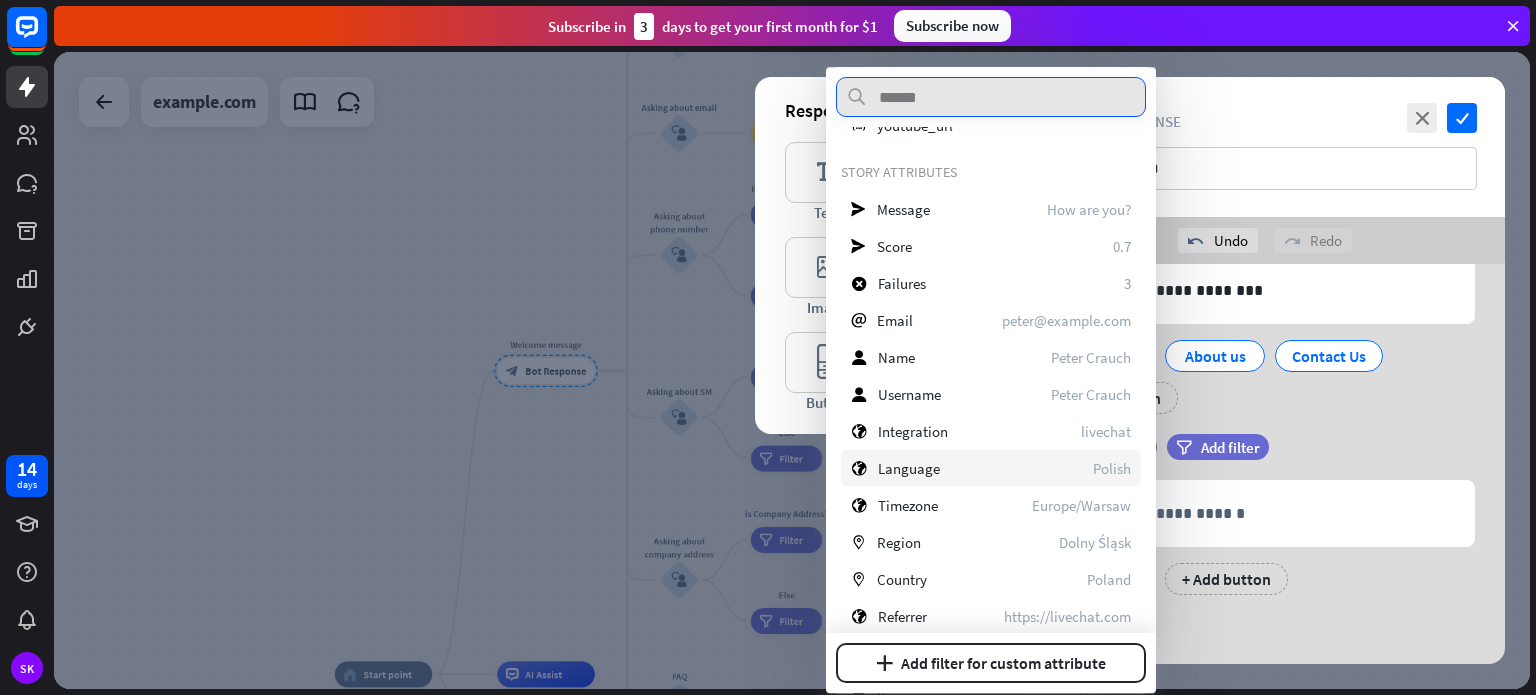 scroll, scrollTop: 400, scrollLeft: 0, axis: vertical 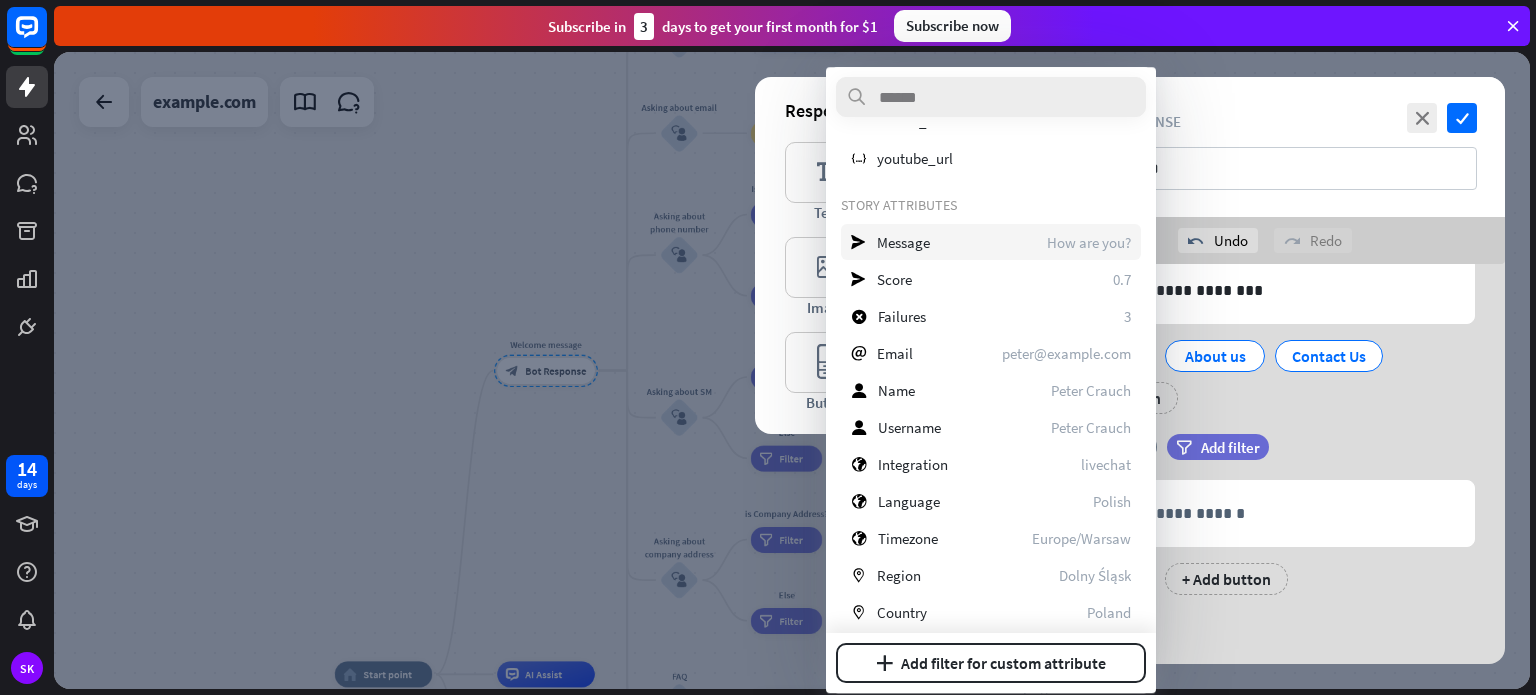 click on "send
Message
How are you?" at bounding box center [991, 242] 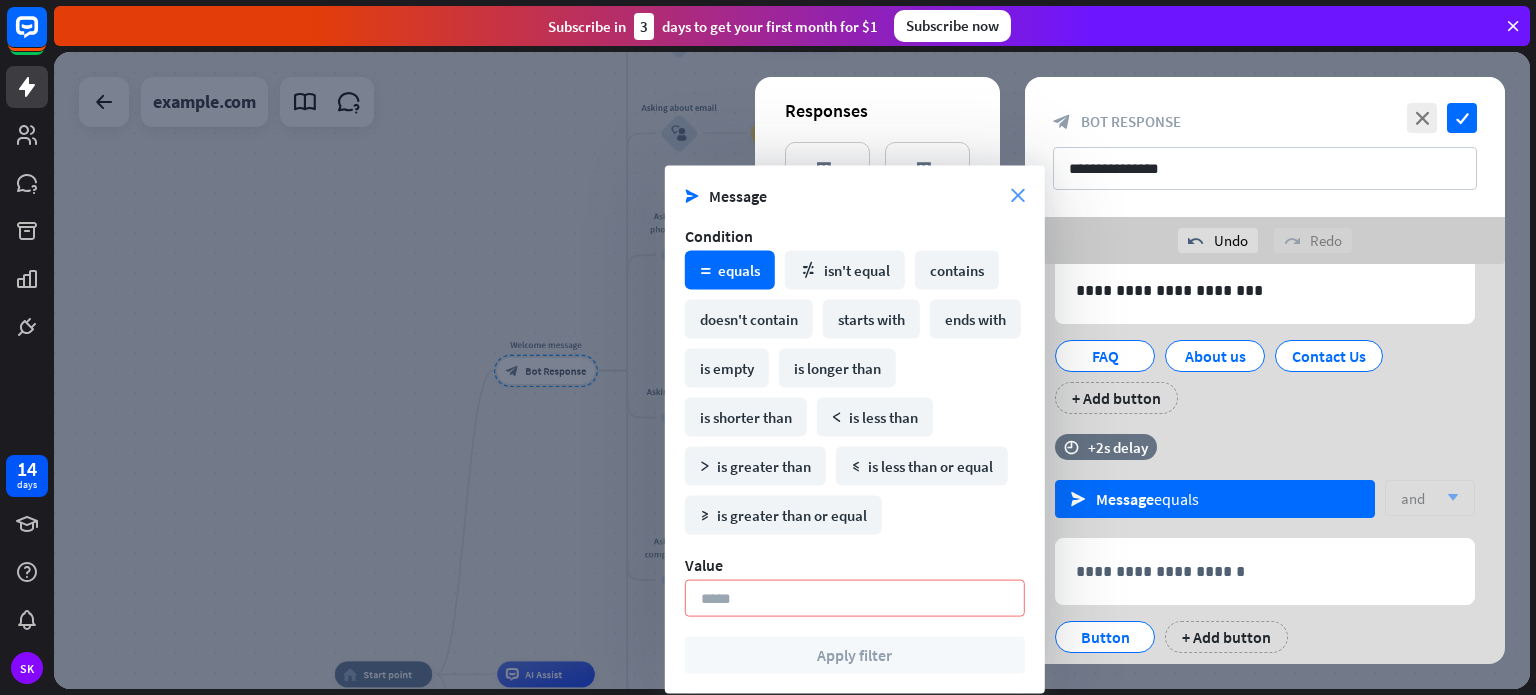 click on "close" at bounding box center (1018, 196) 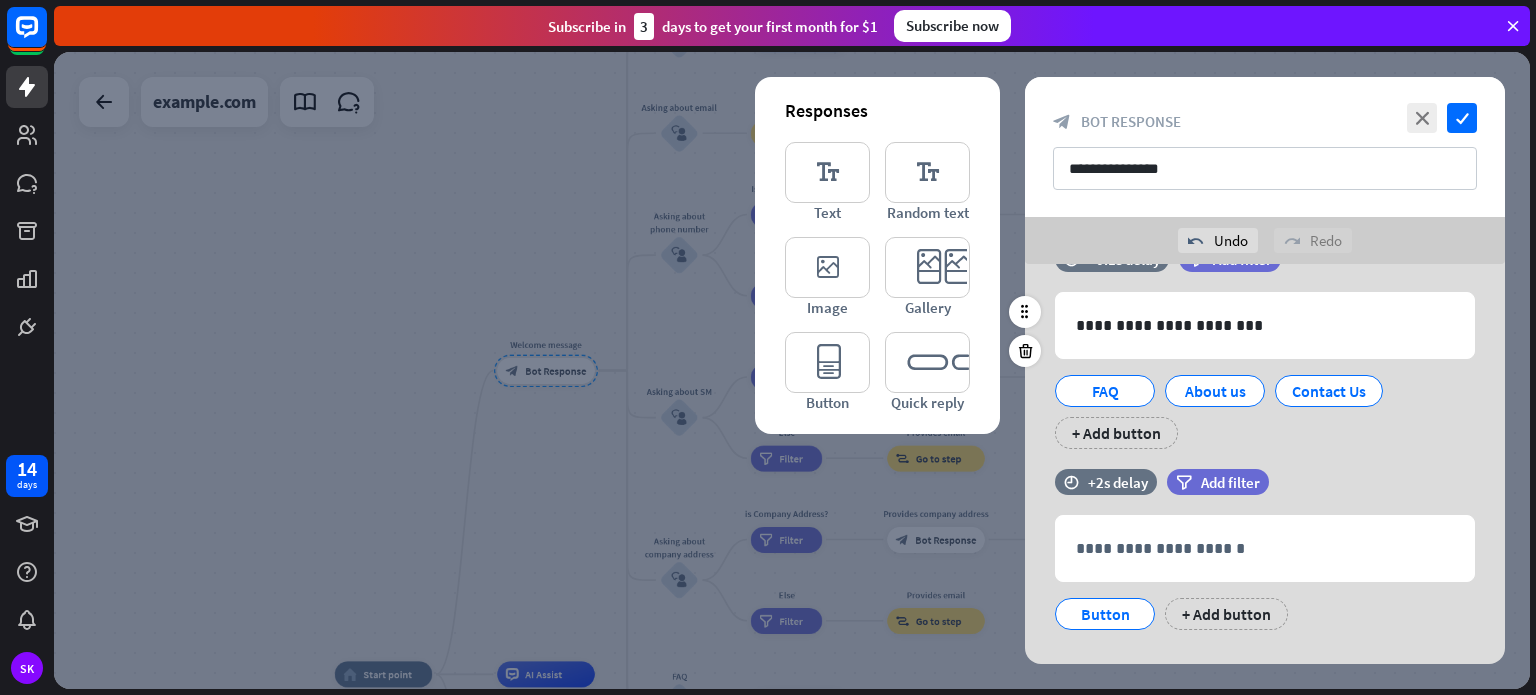 scroll, scrollTop: 0, scrollLeft: 0, axis: both 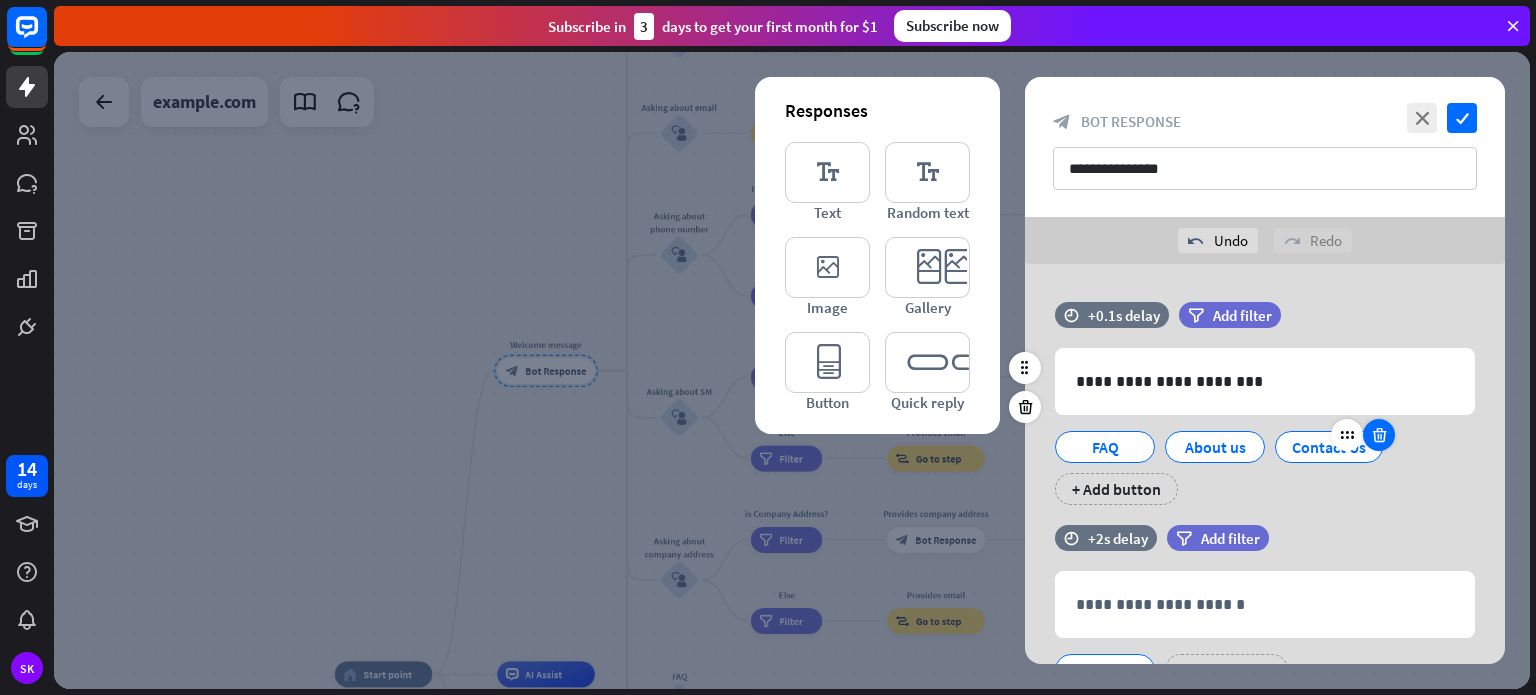 click at bounding box center [1379, 435] 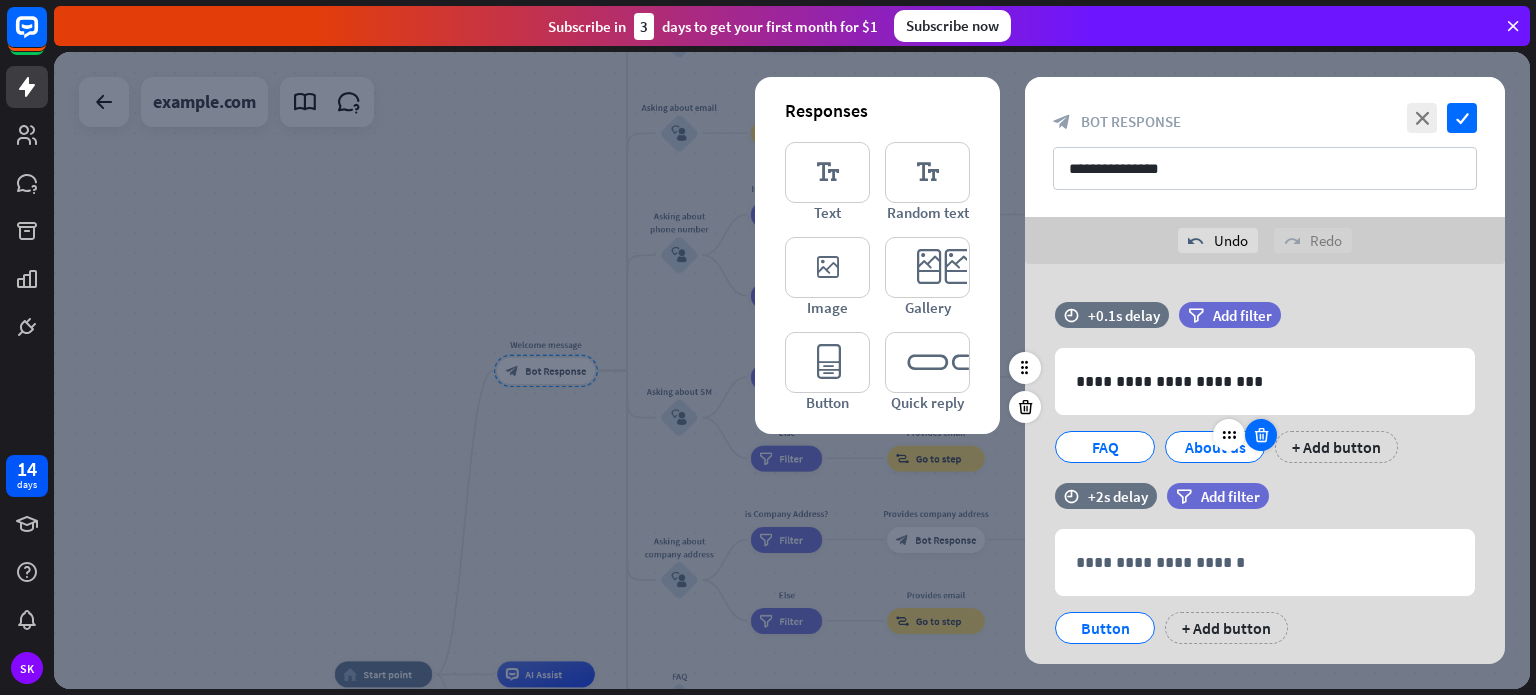 click at bounding box center (1261, 435) 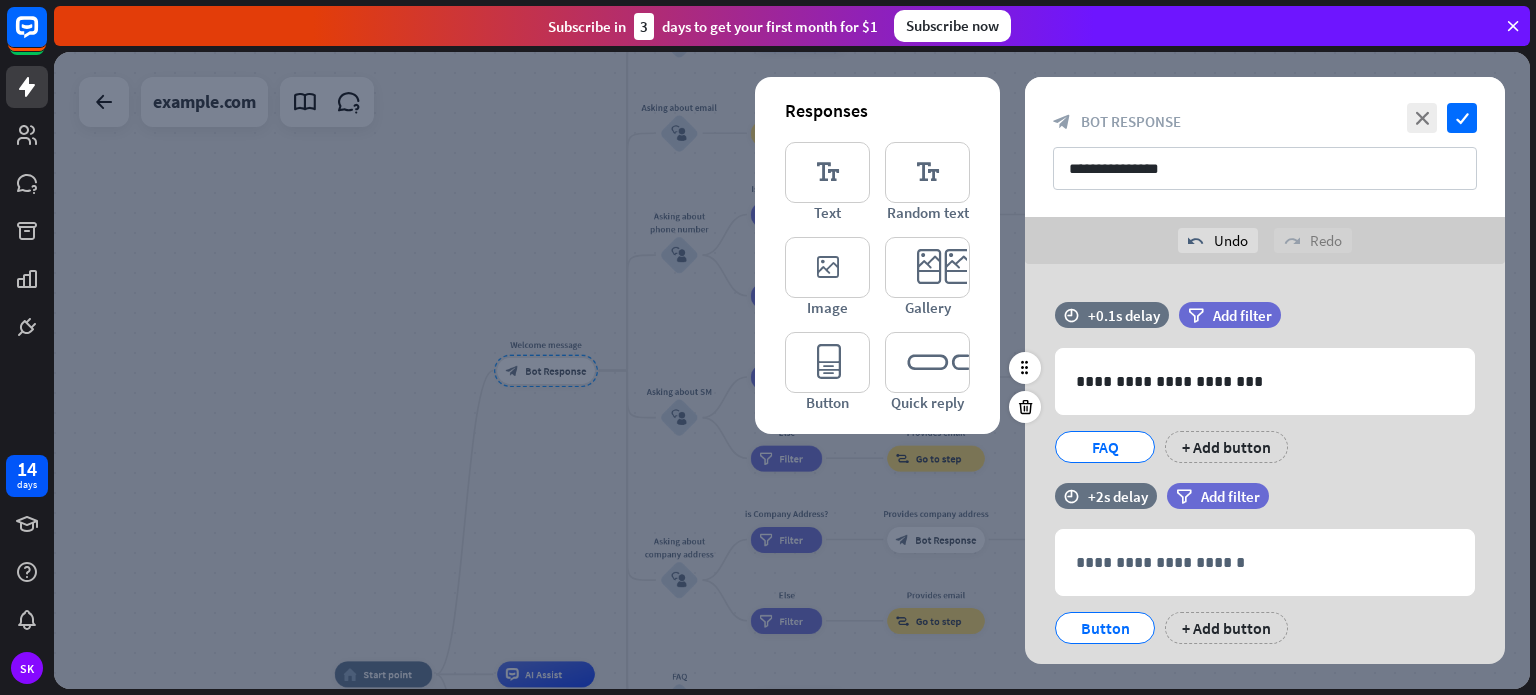 click on "FAQ" at bounding box center [1105, 447] 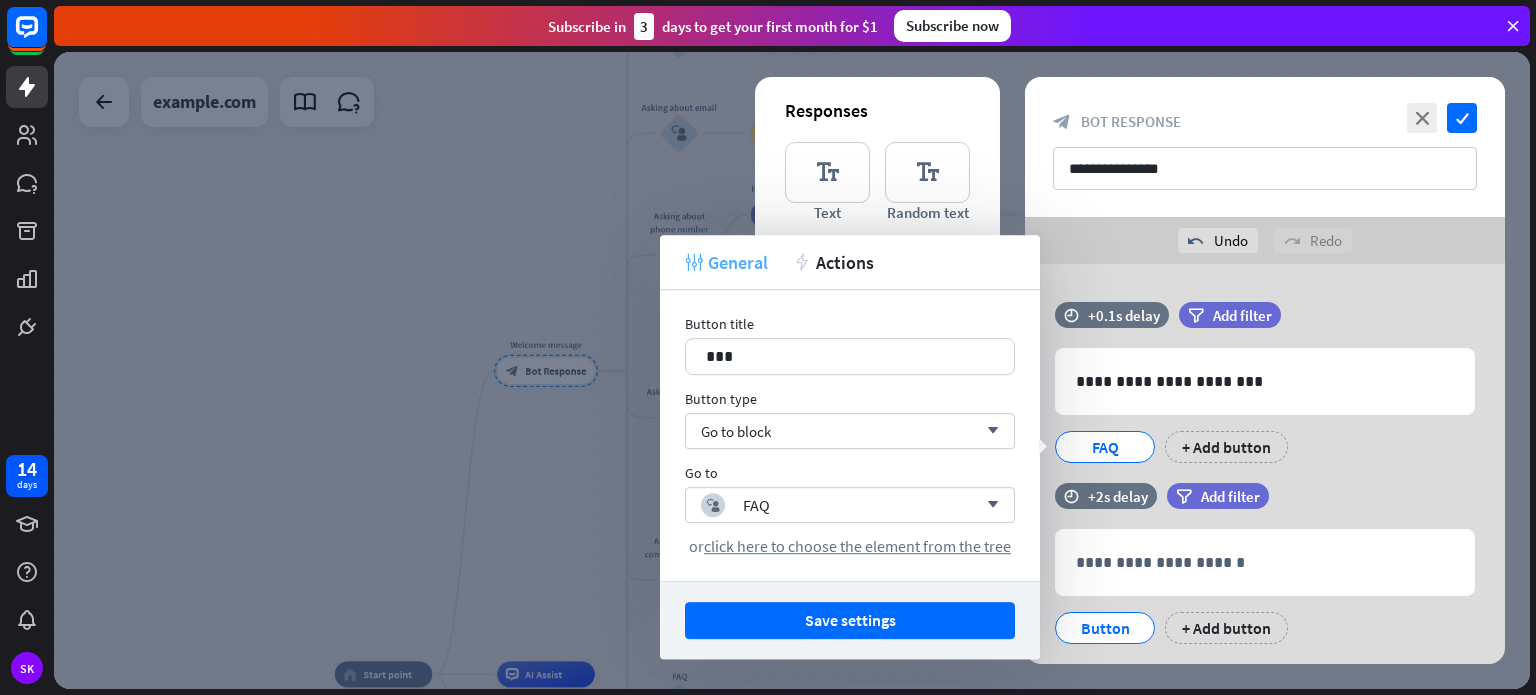 click on "General" at bounding box center (738, 262) 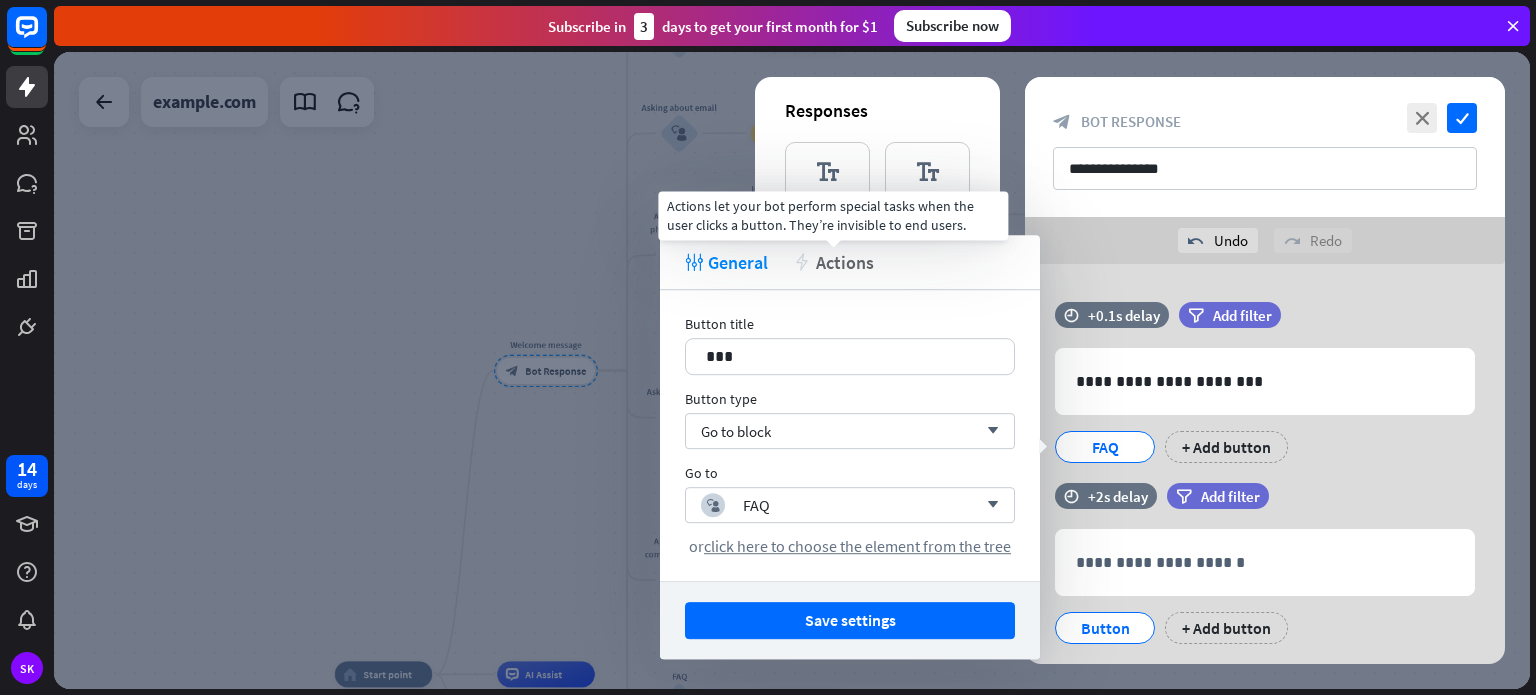 click on "Actions" at bounding box center (845, 262) 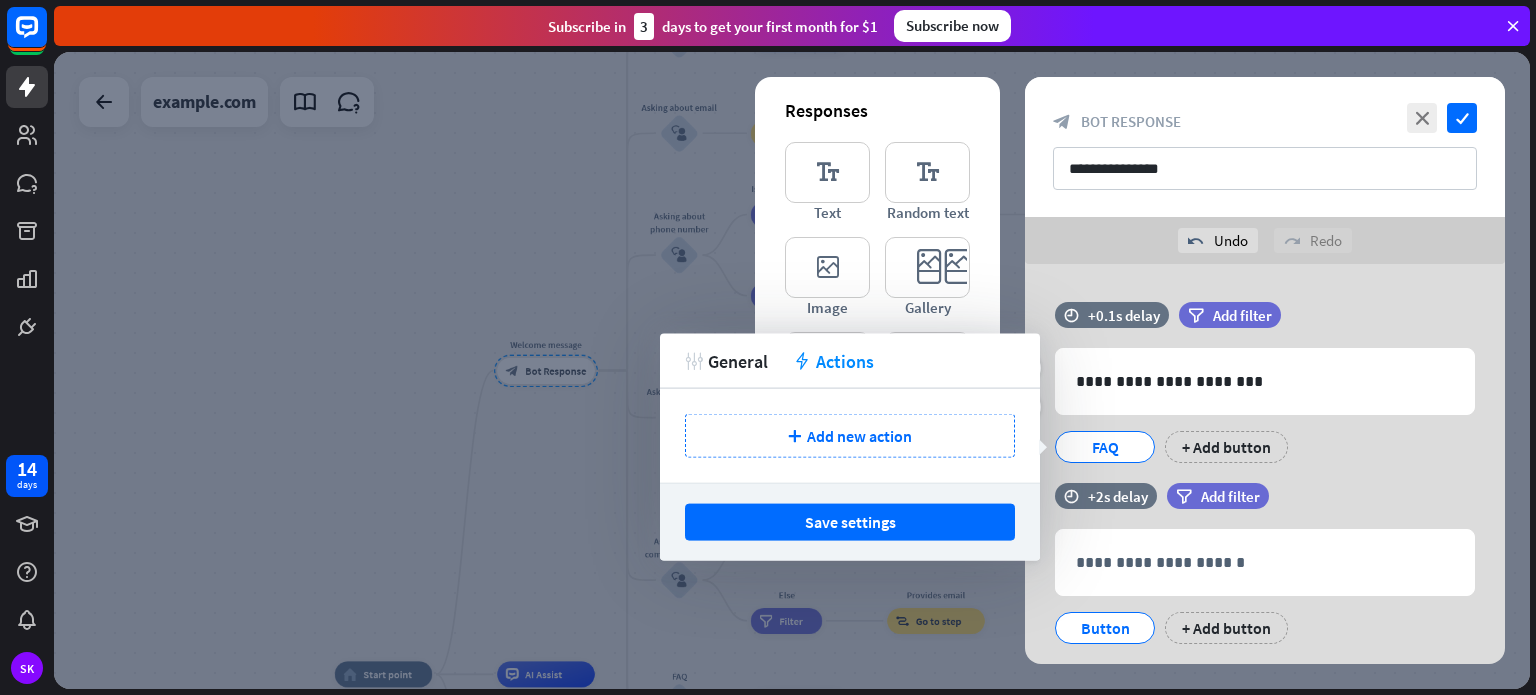 click on "**********" at bounding box center (1265, 392) 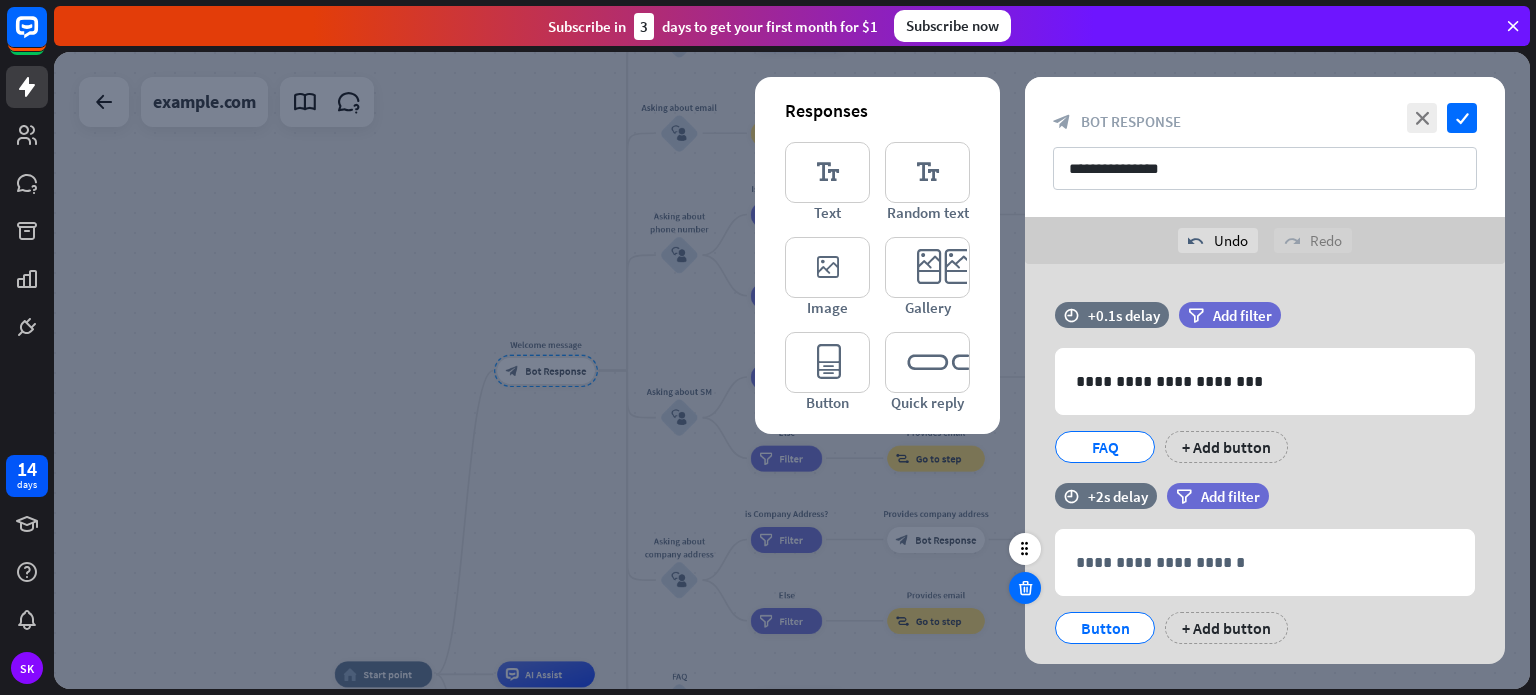 click at bounding box center (1025, 588) 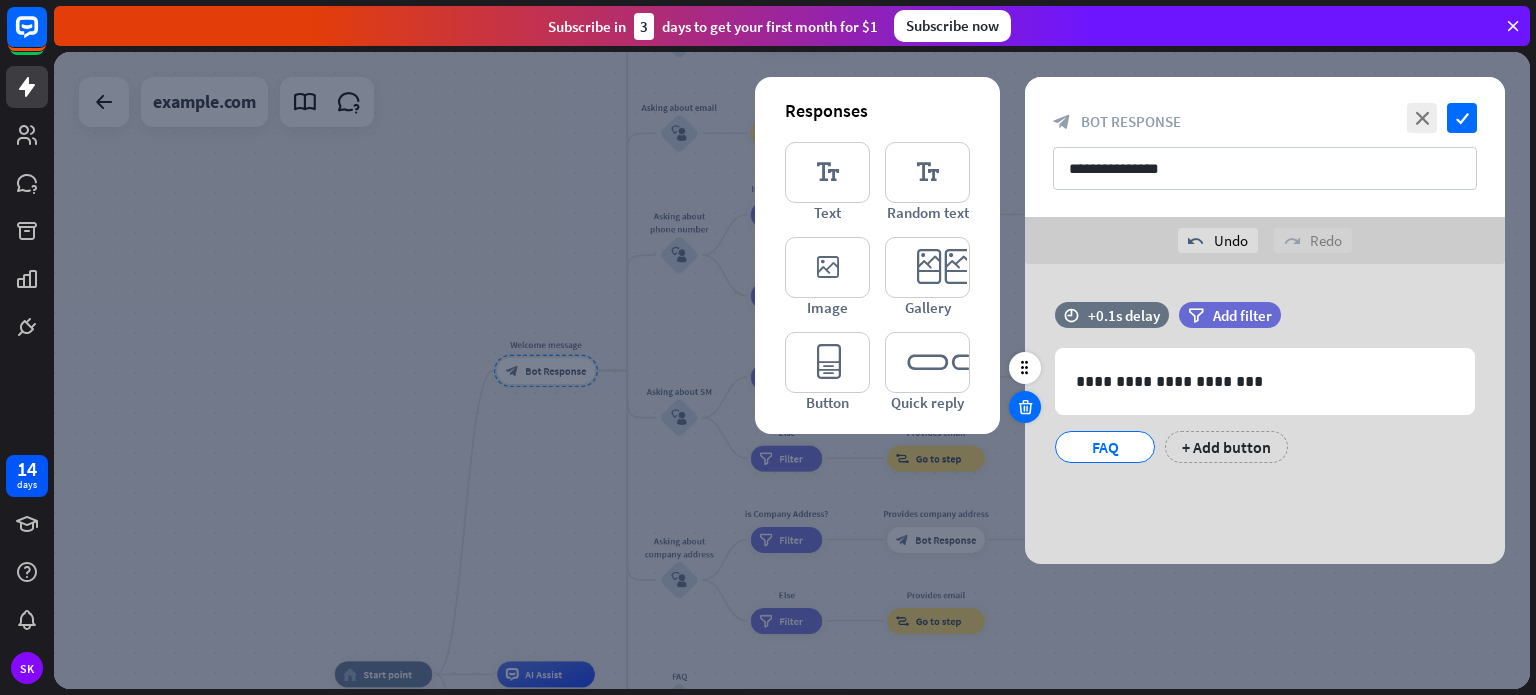 click at bounding box center (1025, 407) 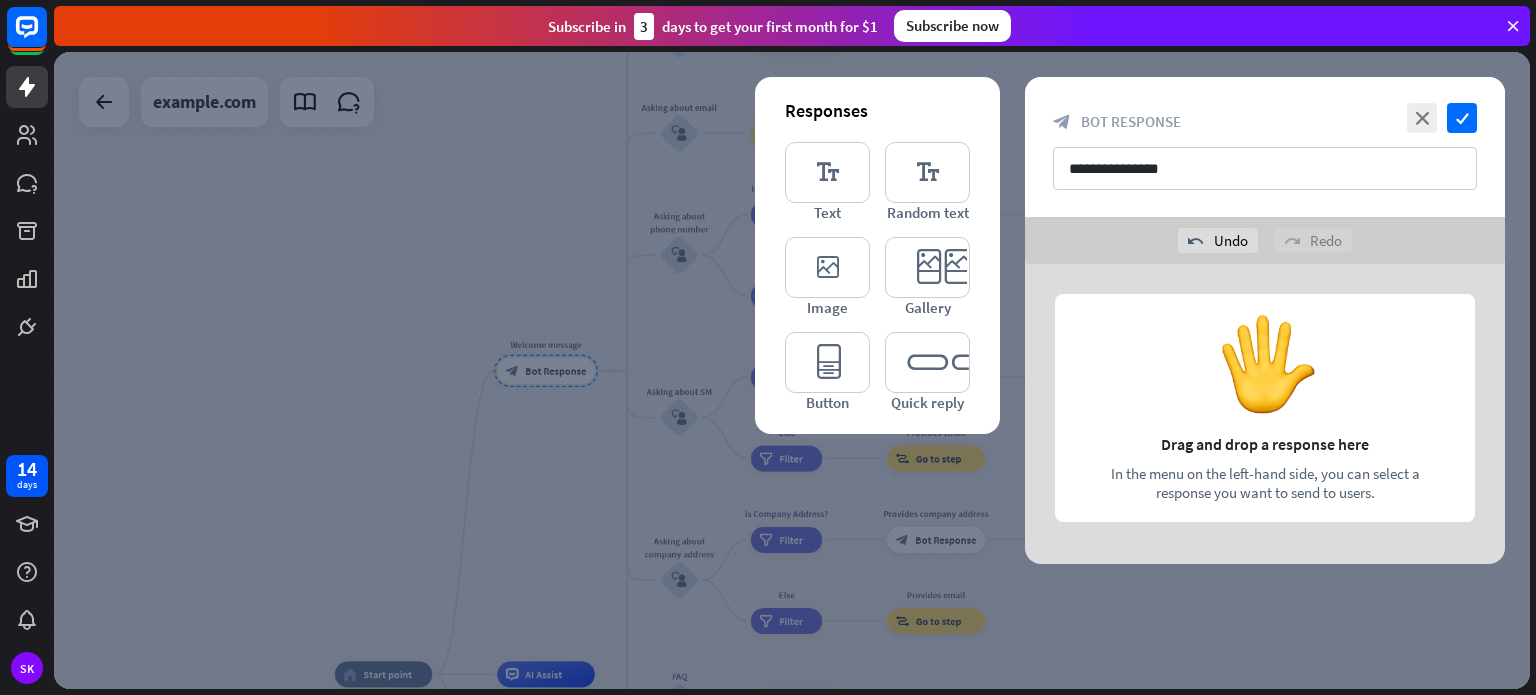 click at bounding box center [1265, 414] 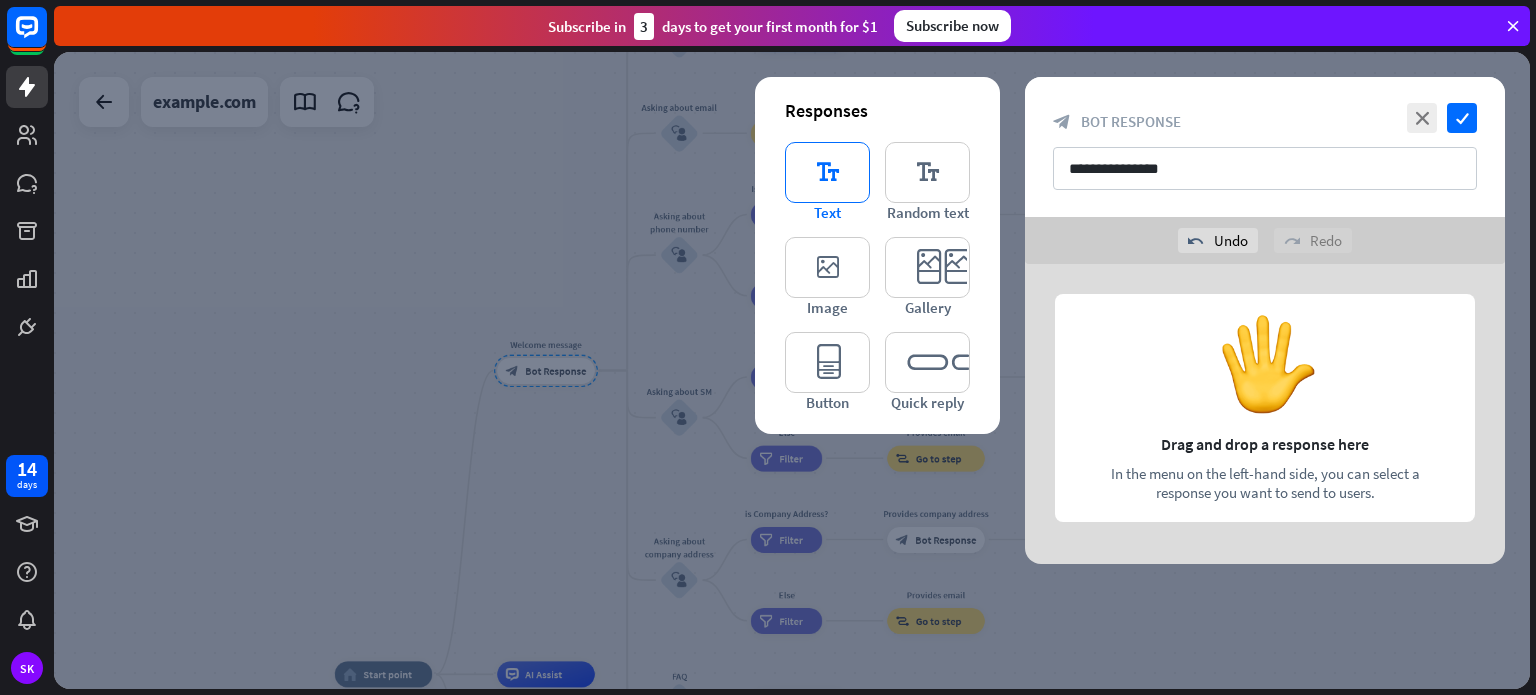 type 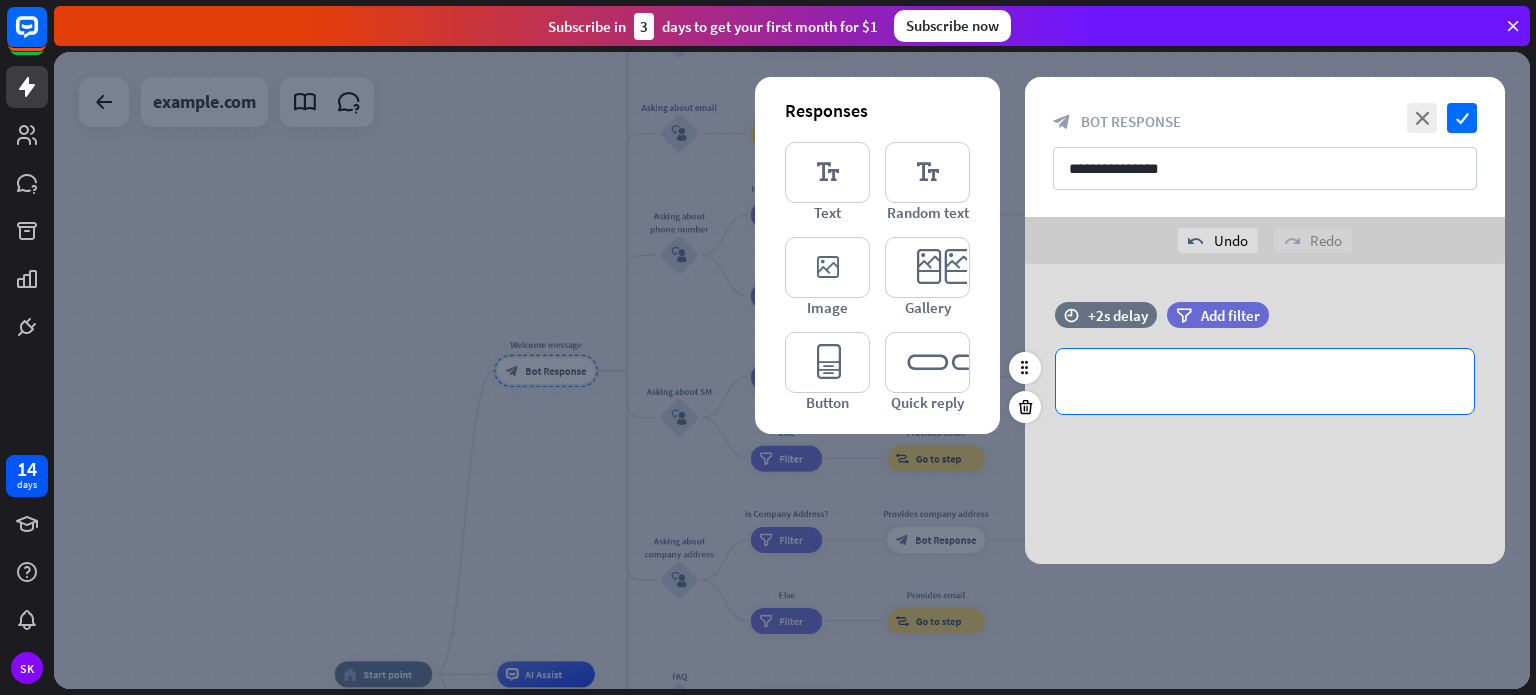 click on "**********" at bounding box center [1265, 381] 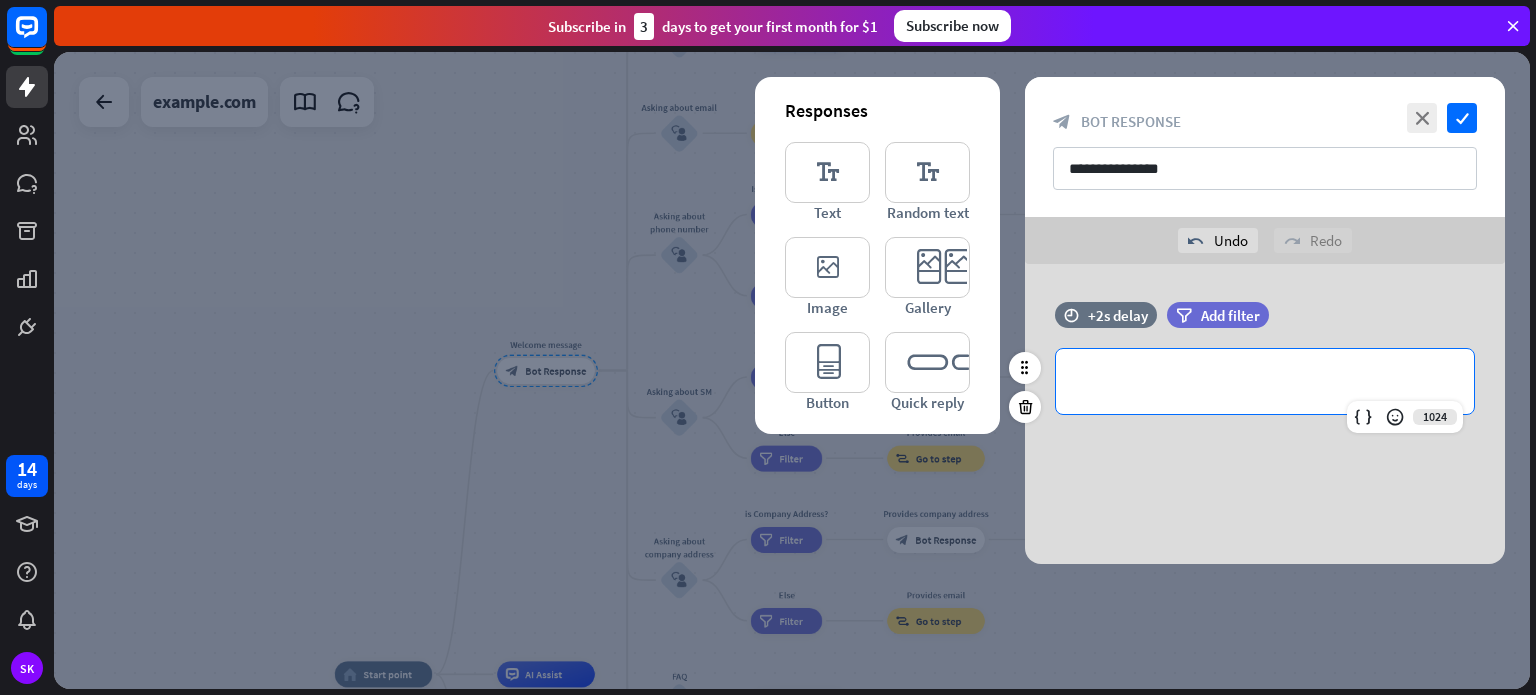 type 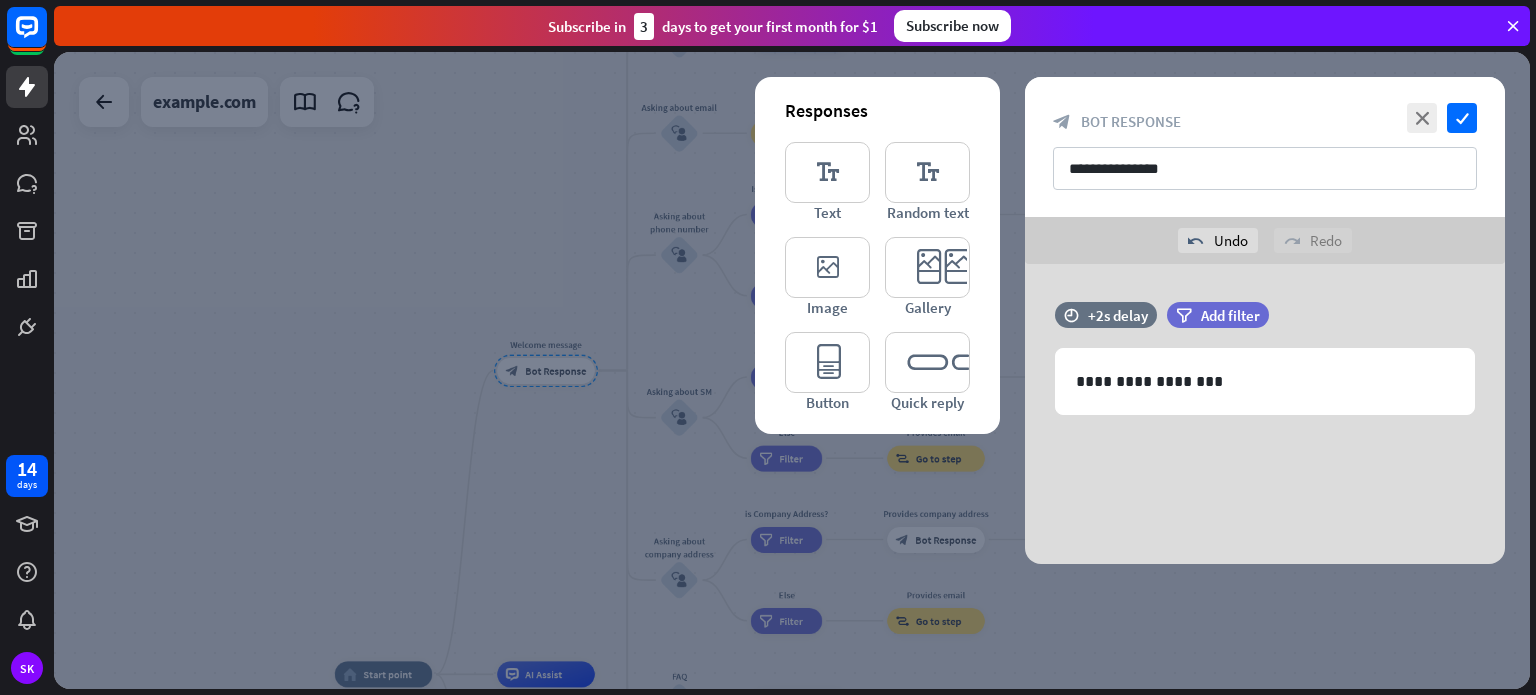 click on "**********" at bounding box center (1265, 414) 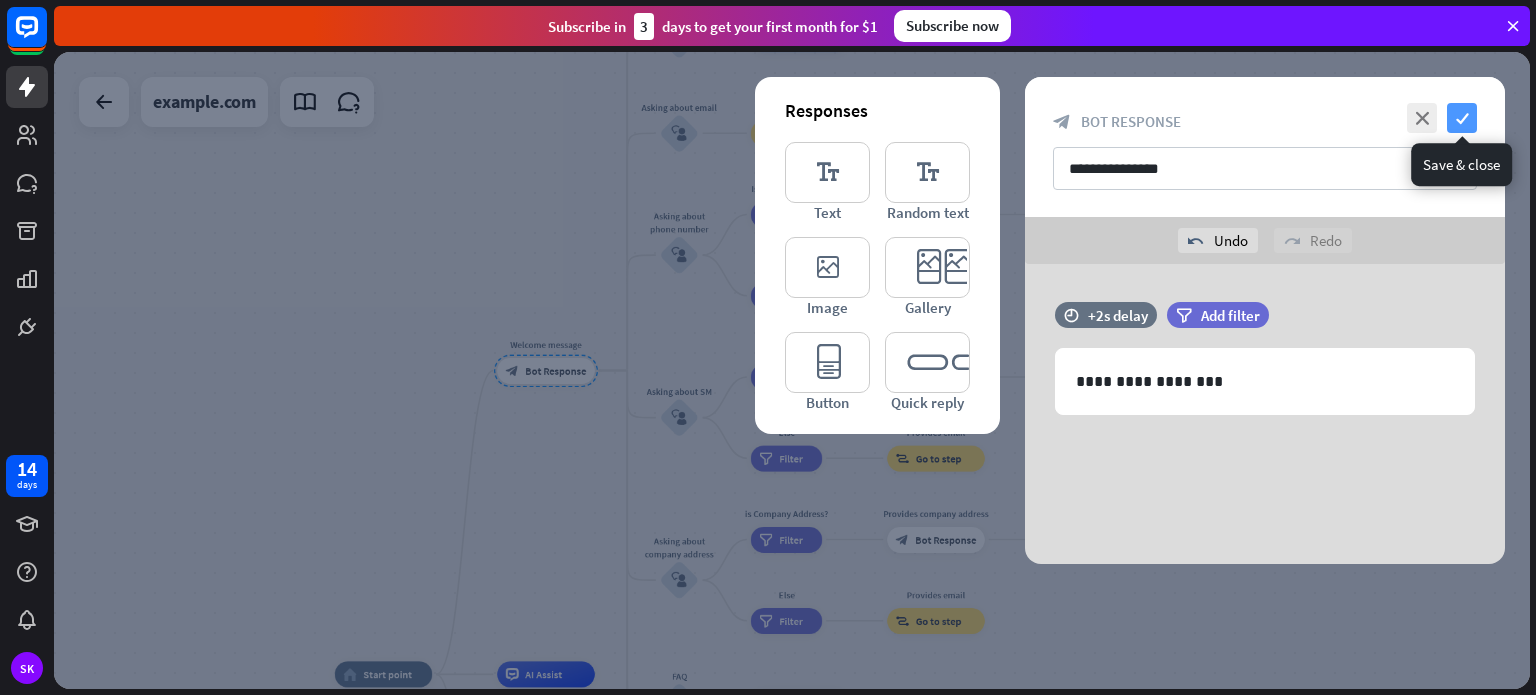 click on "check" at bounding box center [1462, 118] 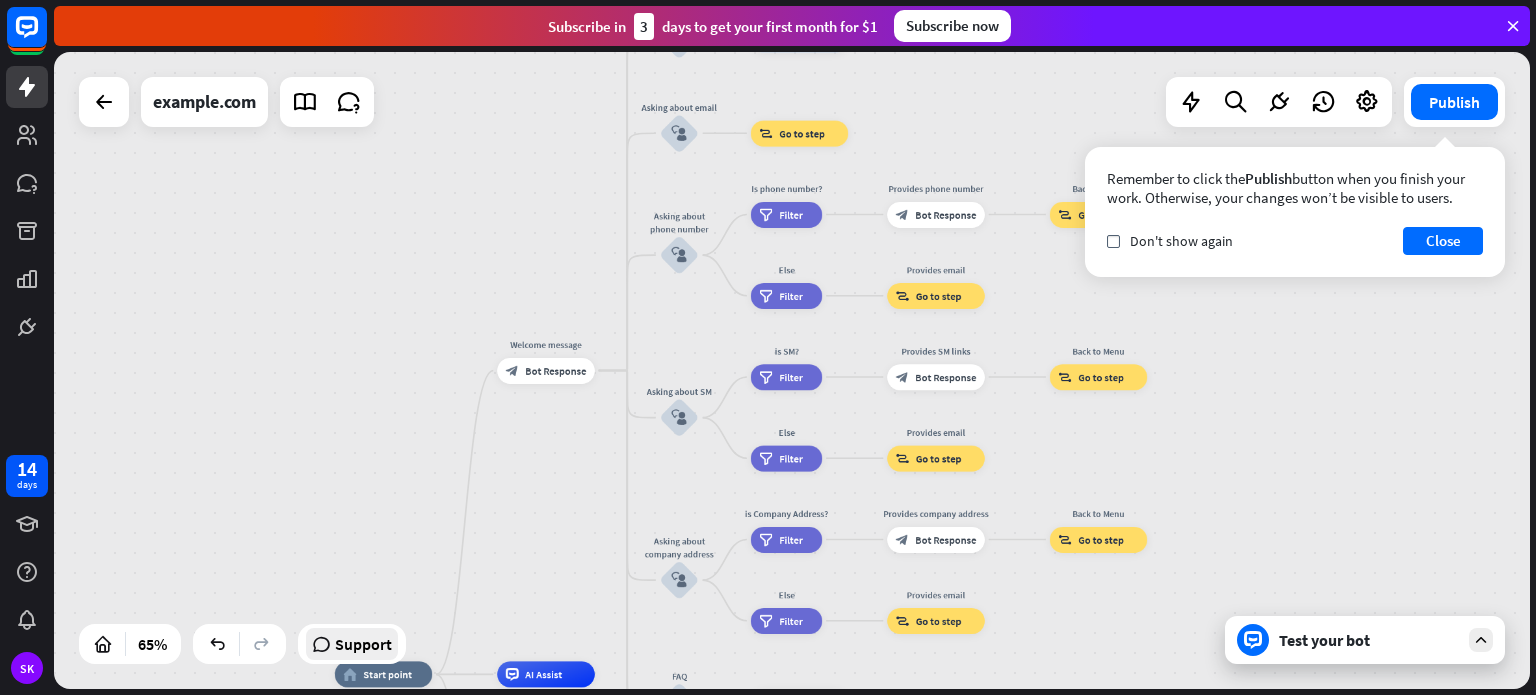 click on "Support" at bounding box center [363, 644] 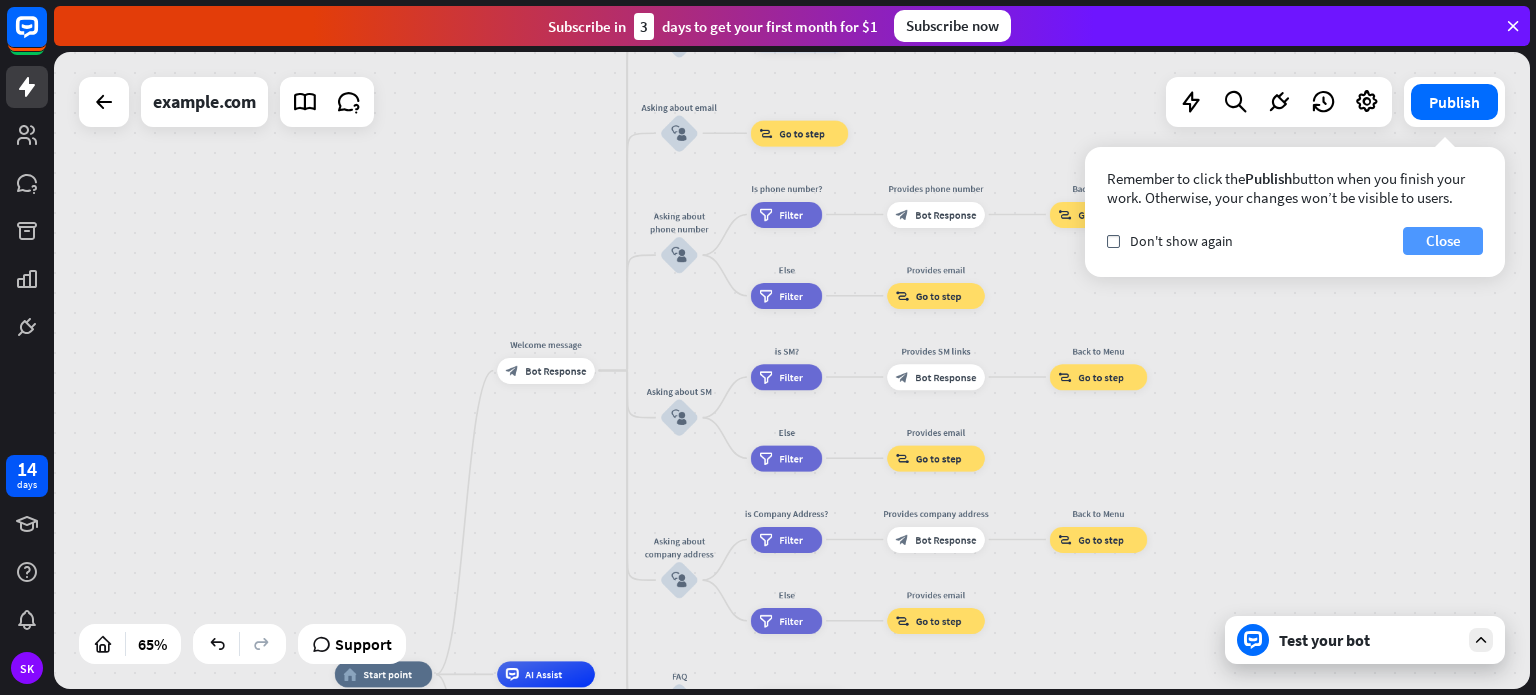 click on "Close" at bounding box center (1443, 241) 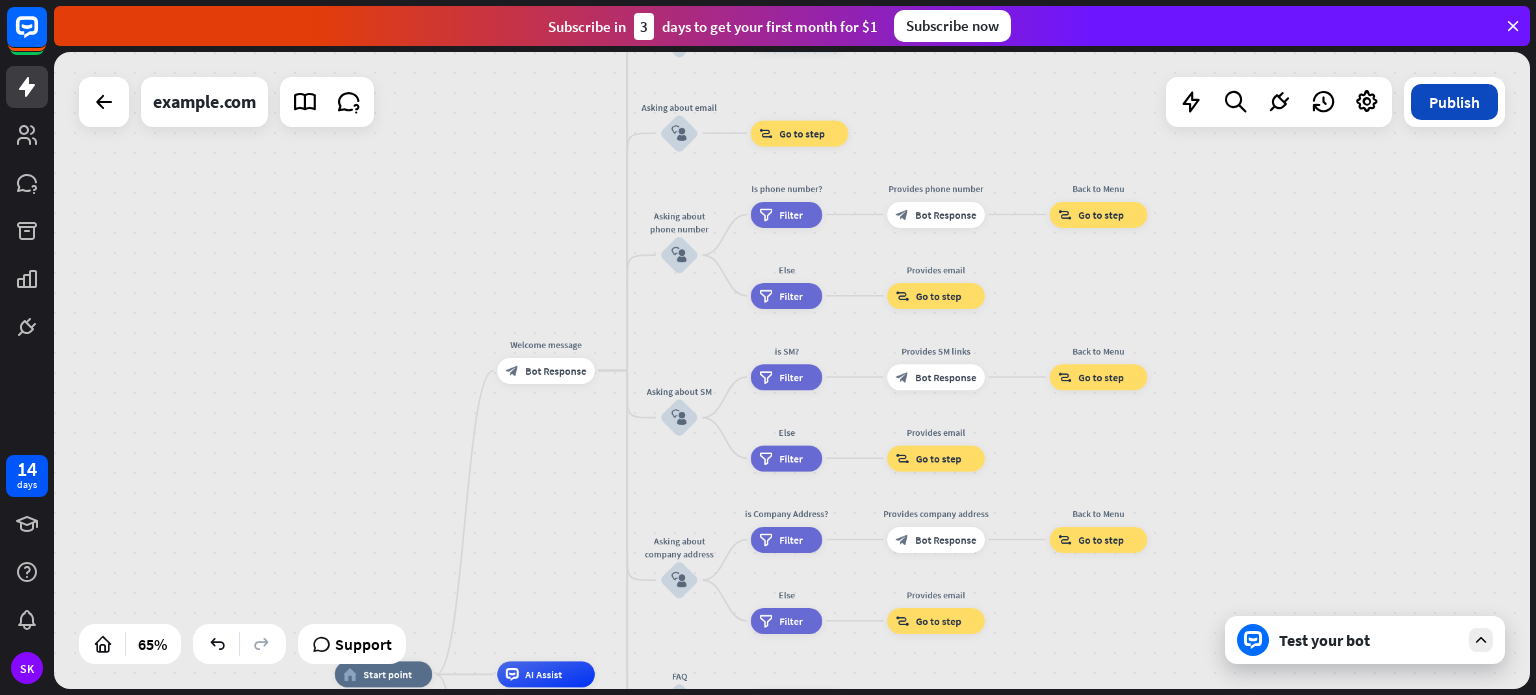 click on "Publish" at bounding box center (1454, 102) 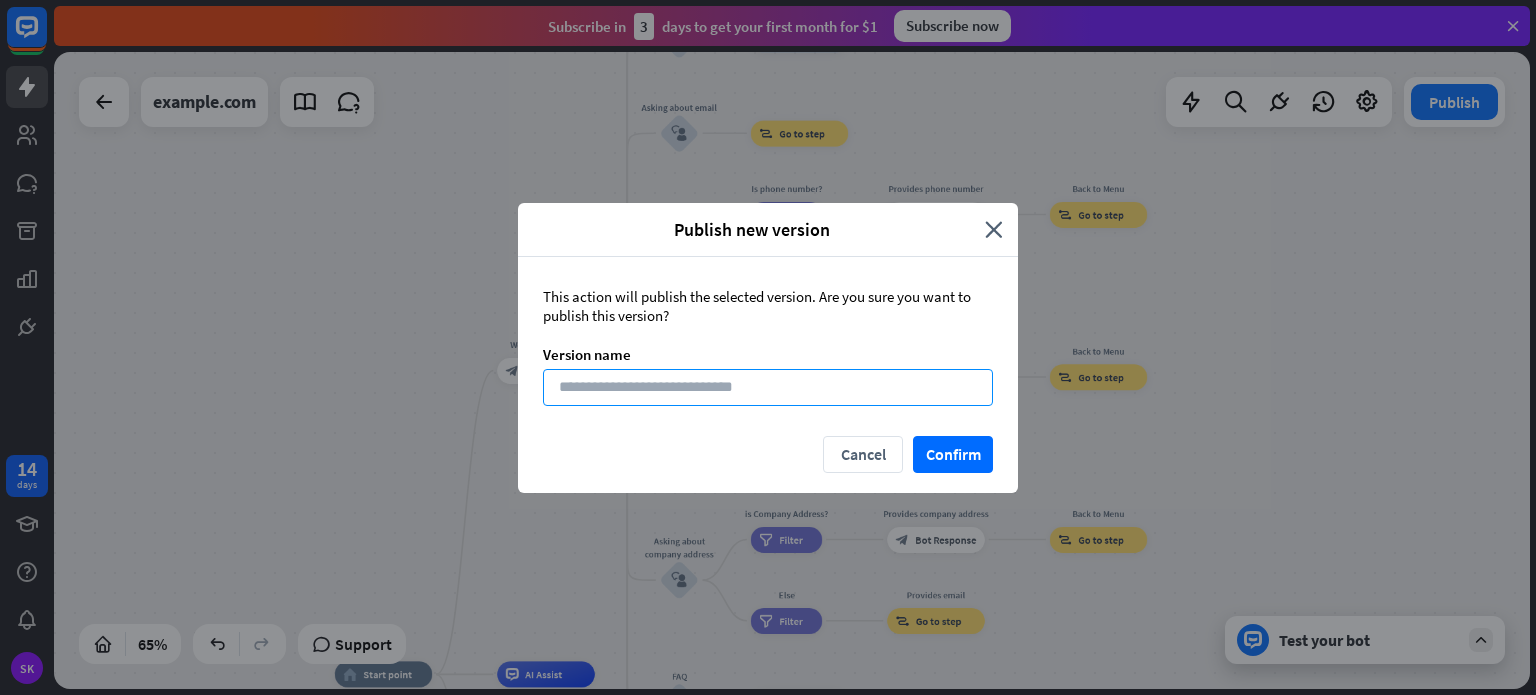 click at bounding box center (768, 387) 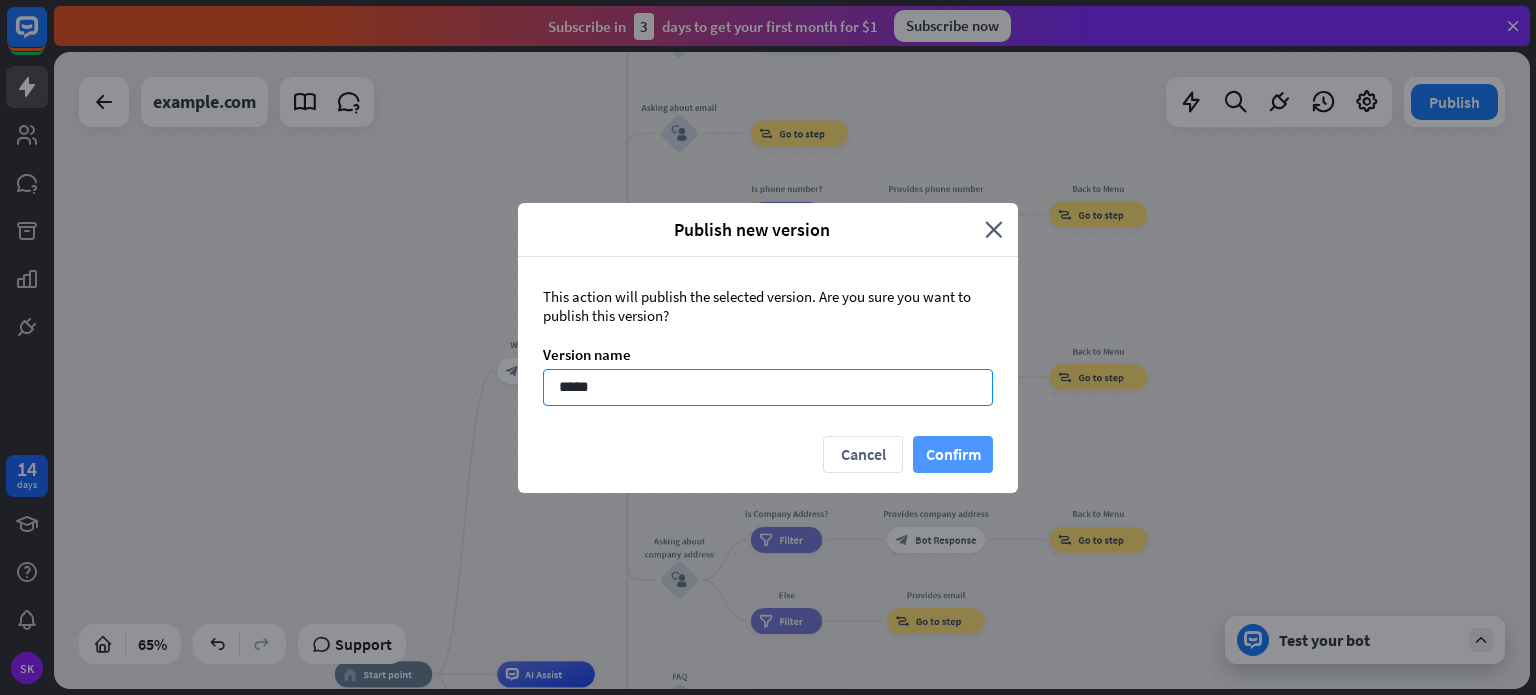 type on "*****" 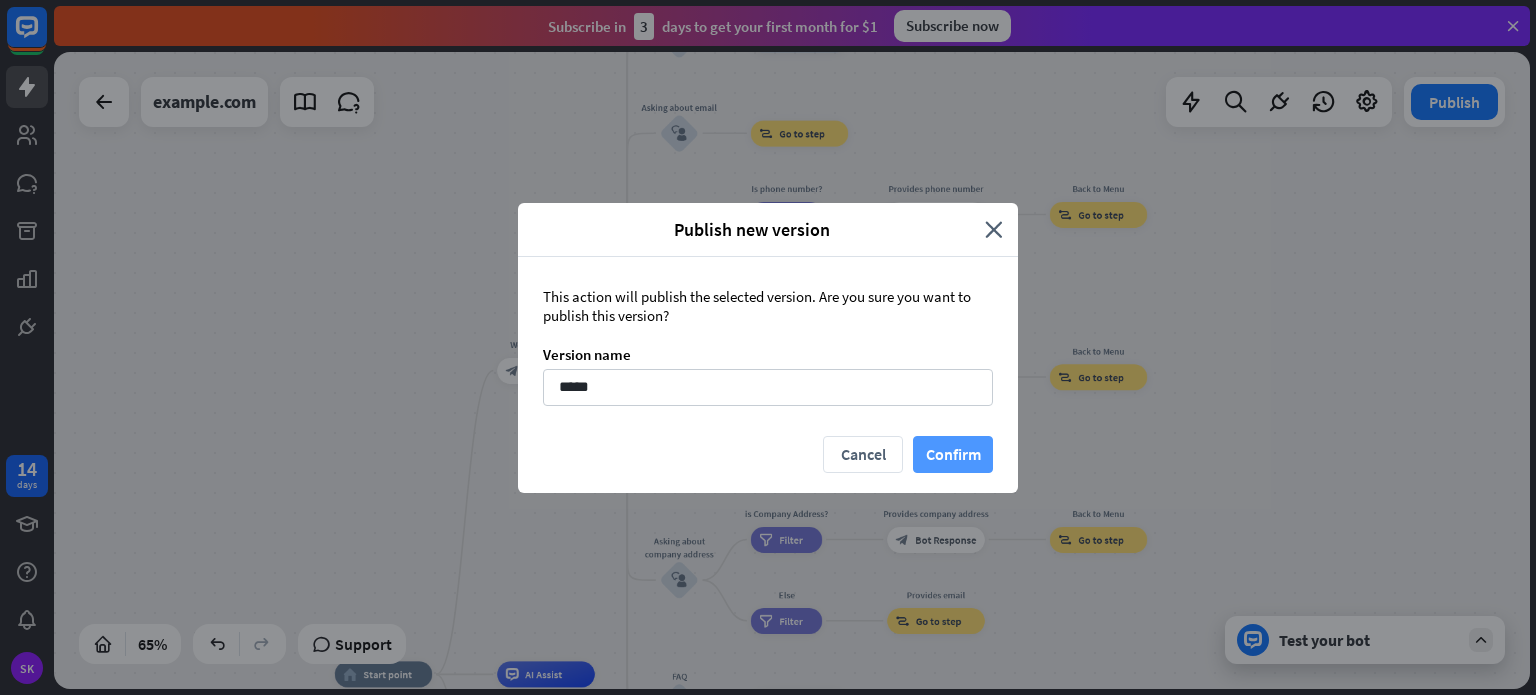 click on "Confirm" at bounding box center [953, 454] 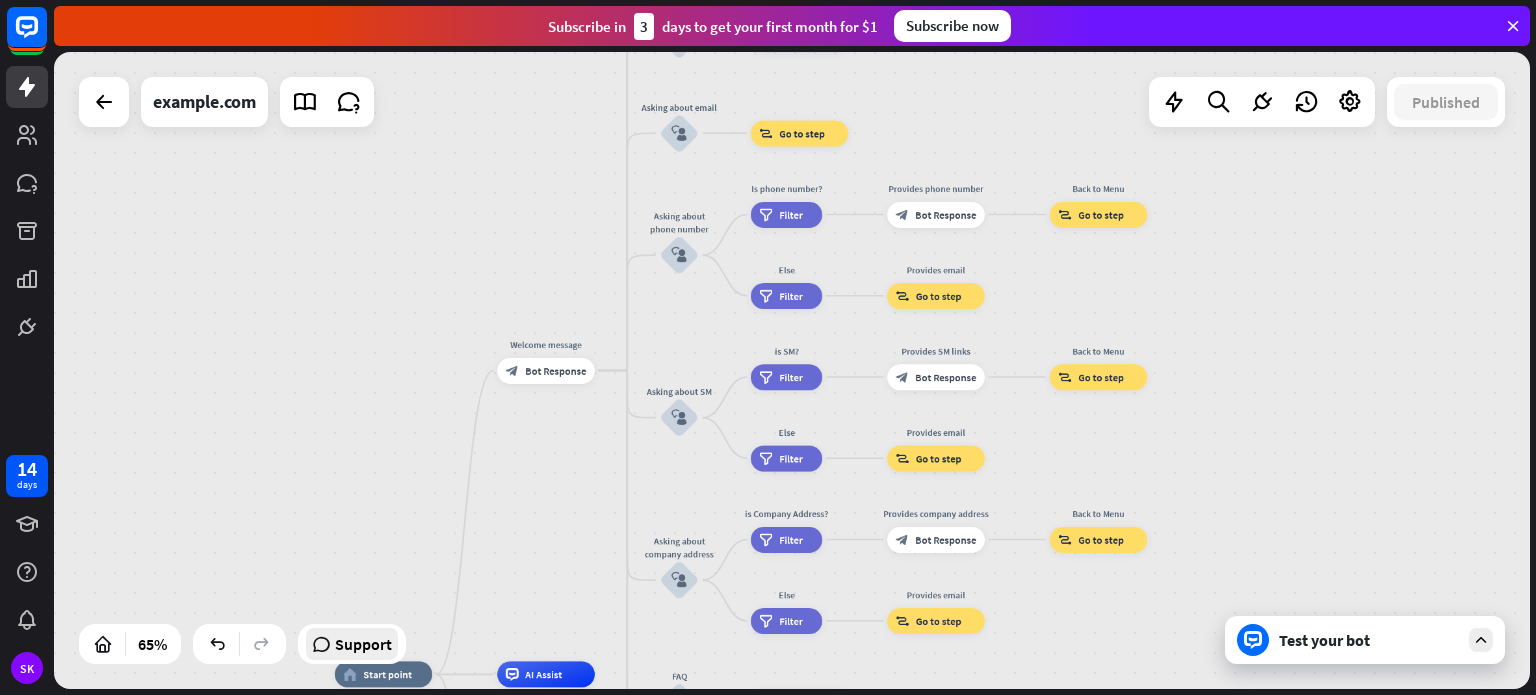 click on "Support" at bounding box center [363, 644] 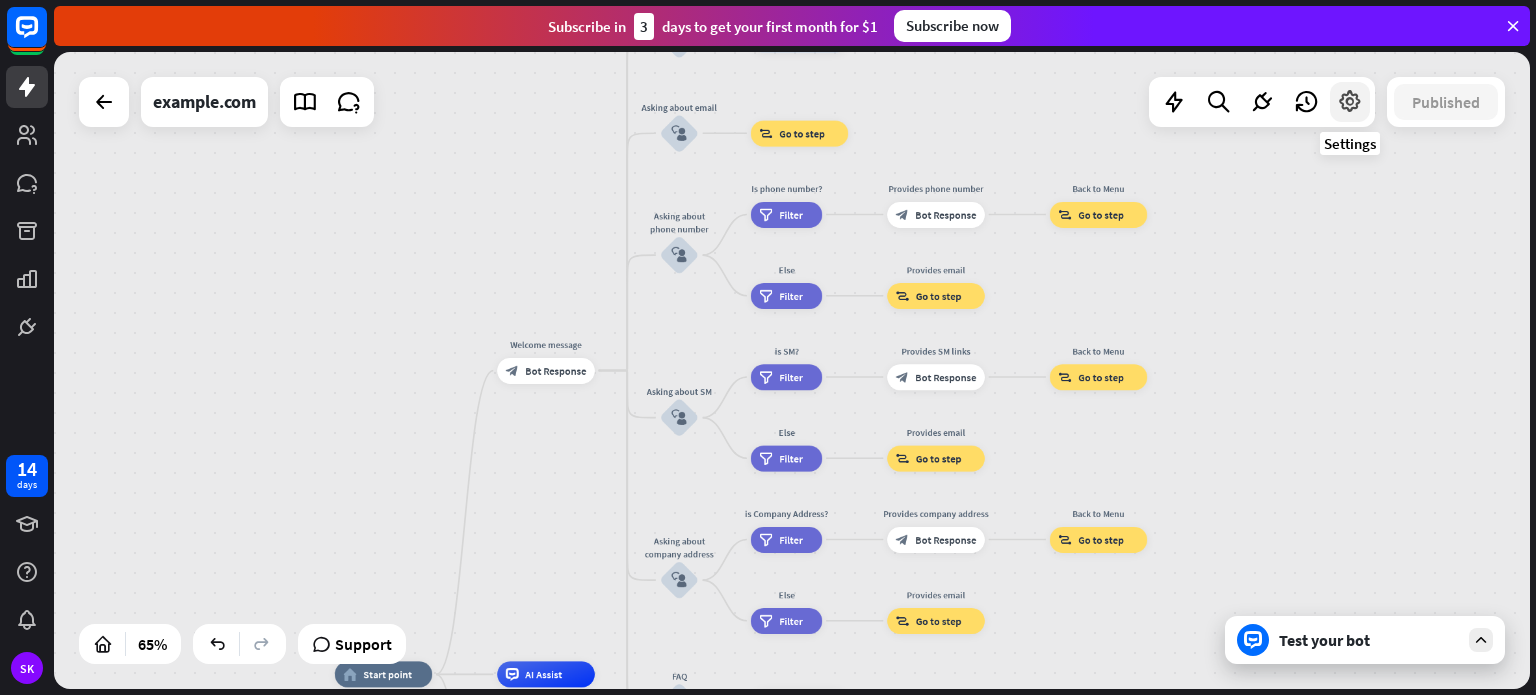 click at bounding box center (1350, 102) 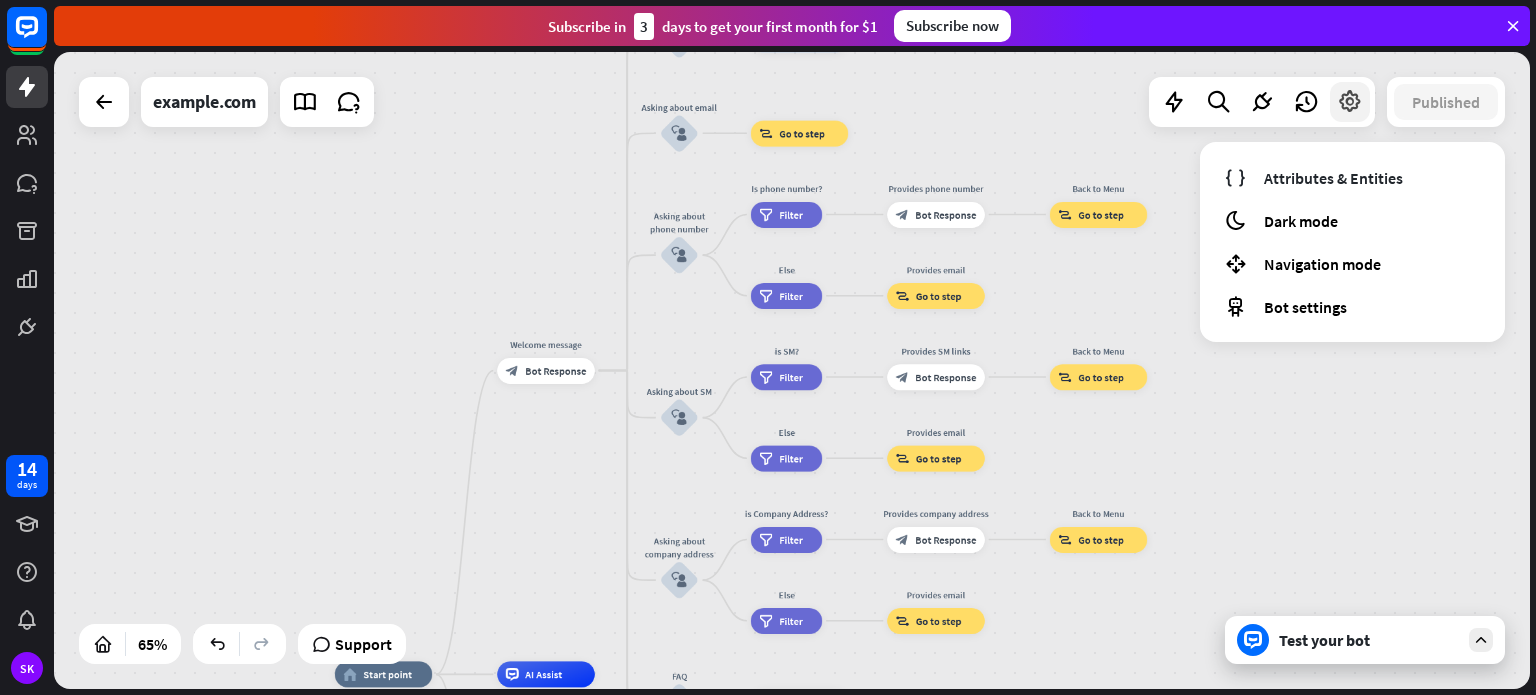 click at bounding box center (1350, 102) 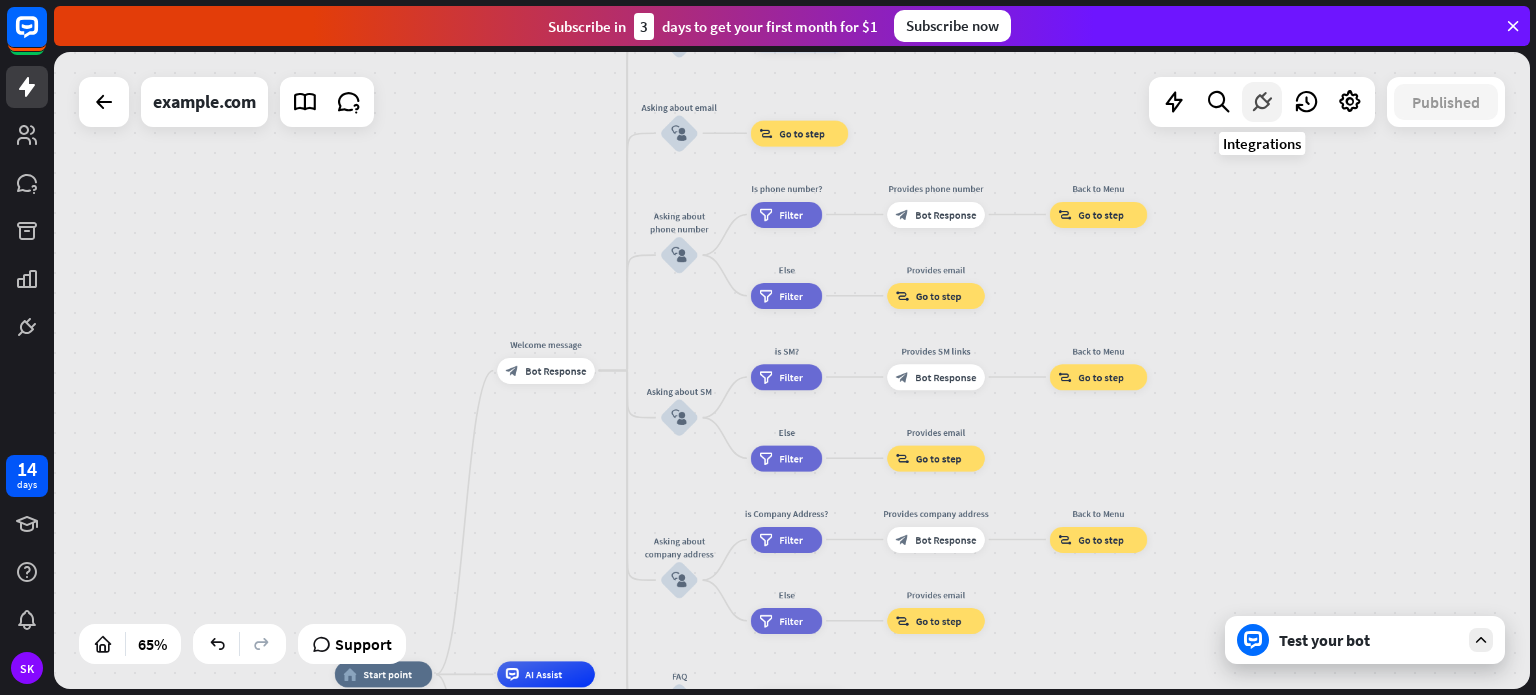 click at bounding box center (1262, 102) 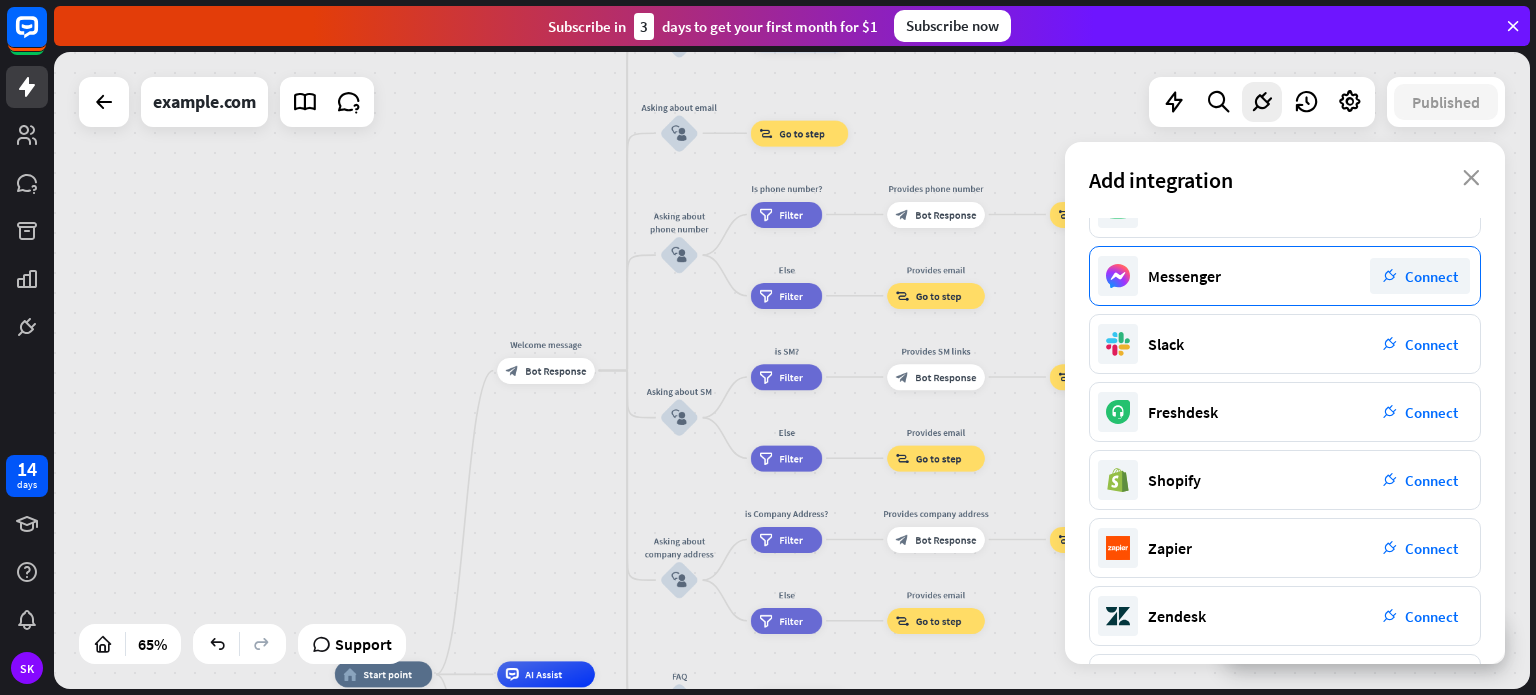 scroll, scrollTop: 317, scrollLeft: 0, axis: vertical 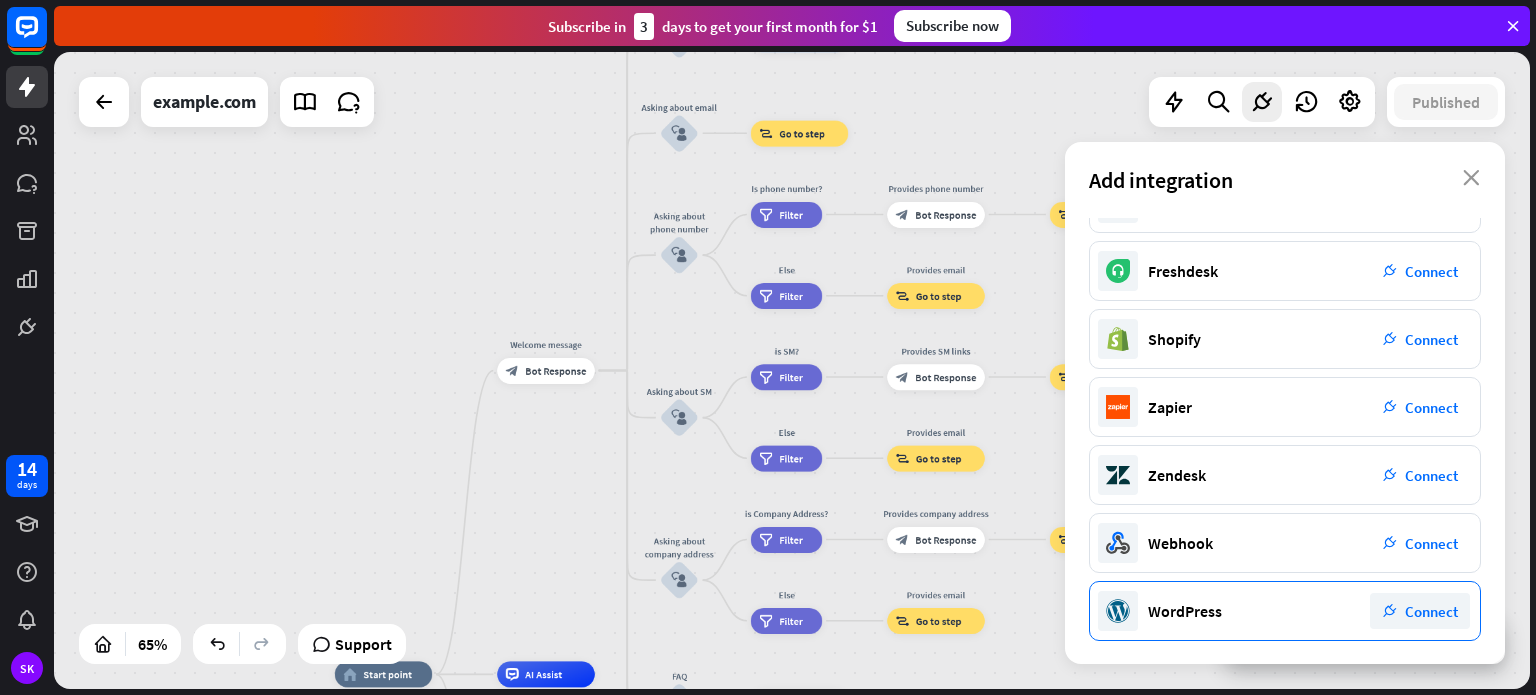 click on "Connect" at bounding box center (1431, 611) 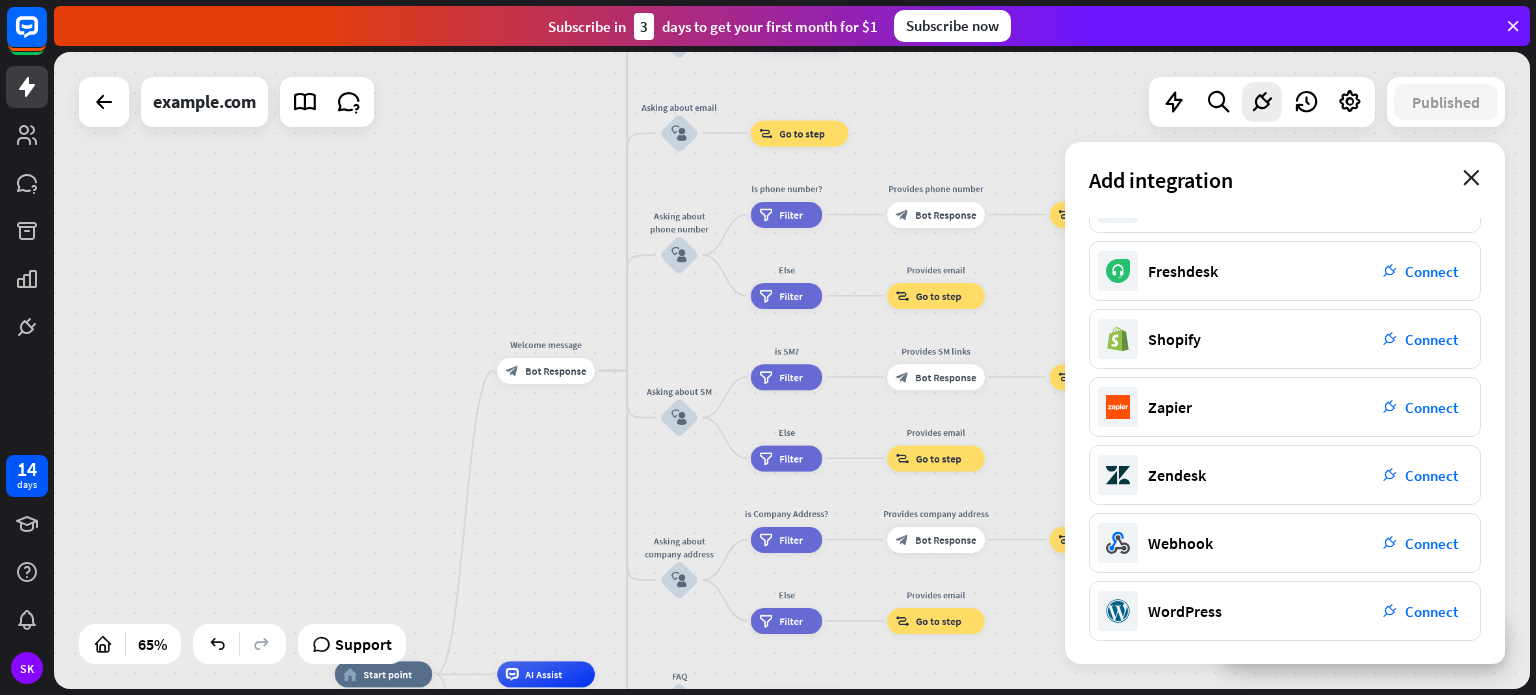 click on "close" at bounding box center (1471, 178) 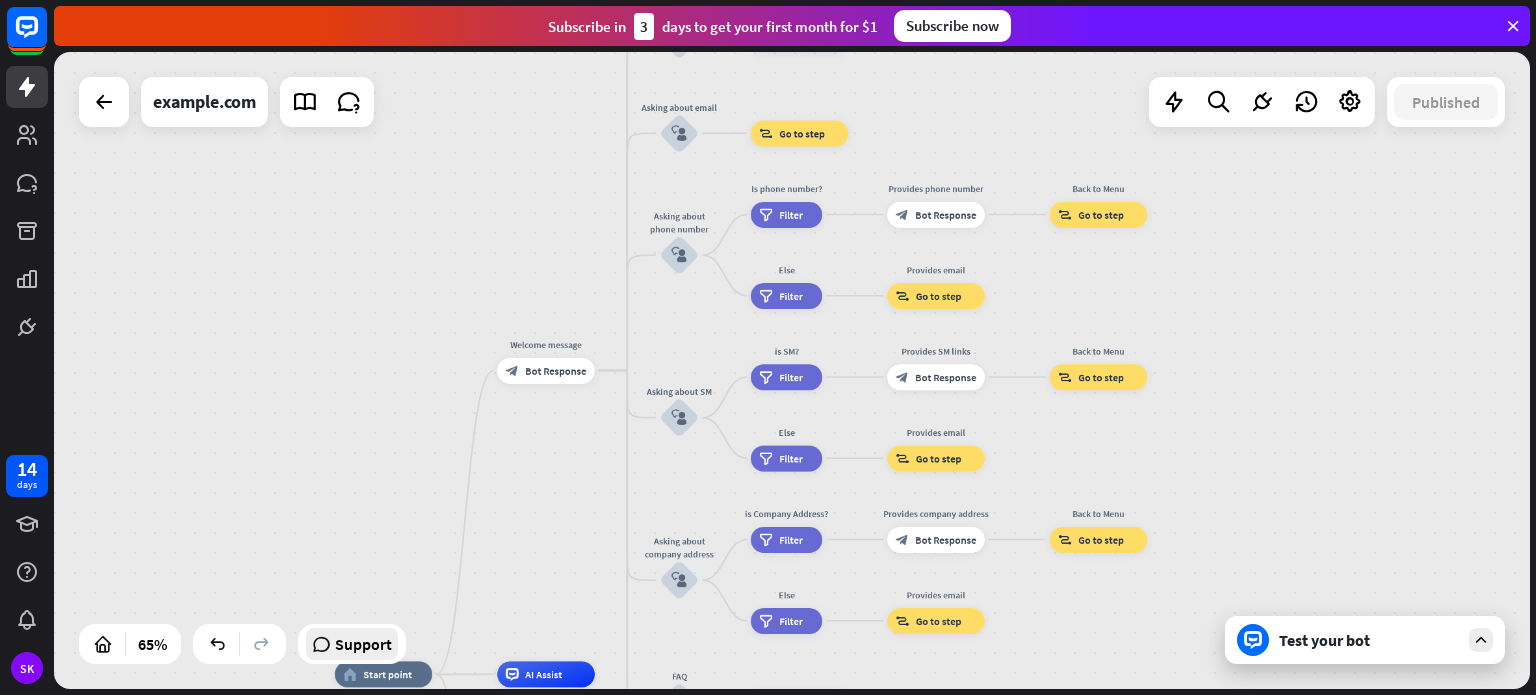 click on "Support" at bounding box center [363, 644] 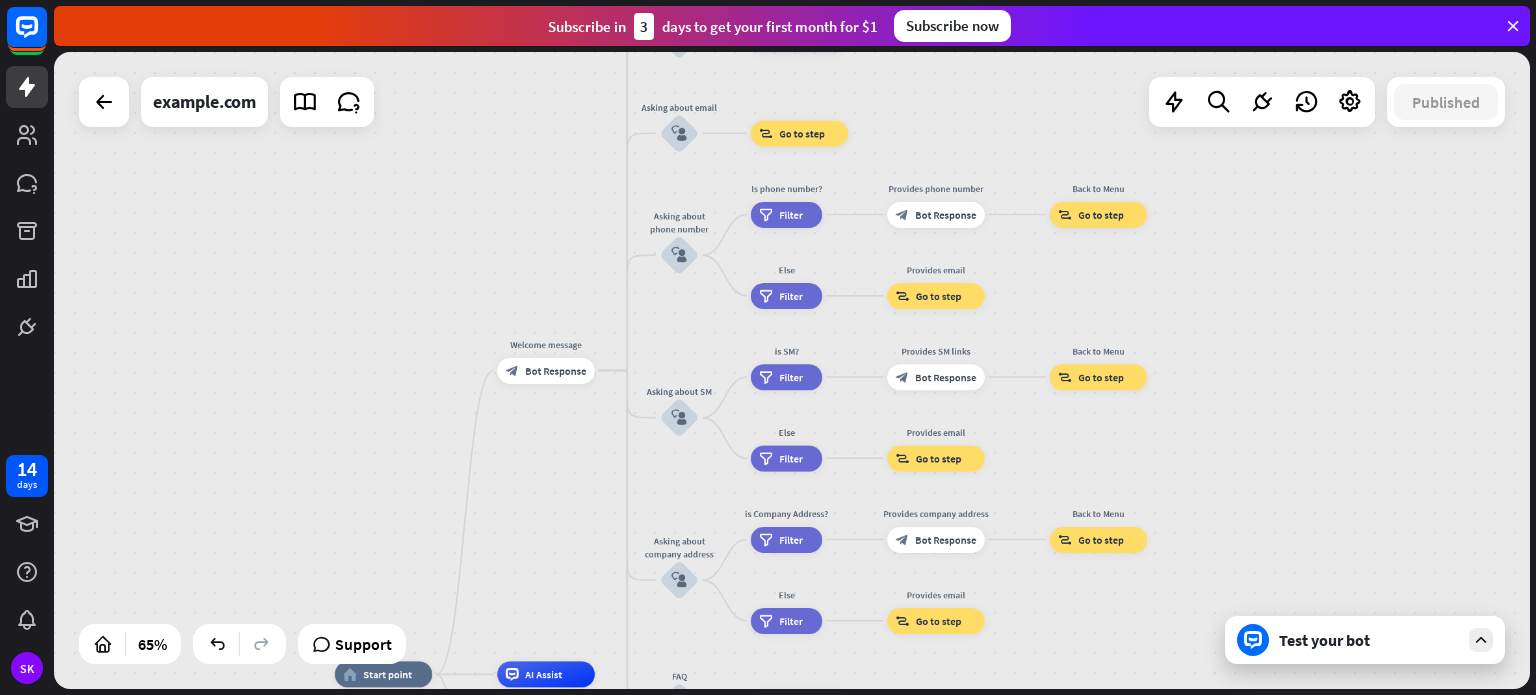 click on "Subscribe now" at bounding box center [952, 26] 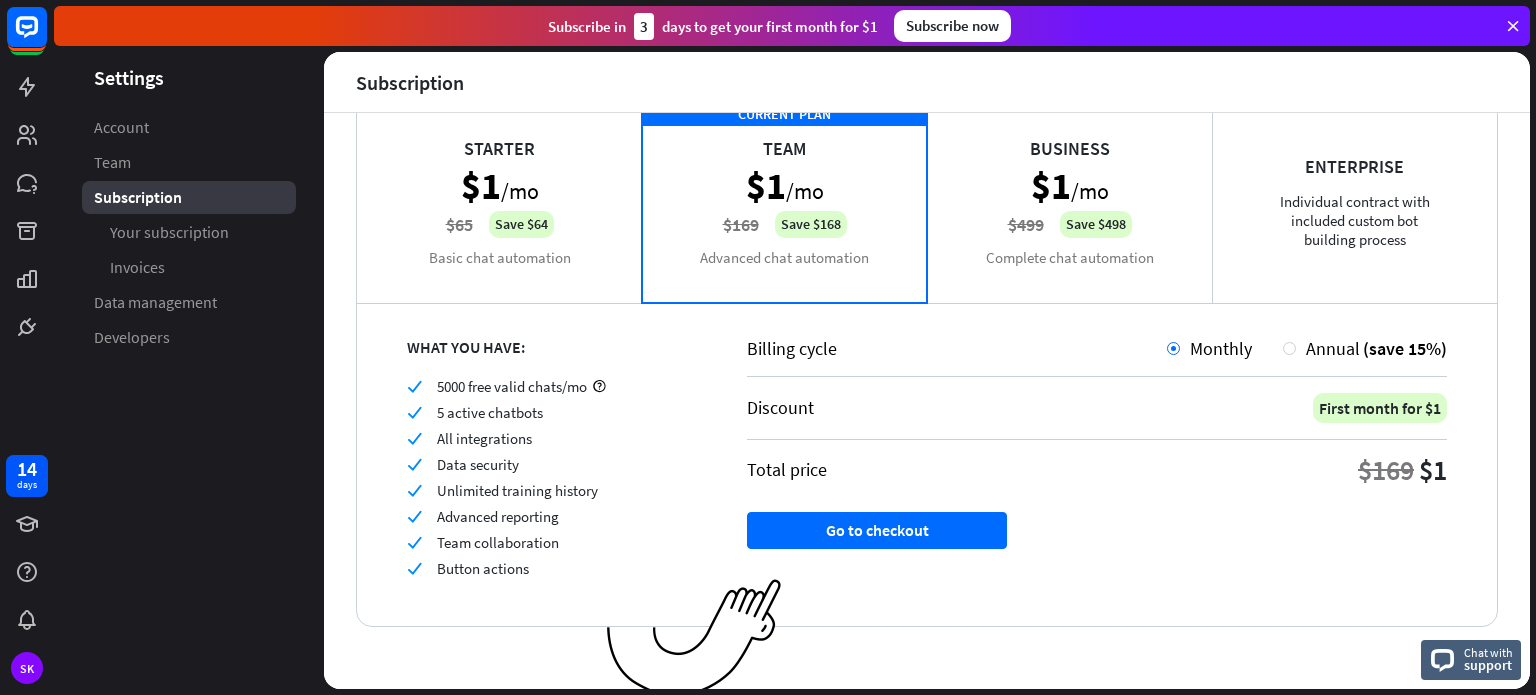 scroll, scrollTop: 148, scrollLeft: 0, axis: vertical 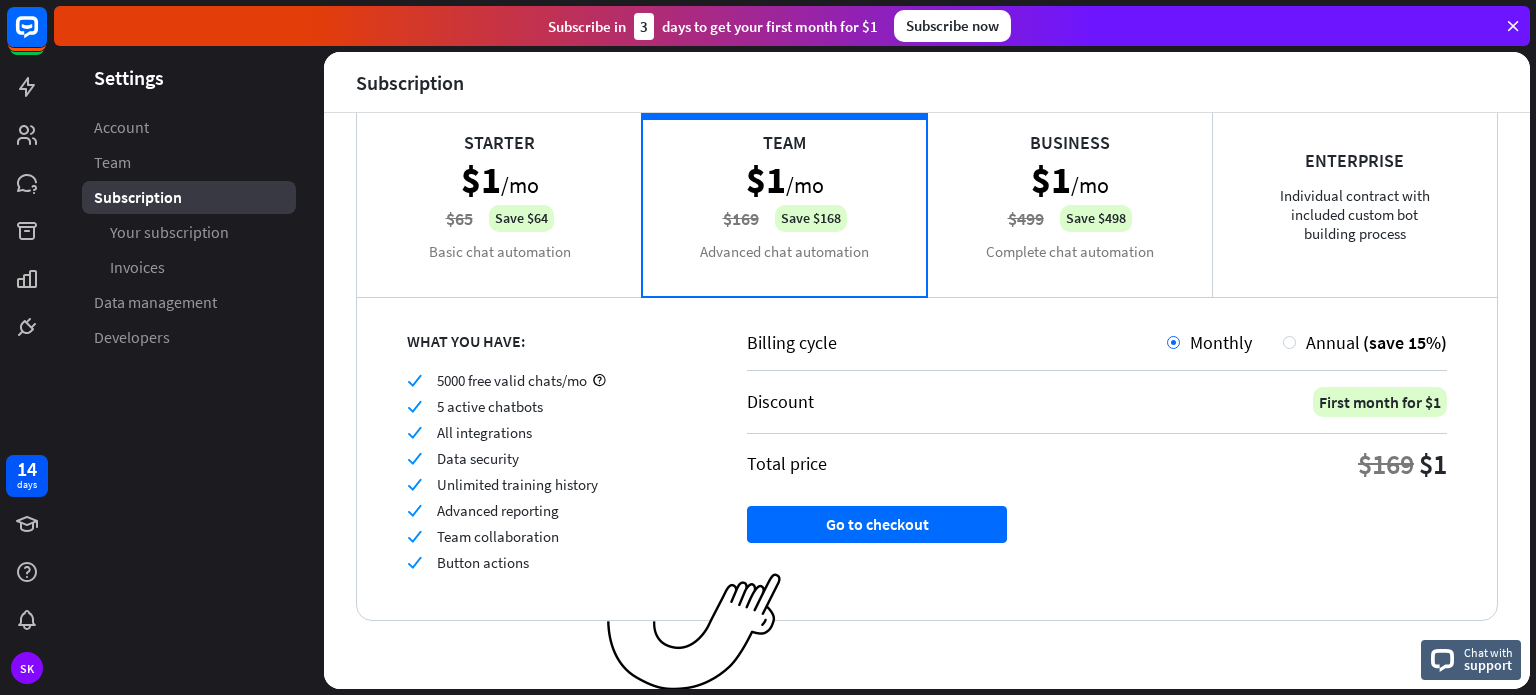 click on "Starter
$1   /mo   $65   Save $64
Basic chat automation" at bounding box center [499, 196] 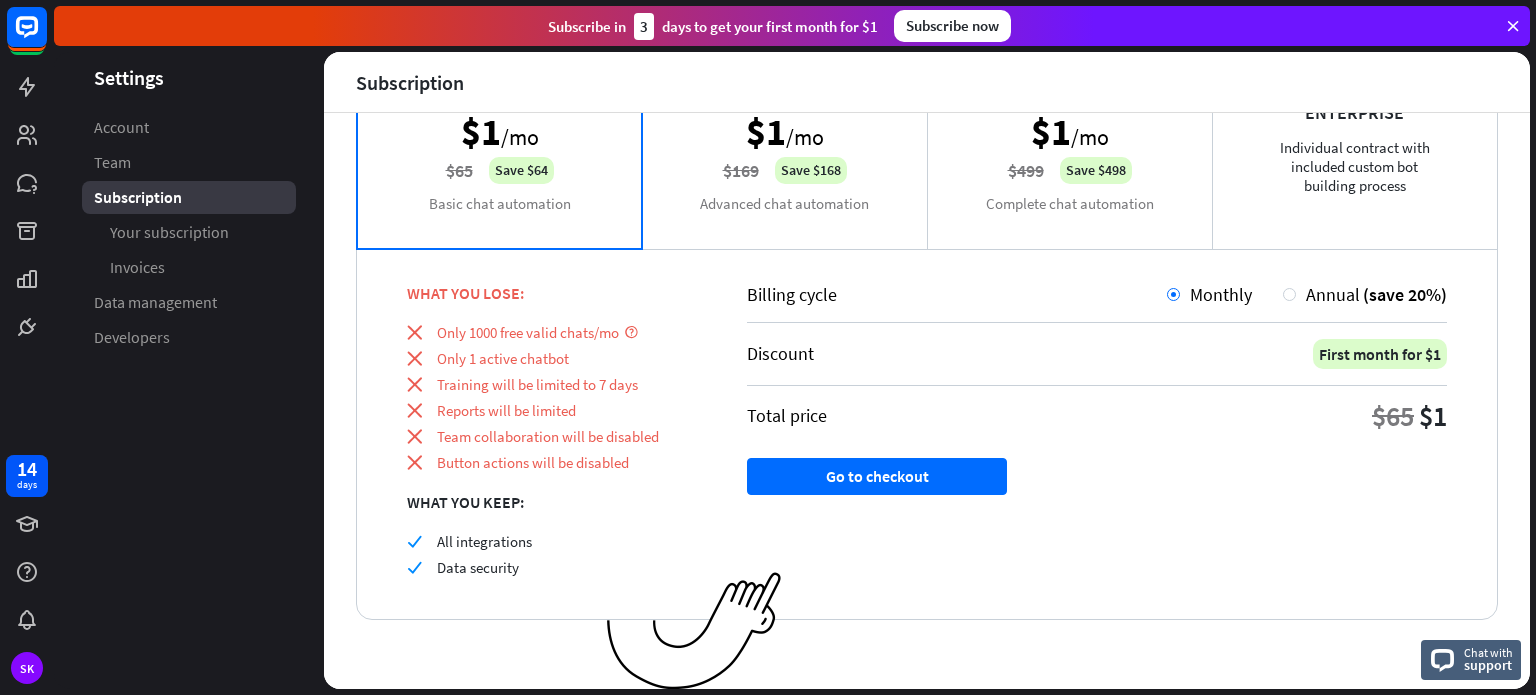 scroll, scrollTop: 0, scrollLeft: 0, axis: both 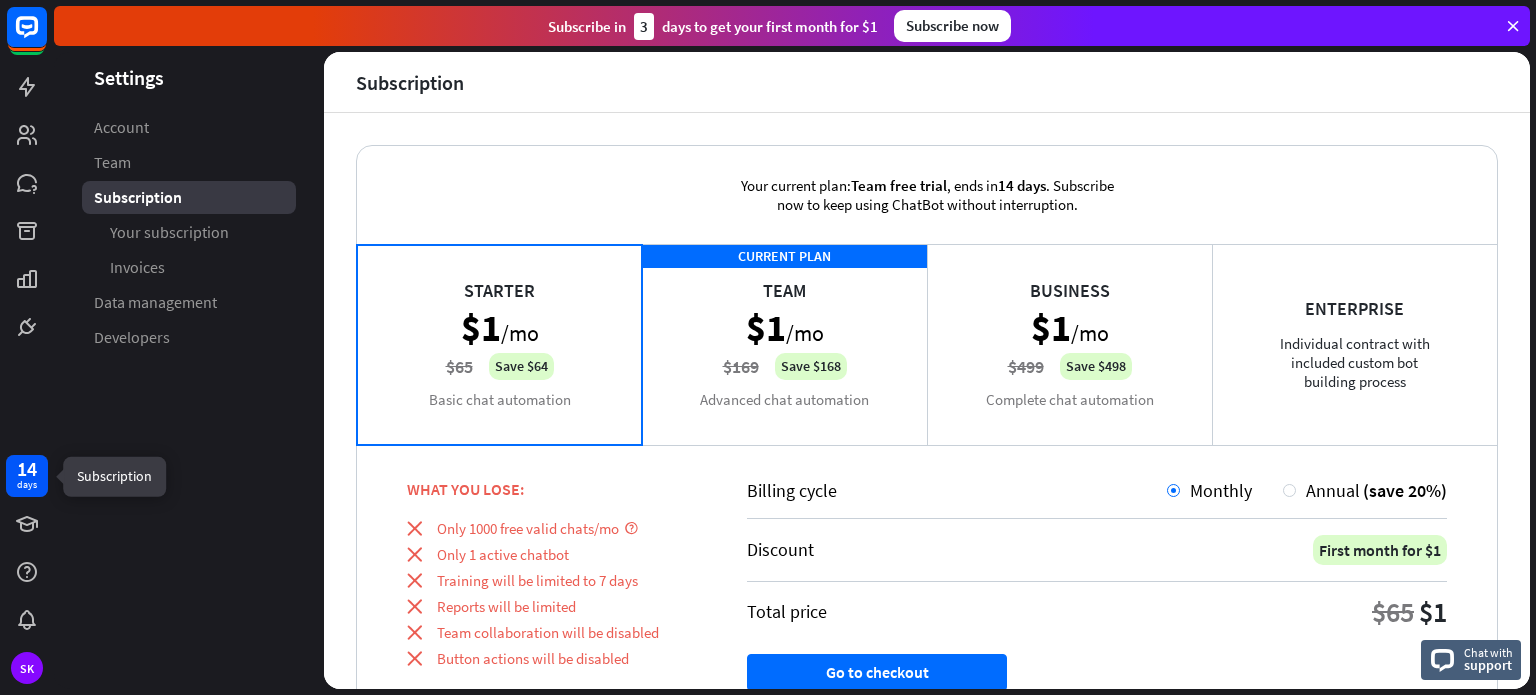 click on "14" at bounding box center (27, 469) 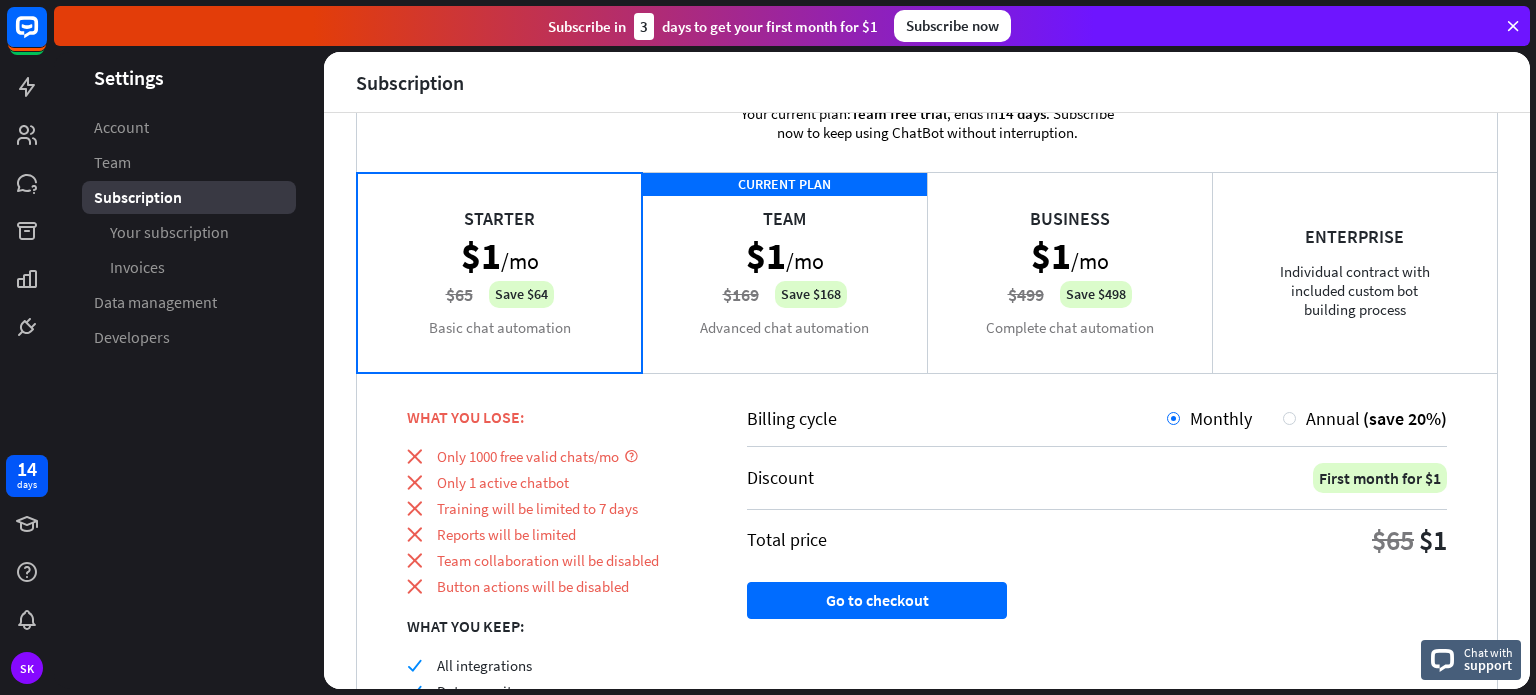 scroll, scrollTop: 196, scrollLeft: 0, axis: vertical 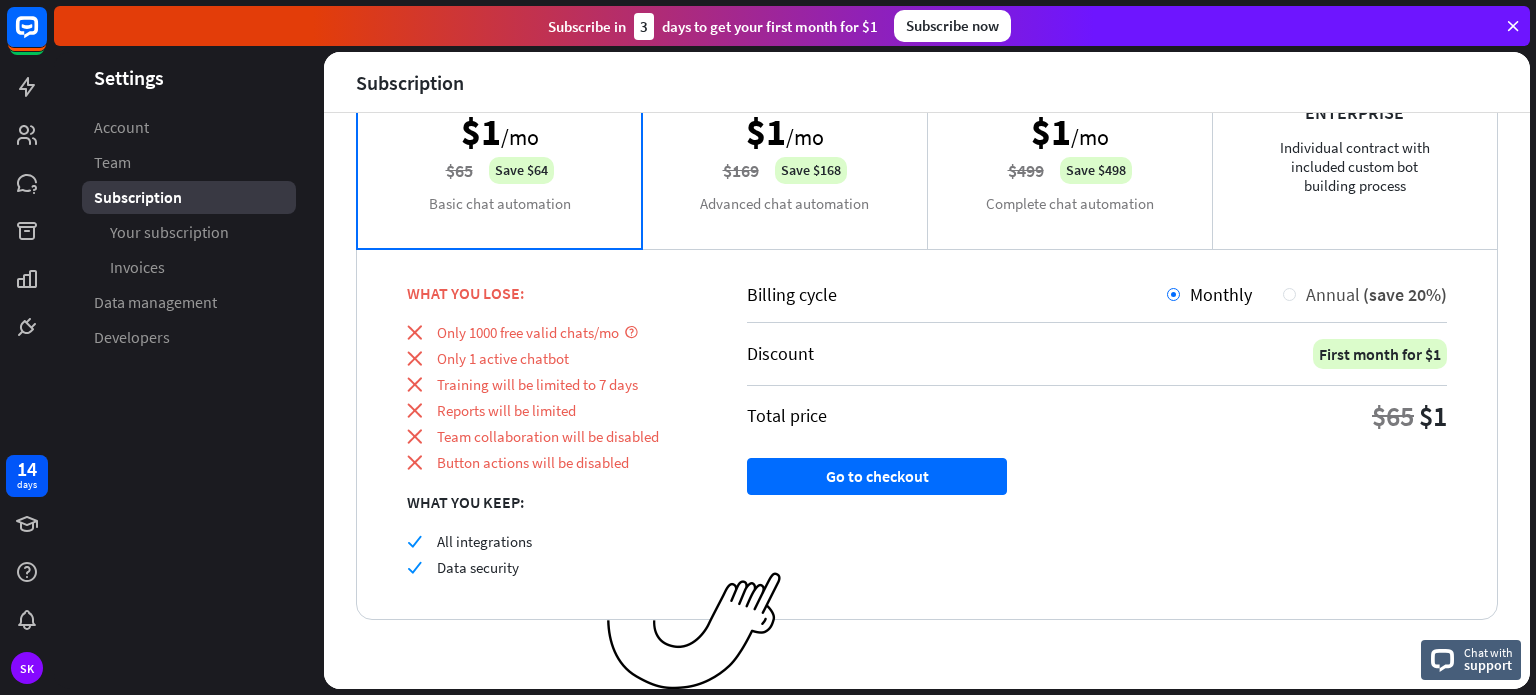click at bounding box center [1289, 294] 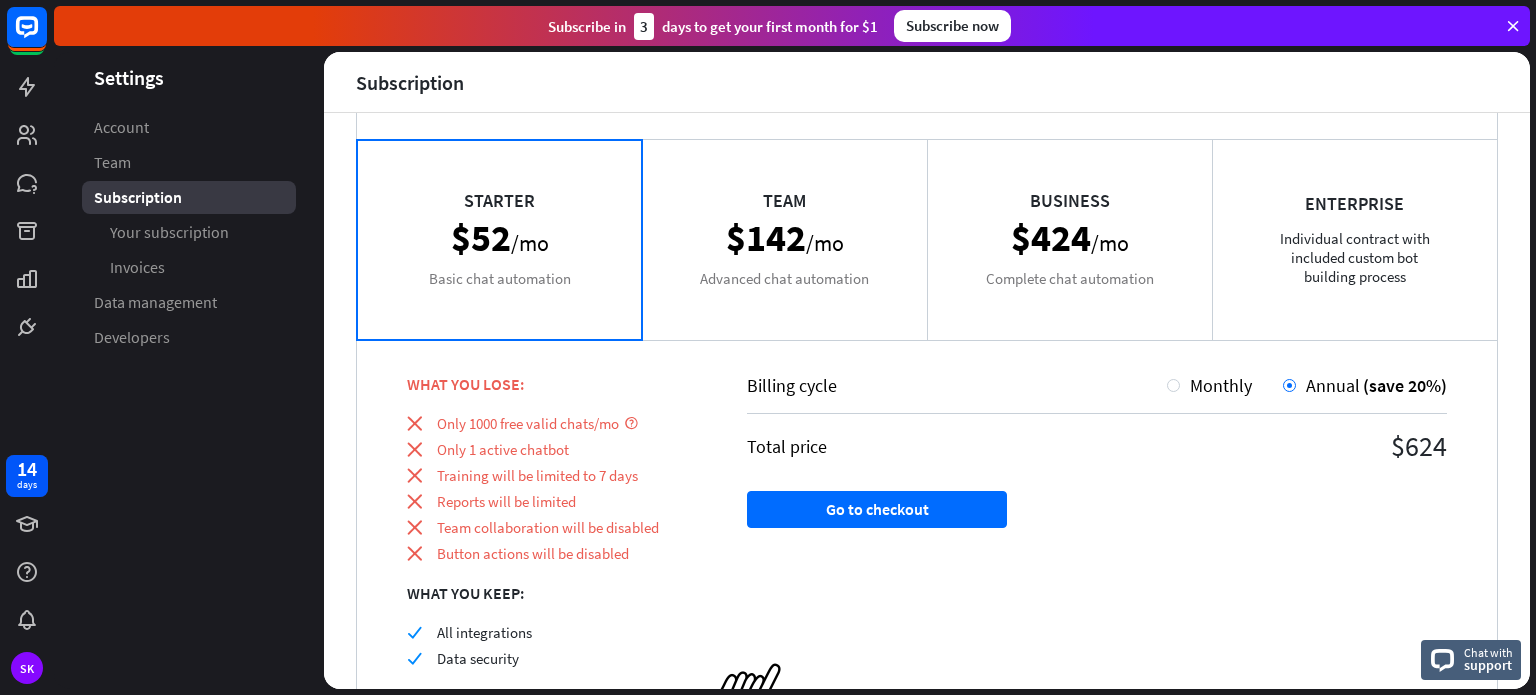 scroll, scrollTop: 0, scrollLeft: 0, axis: both 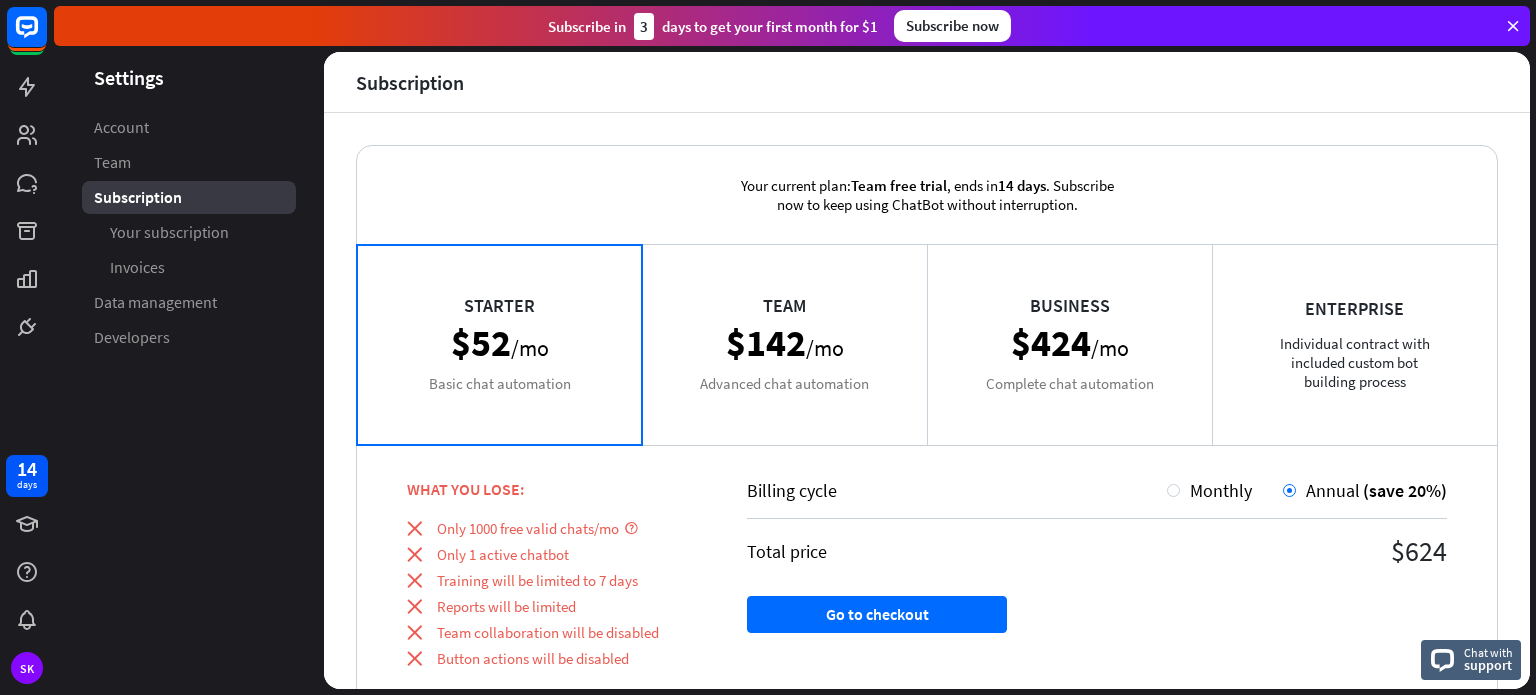 click on "Starter
$52   /mo
Basic chat automation" at bounding box center [499, 344] 